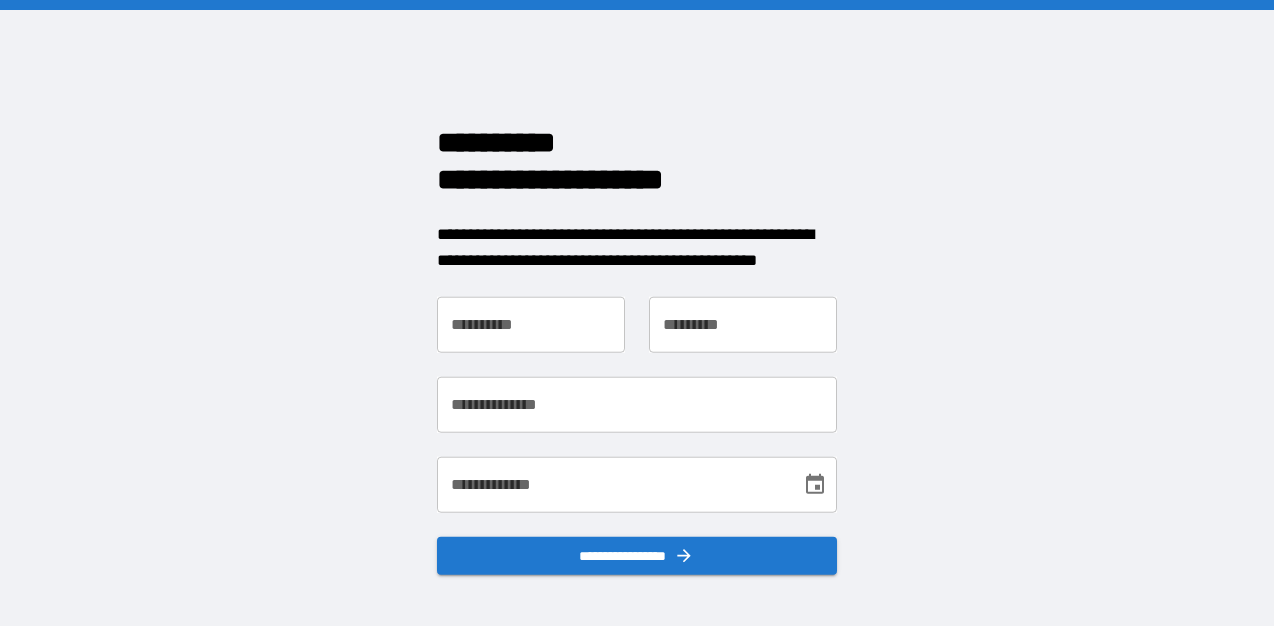 scroll, scrollTop: 0, scrollLeft: 0, axis: both 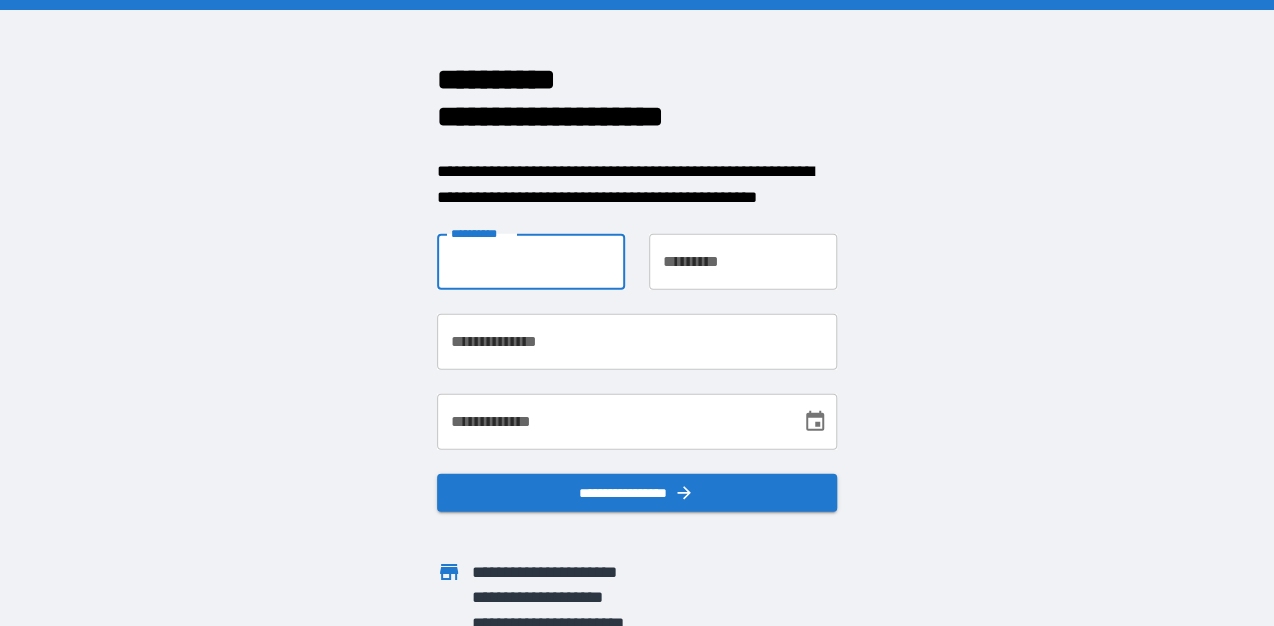 click on "**********" at bounding box center (531, 262) 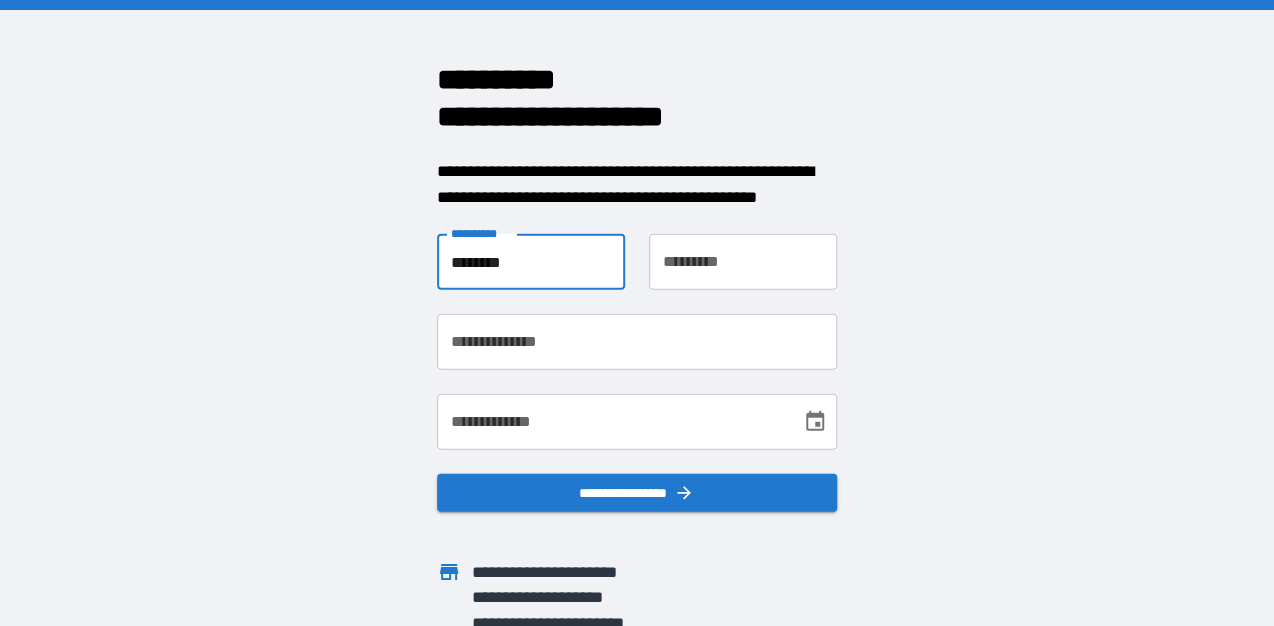 type on "******" 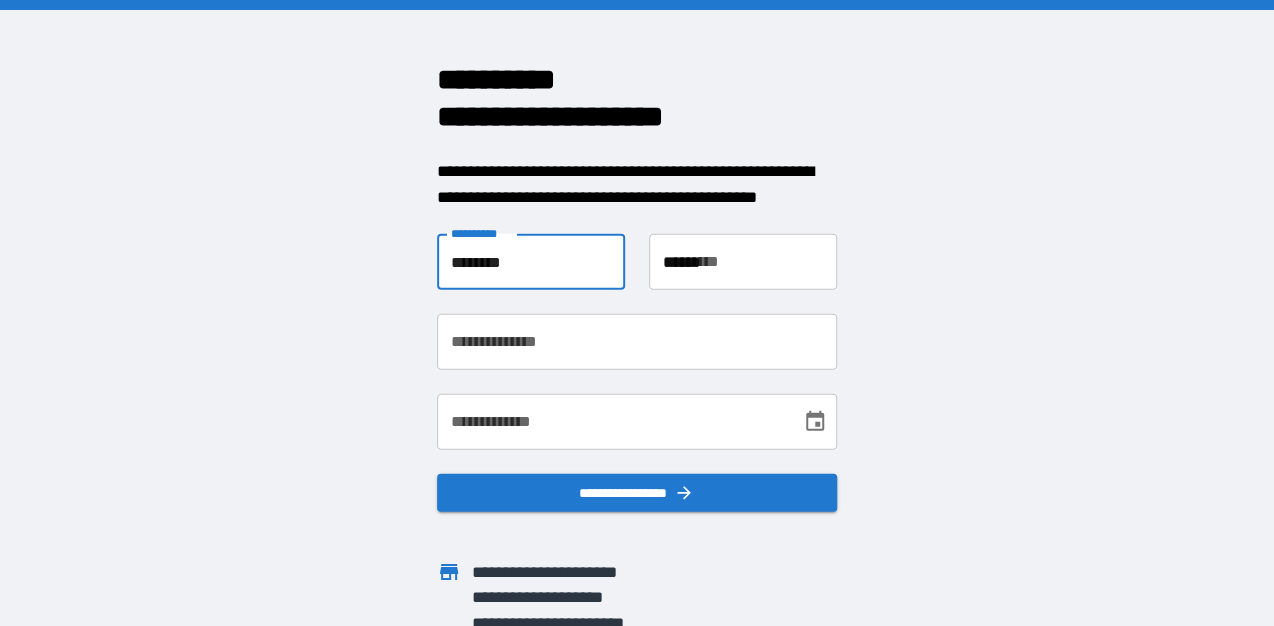 type on "**********" 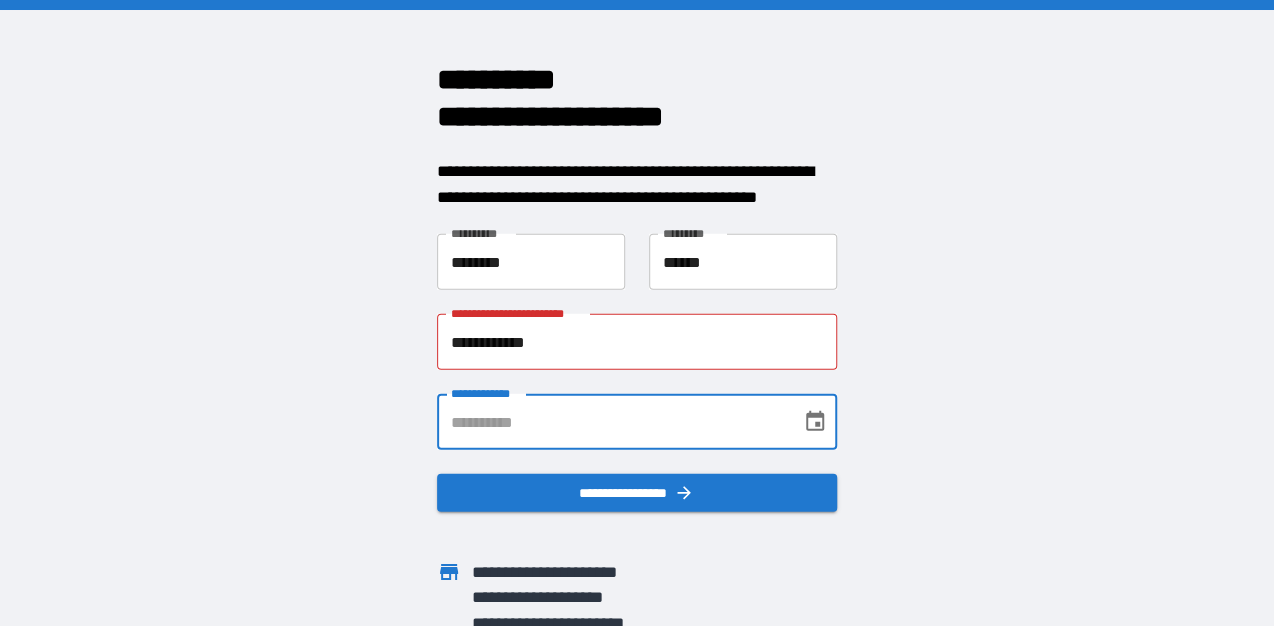 click on "**********" at bounding box center (612, 422) 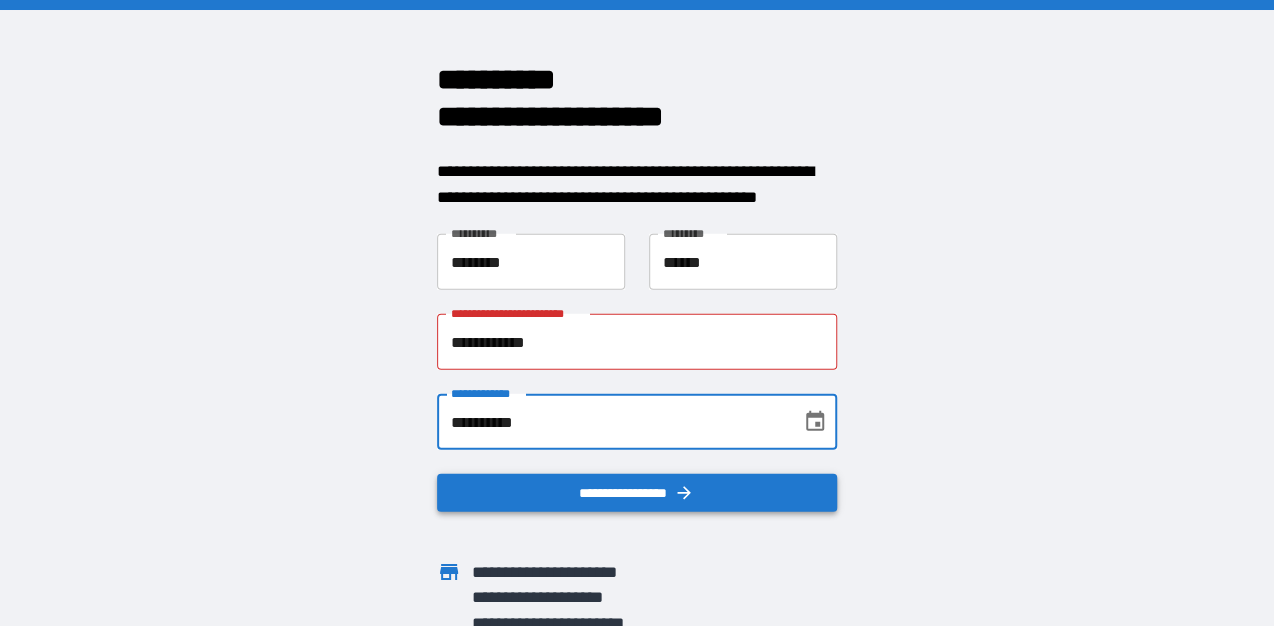 type on "**********" 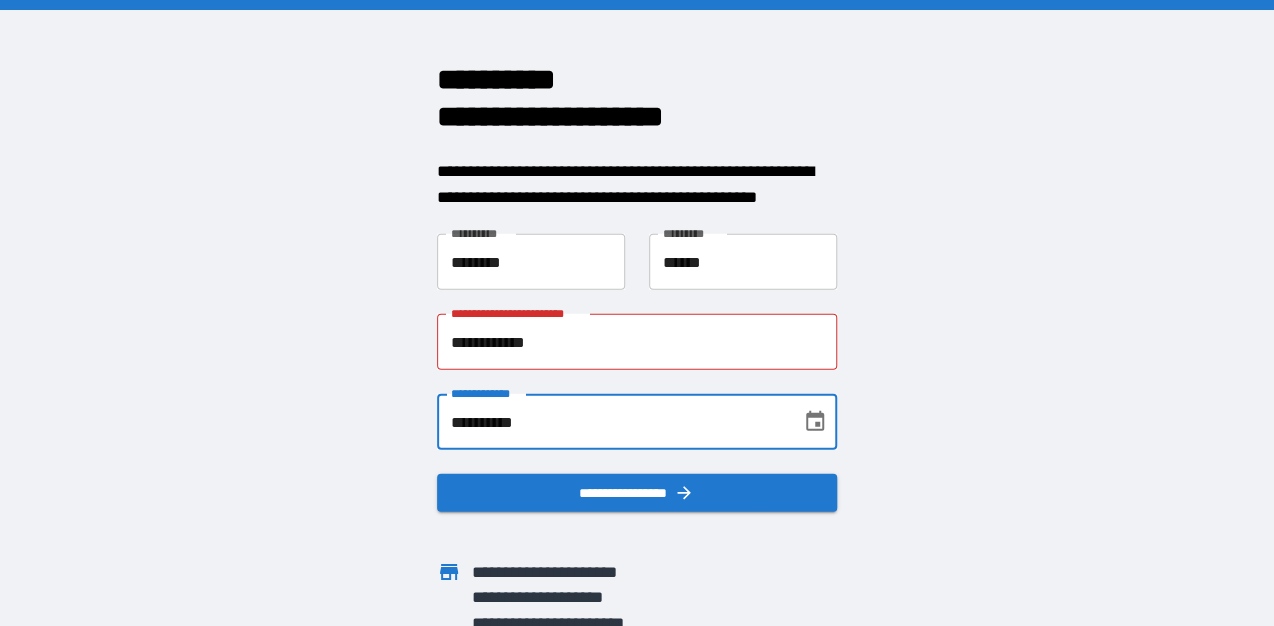click on "**********" at bounding box center (612, 422) 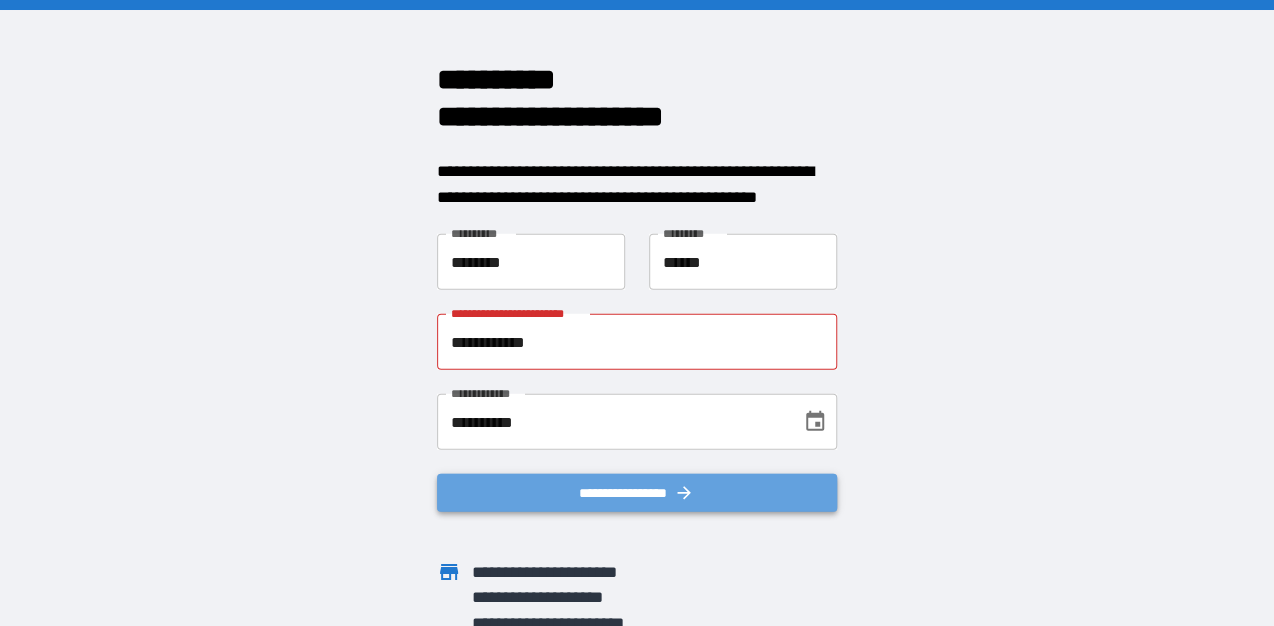 click on "**********" at bounding box center (637, 493) 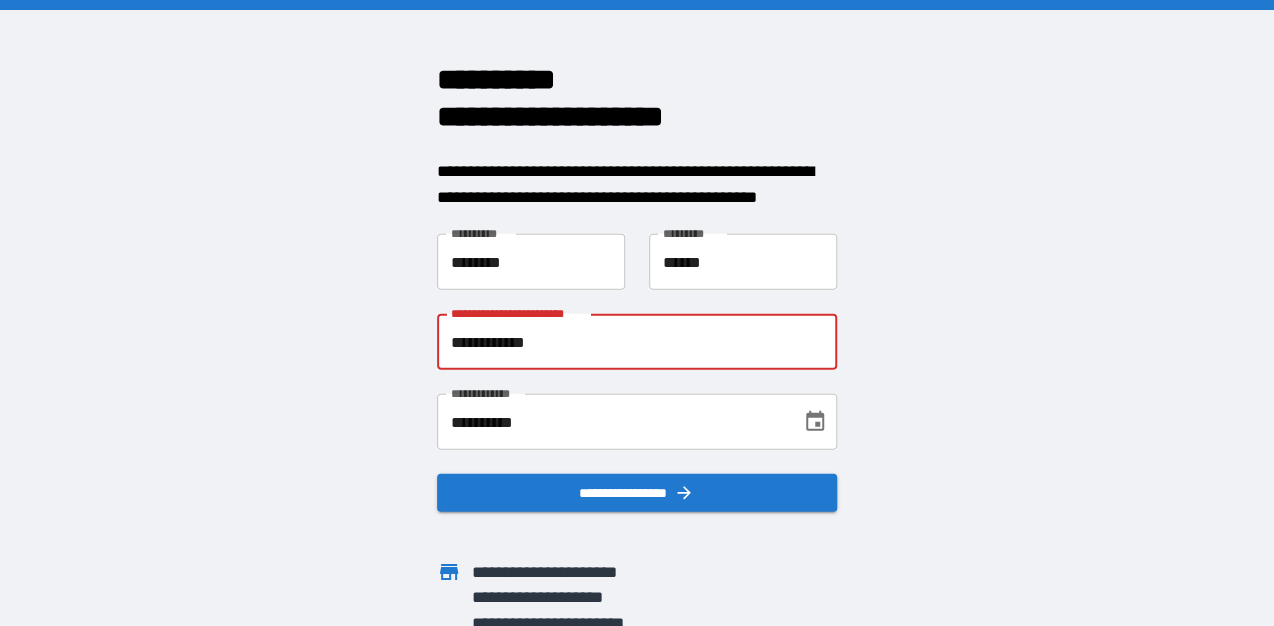 click on "**********" at bounding box center [637, 342] 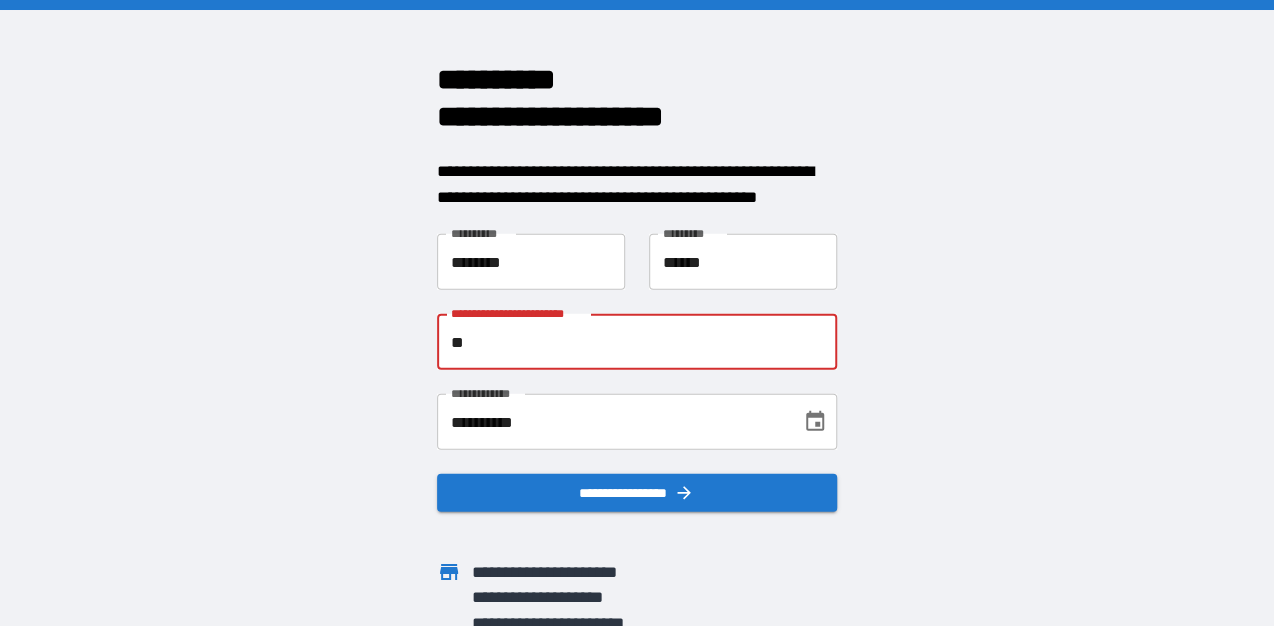 type on "*" 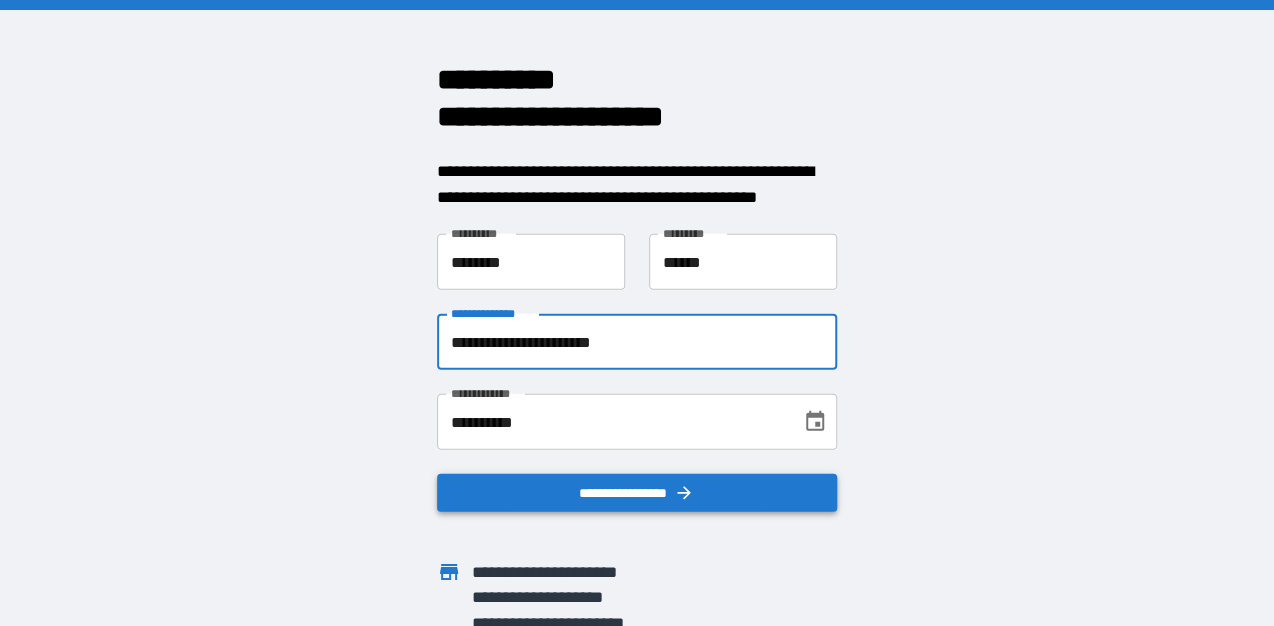 type on "**********" 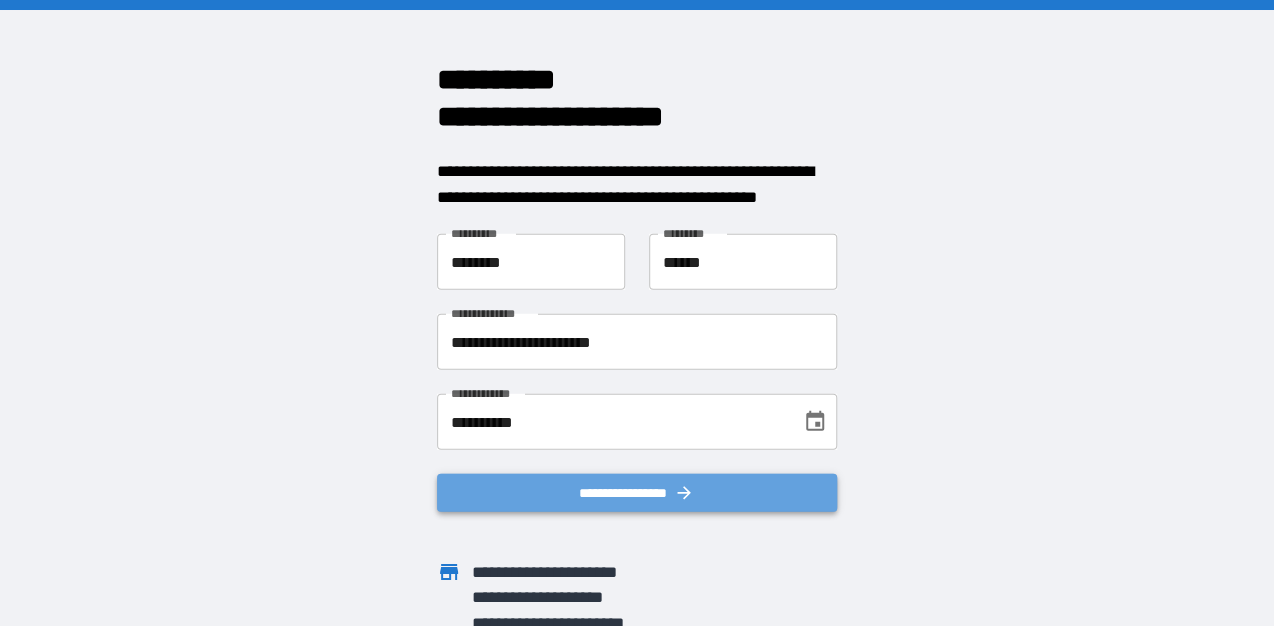 click on "**********" at bounding box center [637, 493] 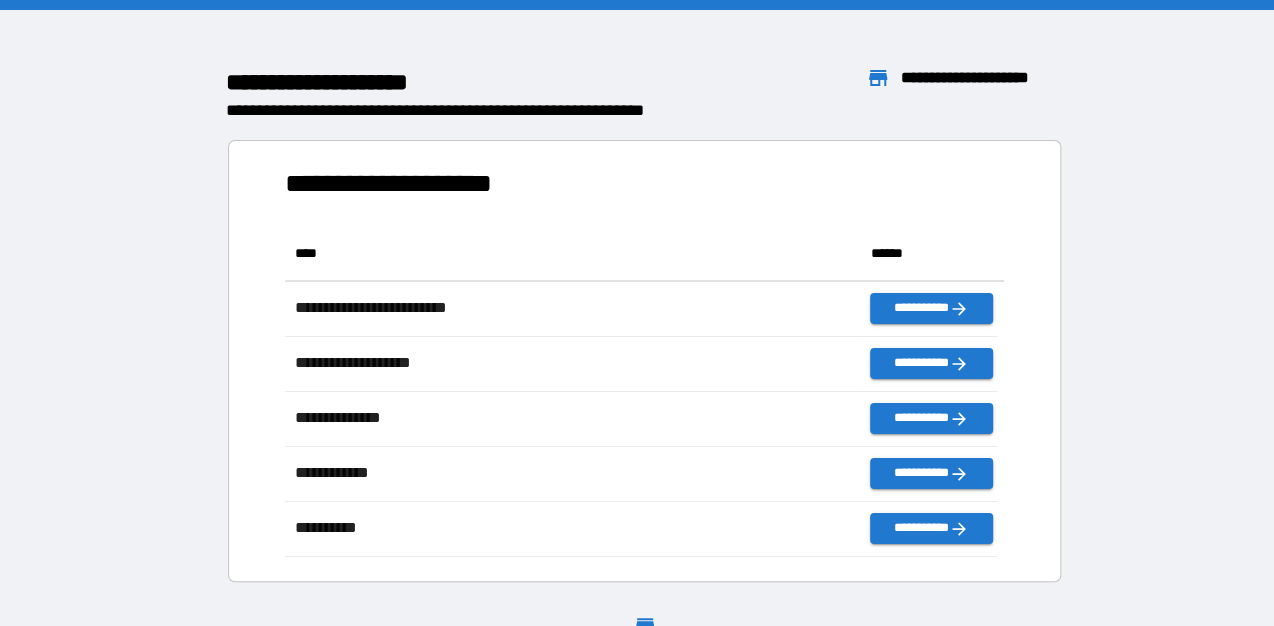 scroll, scrollTop: 319, scrollLeft: 700, axis: both 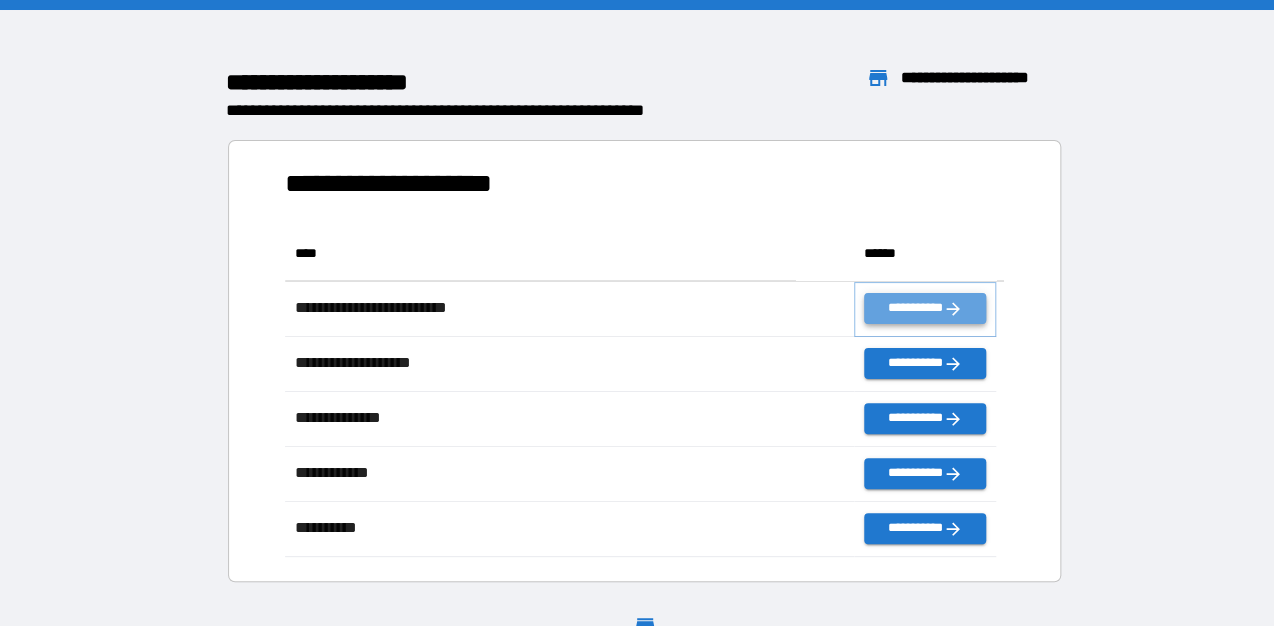 click on "**********" at bounding box center [925, 308] 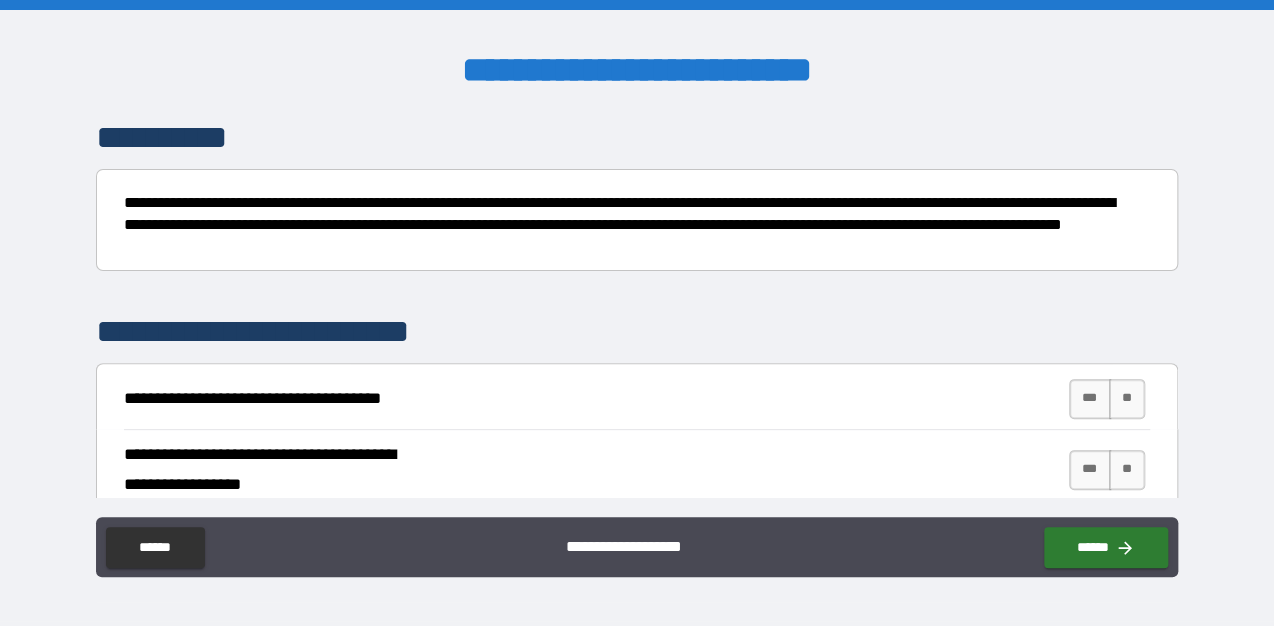 scroll, scrollTop: 240, scrollLeft: 0, axis: vertical 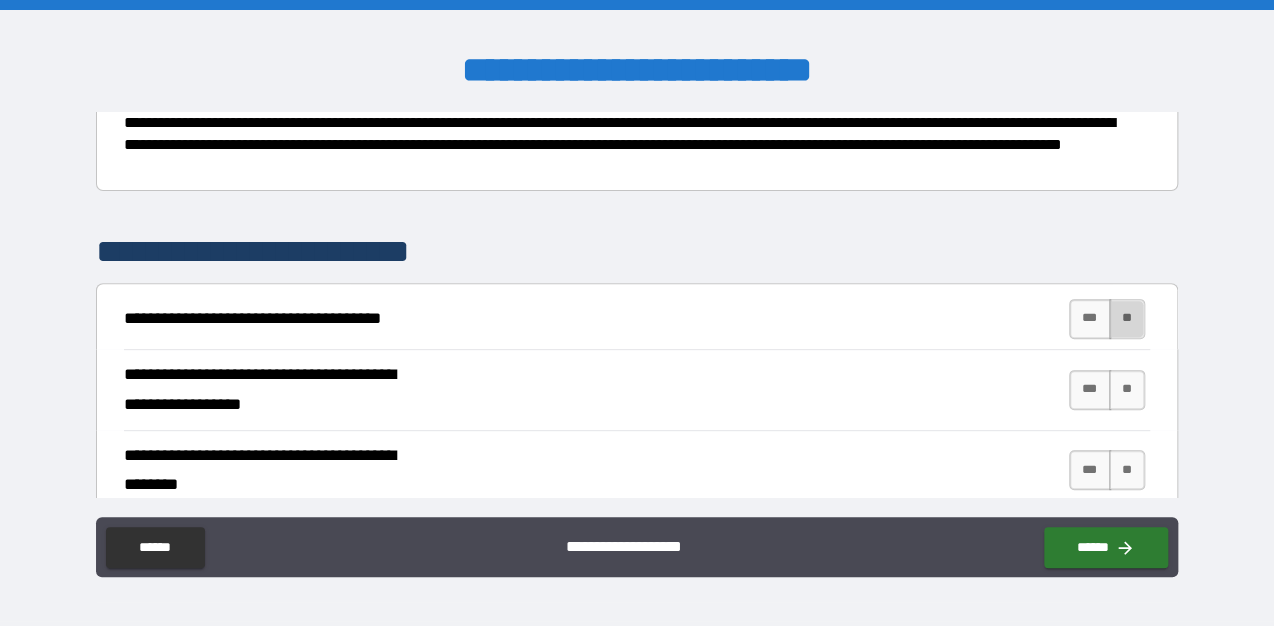 click on "**" at bounding box center [1127, 319] 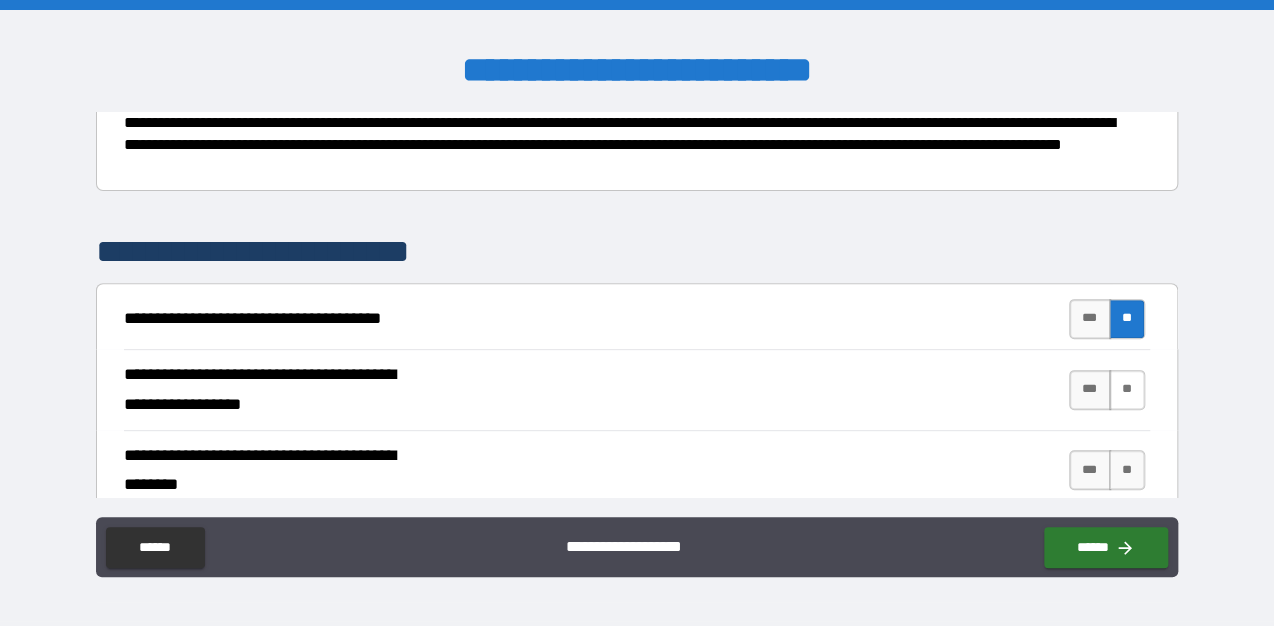 click on "**" at bounding box center [1127, 390] 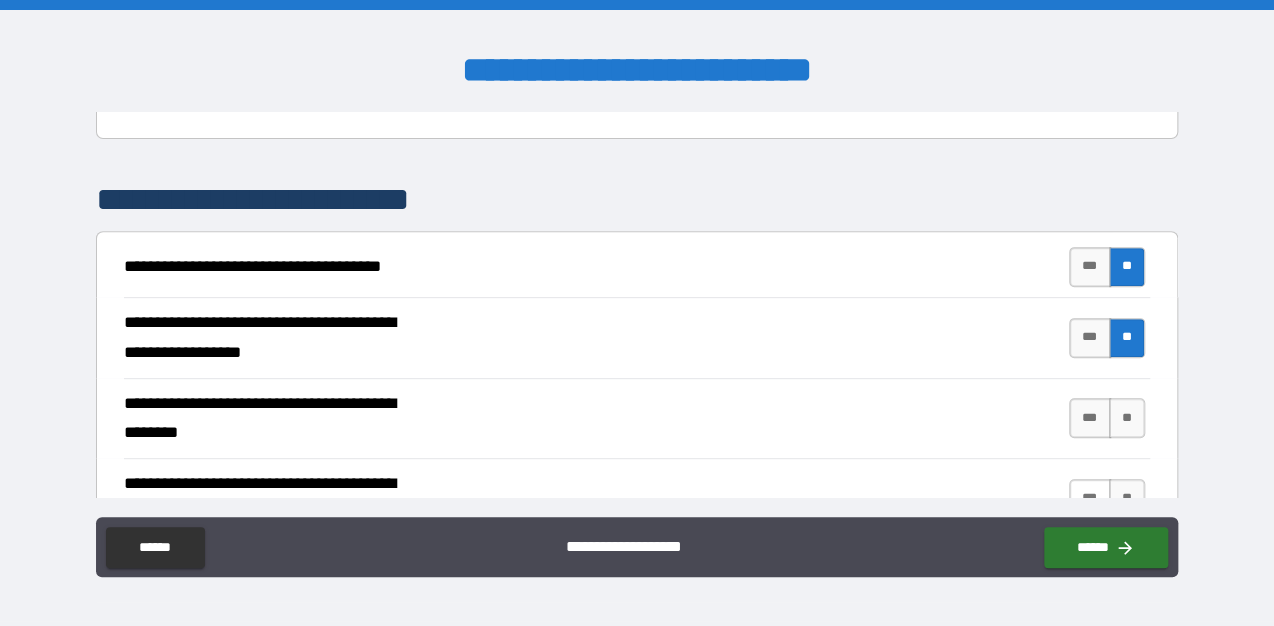 scroll, scrollTop: 320, scrollLeft: 0, axis: vertical 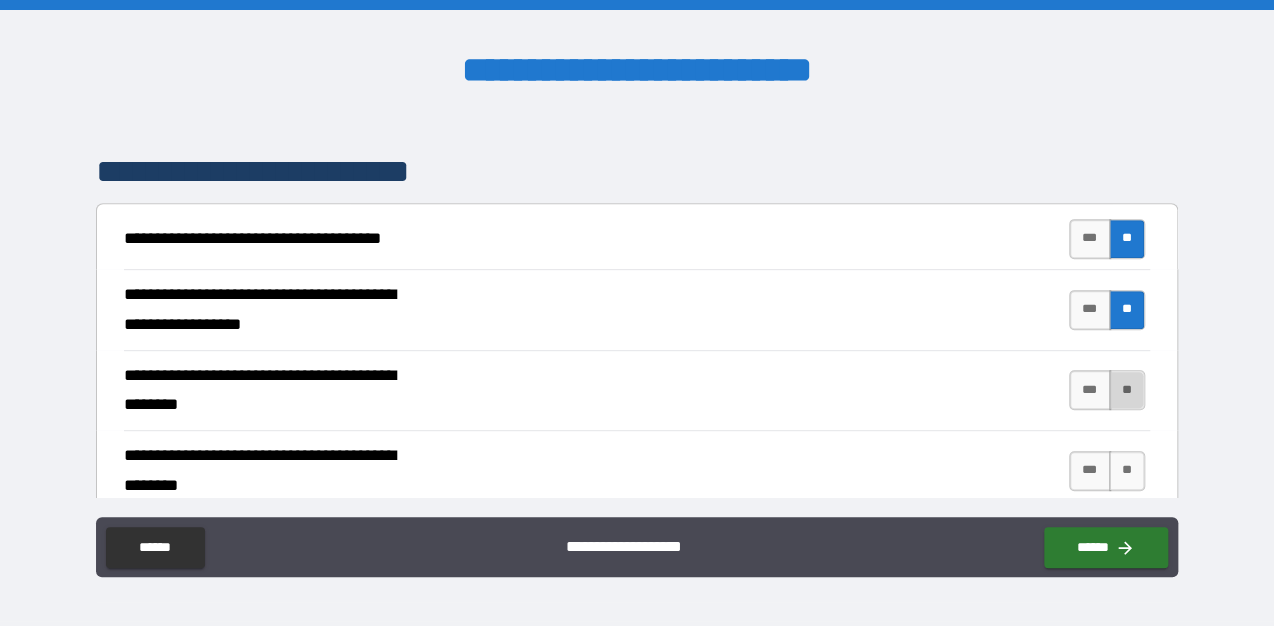click on "**" at bounding box center [1127, 390] 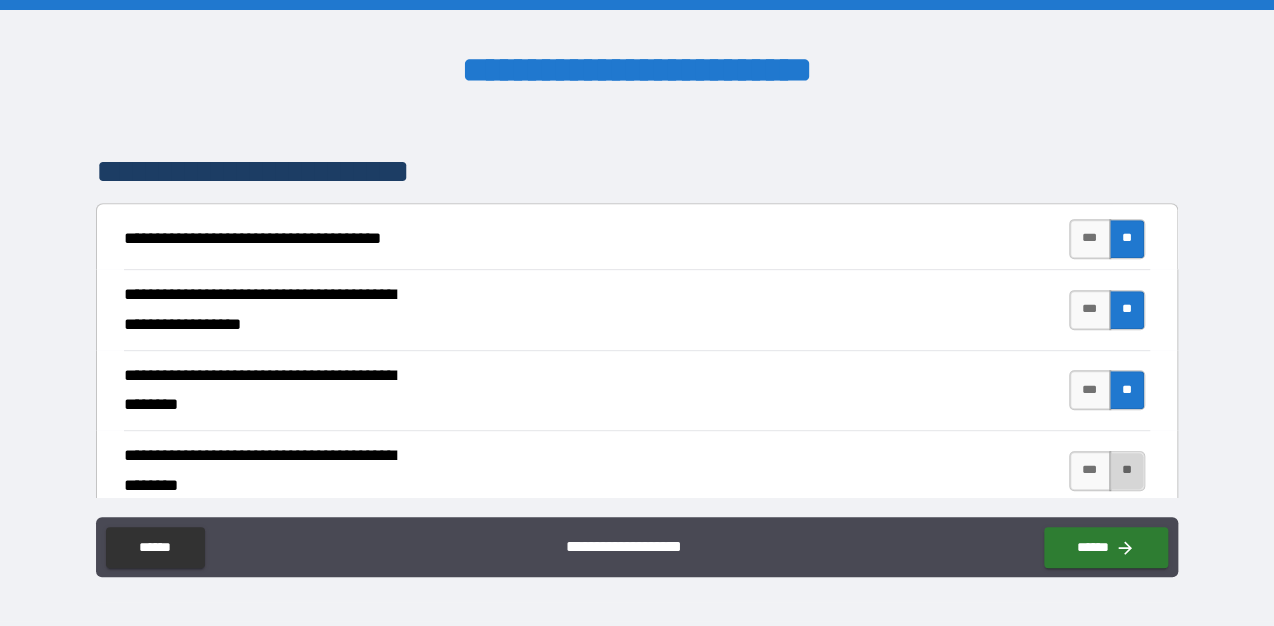 click on "**" at bounding box center [1127, 471] 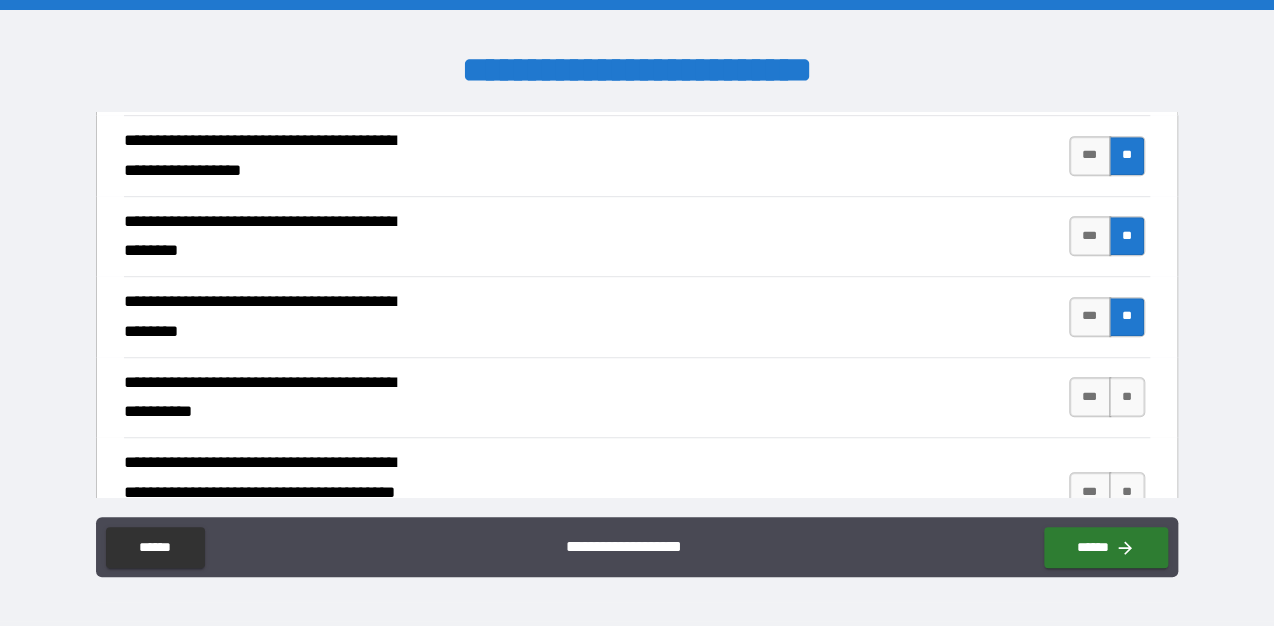 scroll, scrollTop: 480, scrollLeft: 0, axis: vertical 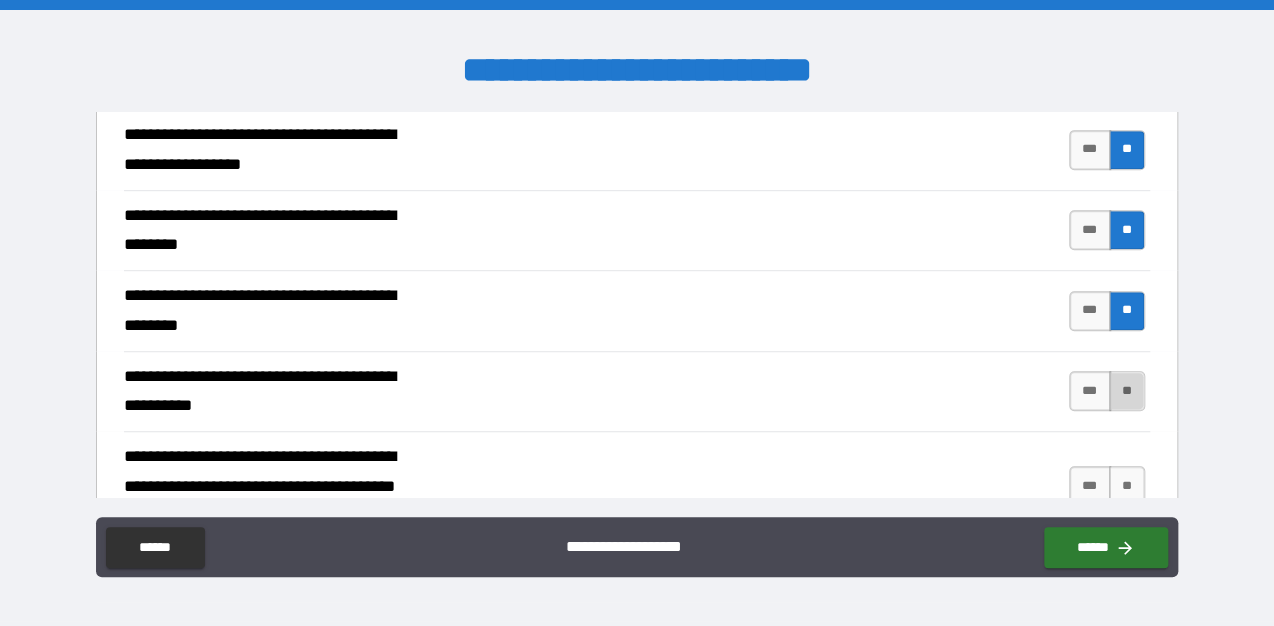click on "**" at bounding box center (1127, 391) 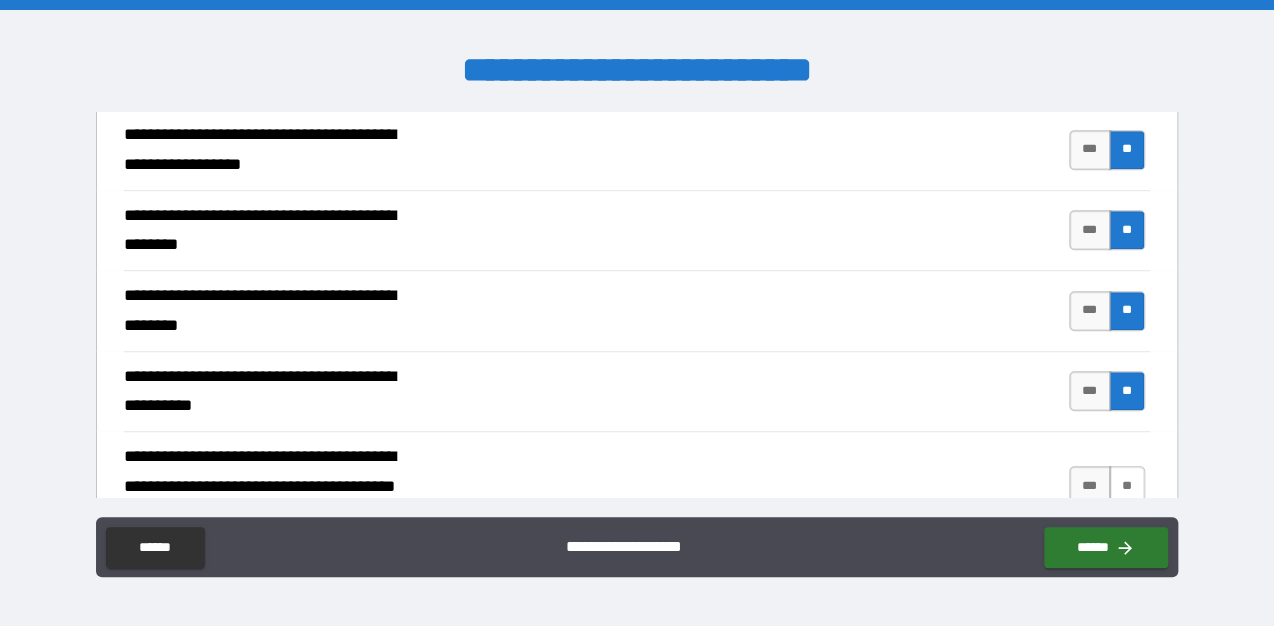 scroll, scrollTop: 560, scrollLeft: 0, axis: vertical 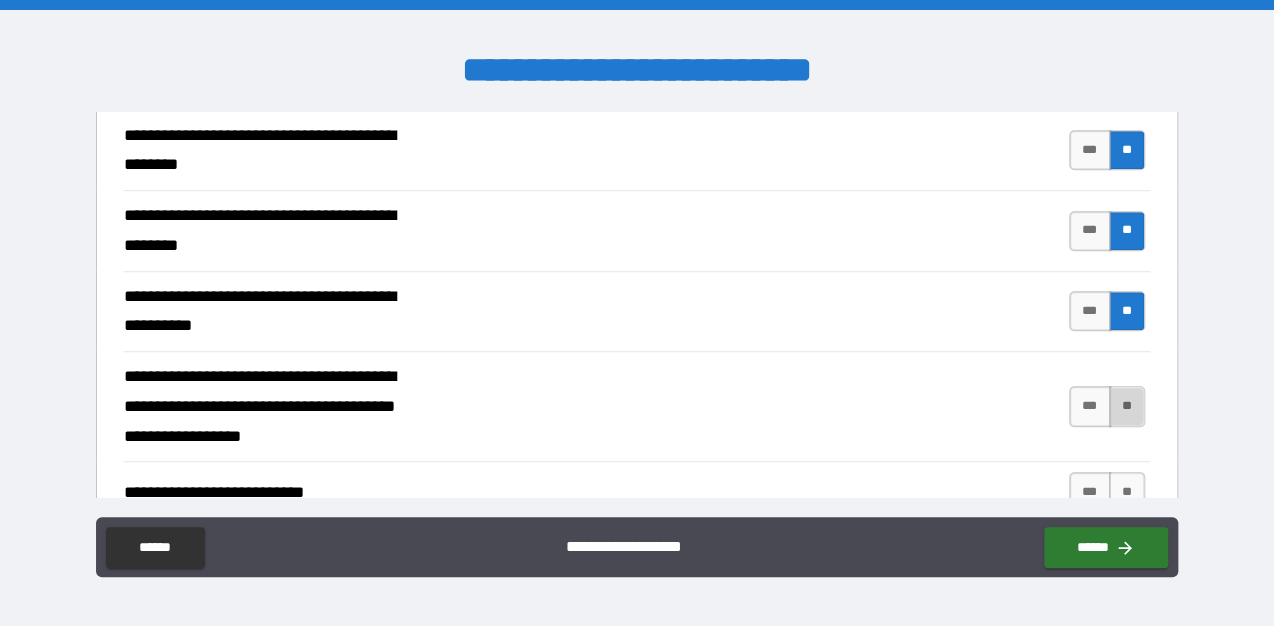 click on "**" at bounding box center [1127, 406] 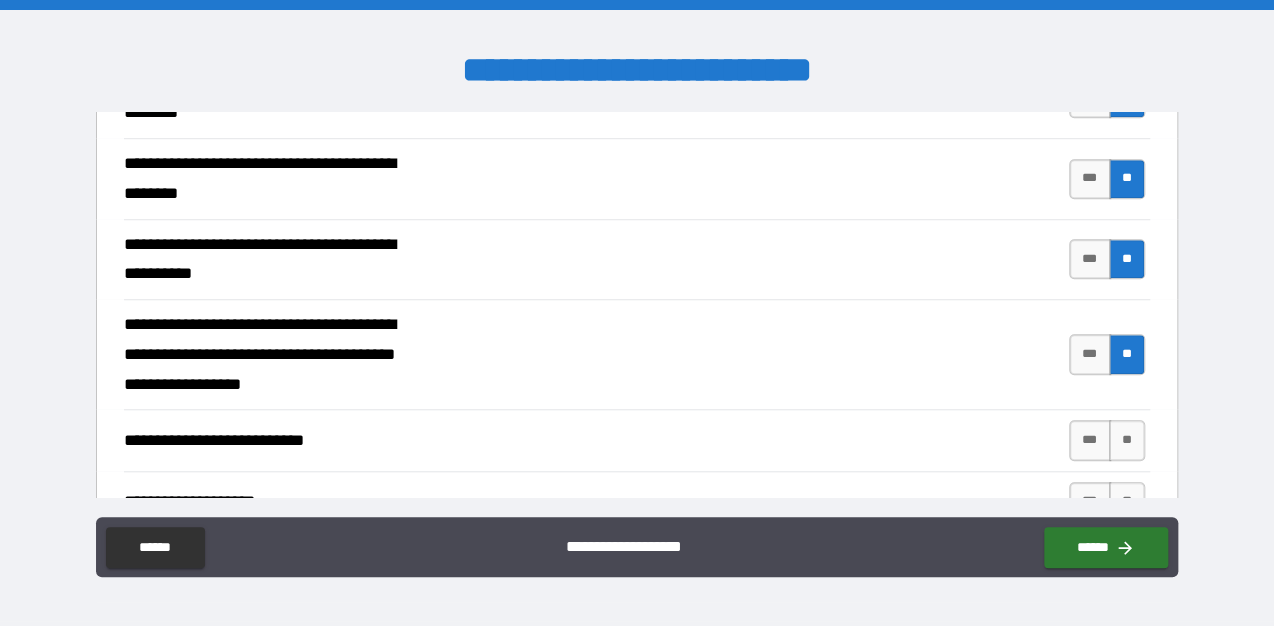 scroll, scrollTop: 640, scrollLeft: 0, axis: vertical 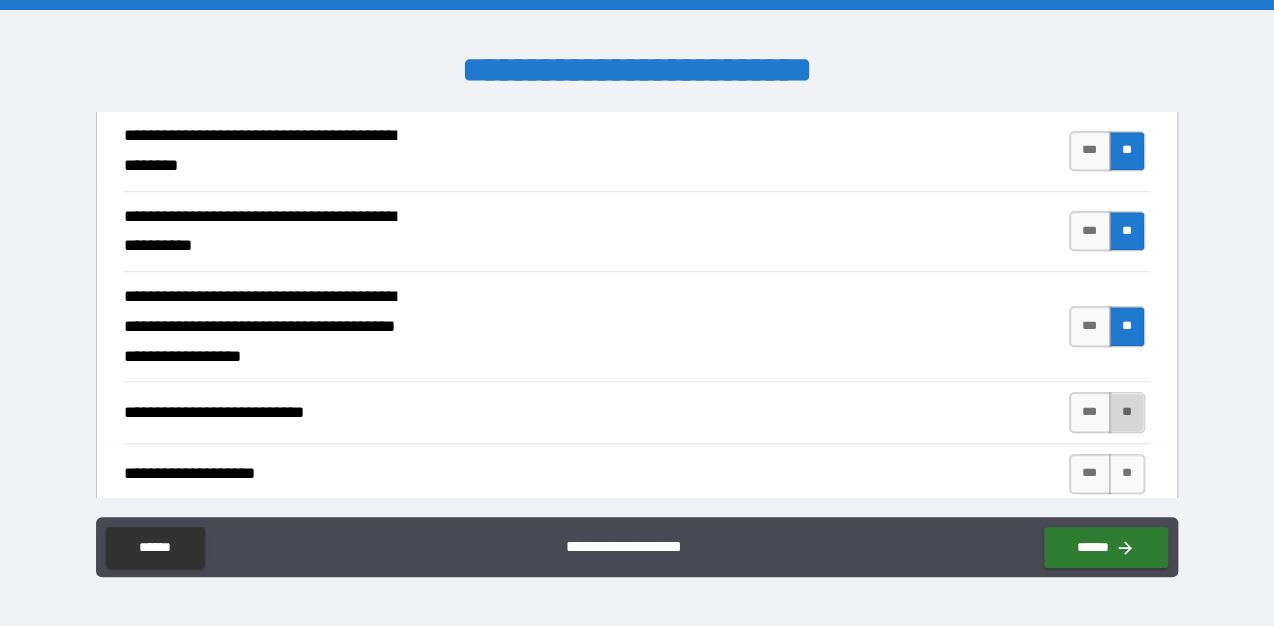 click on "**" at bounding box center (1127, 412) 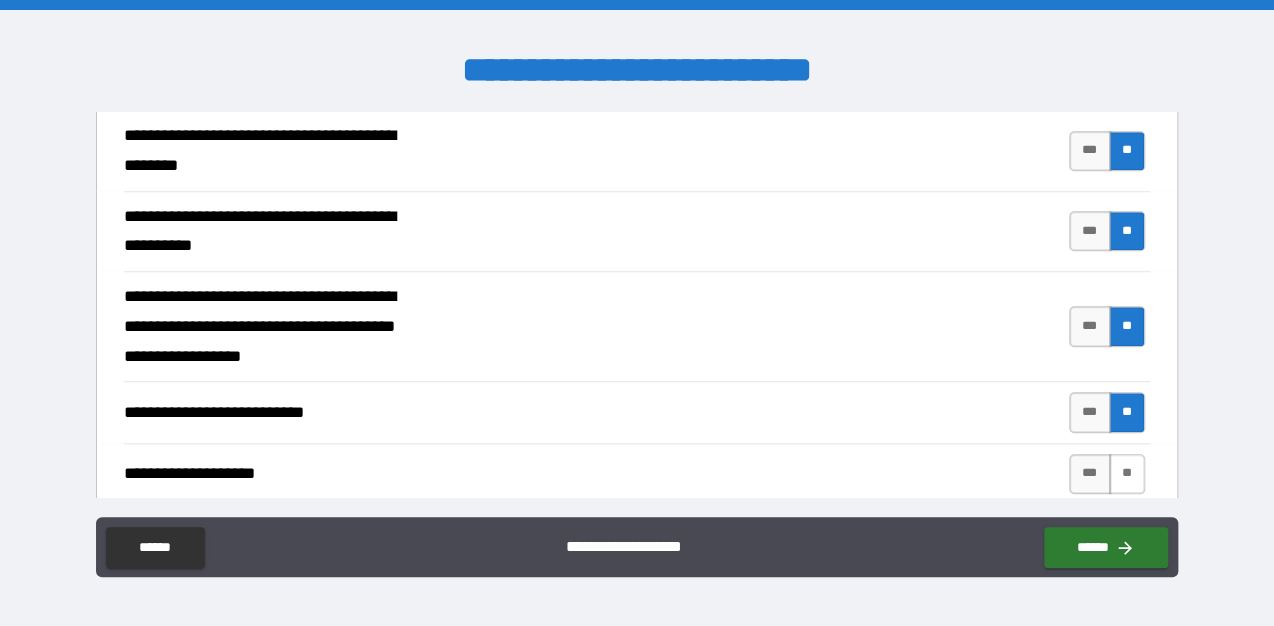 scroll, scrollTop: 720, scrollLeft: 0, axis: vertical 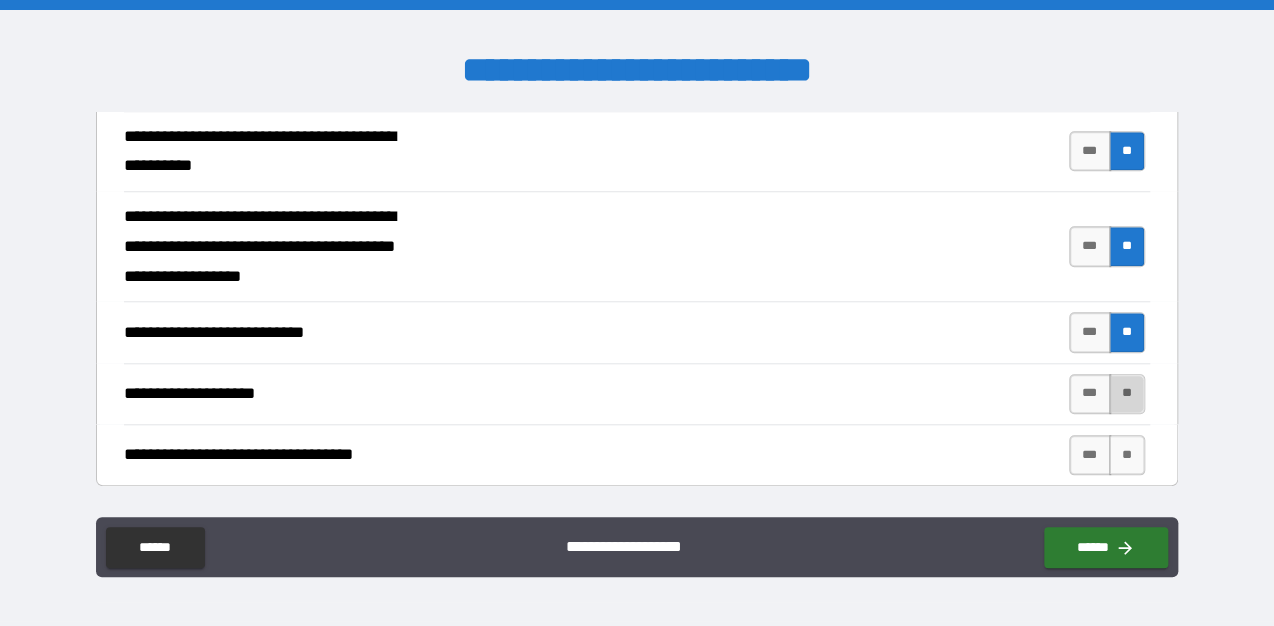 click on "**" at bounding box center [1127, 394] 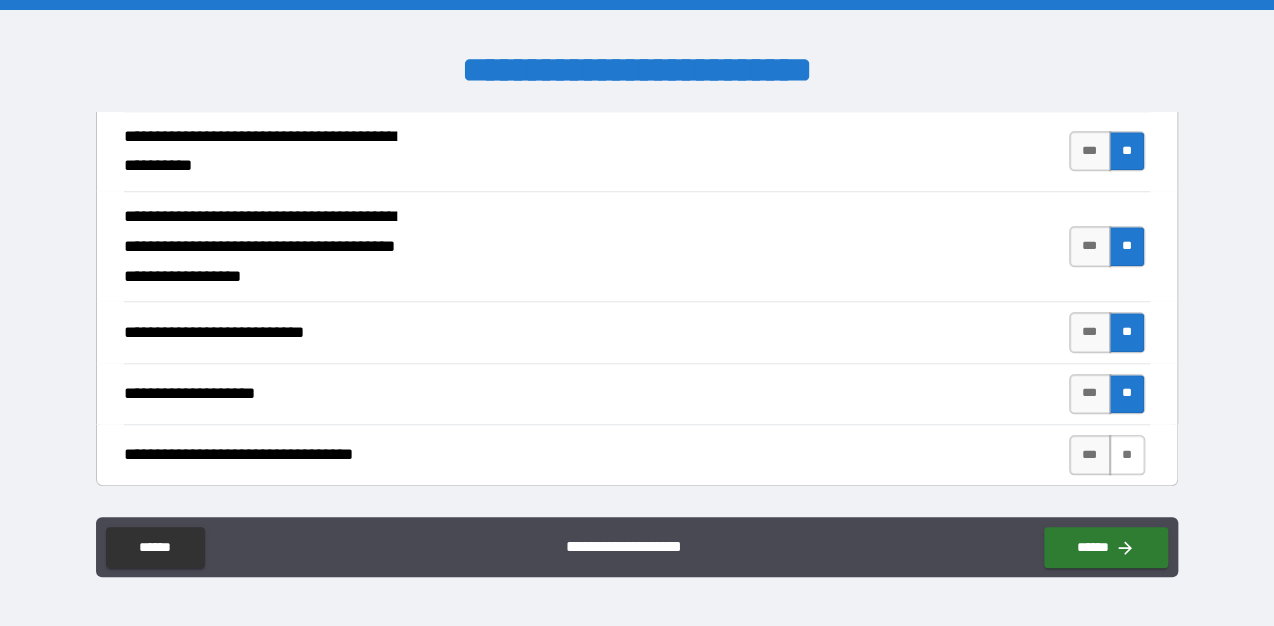 click on "**" at bounding box center (1127, 455) 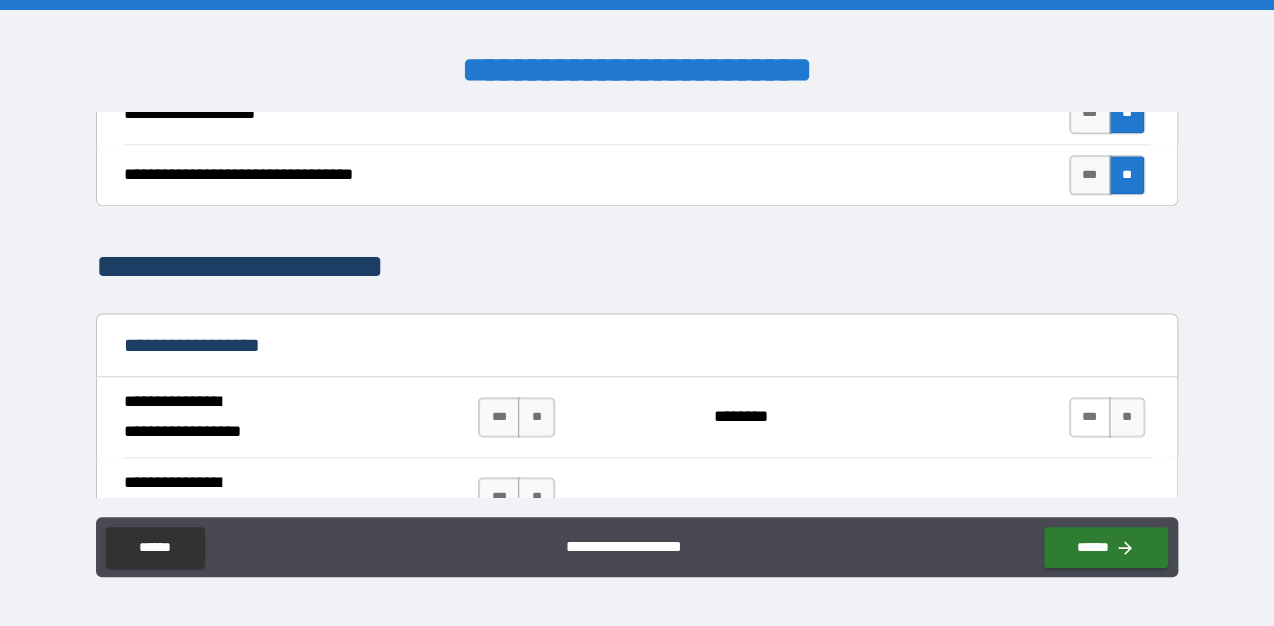 scroll, scrollTop: 1040, scrollLeft: 0, axis: vertical 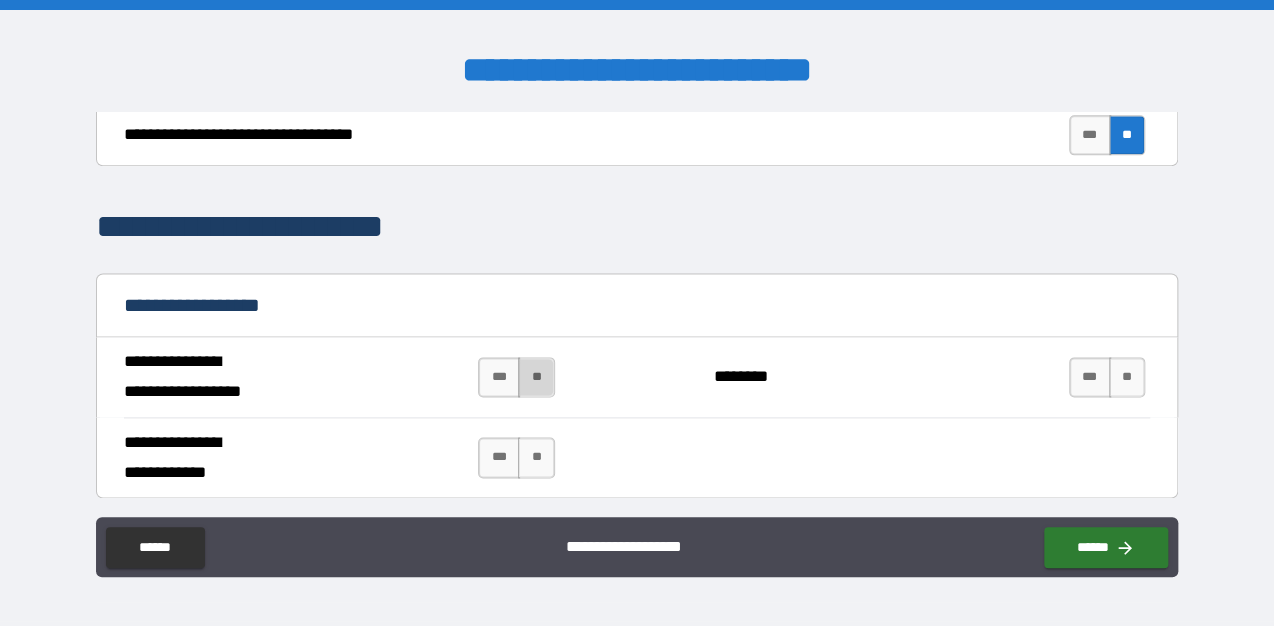 click on "**" at bounding box center (536, 377) 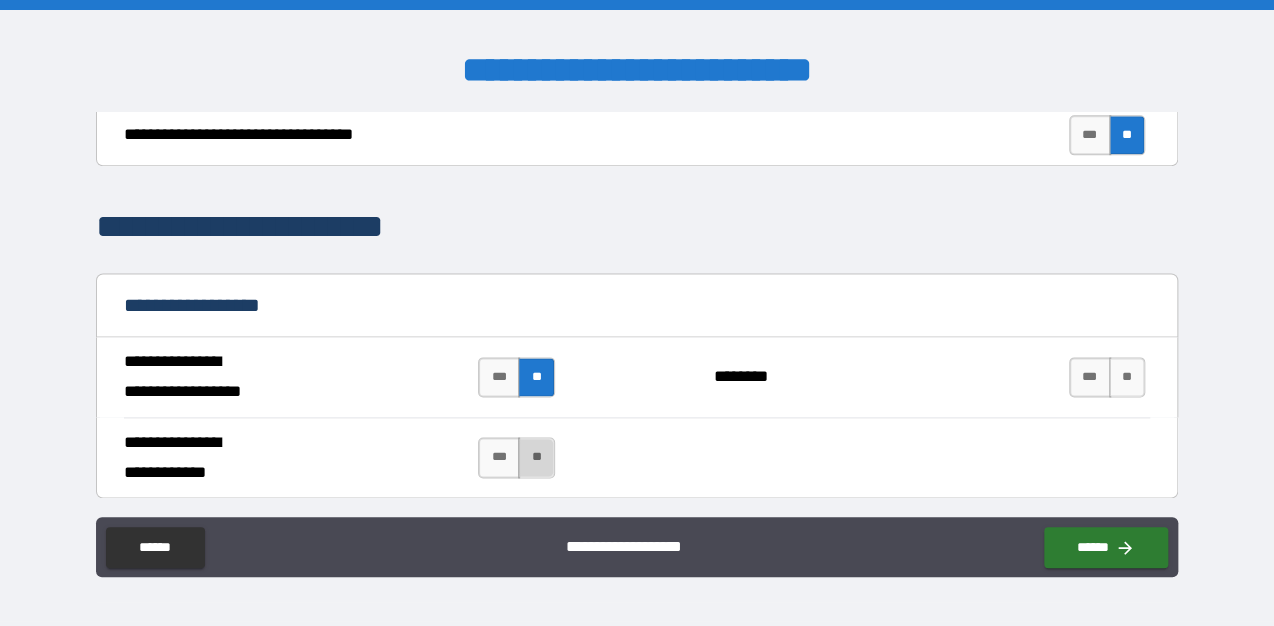 click on "**" at bounding box center (536, 457) 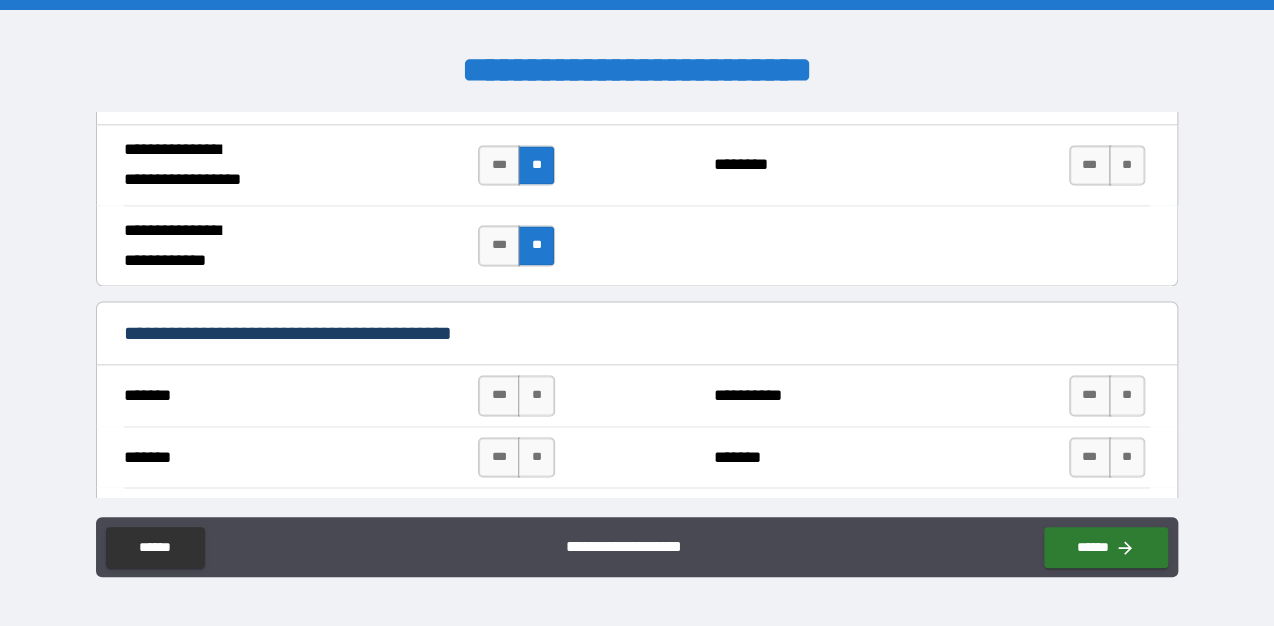 scroll, scrollTop: 1280, scrollLeft: 0, axis: vertical 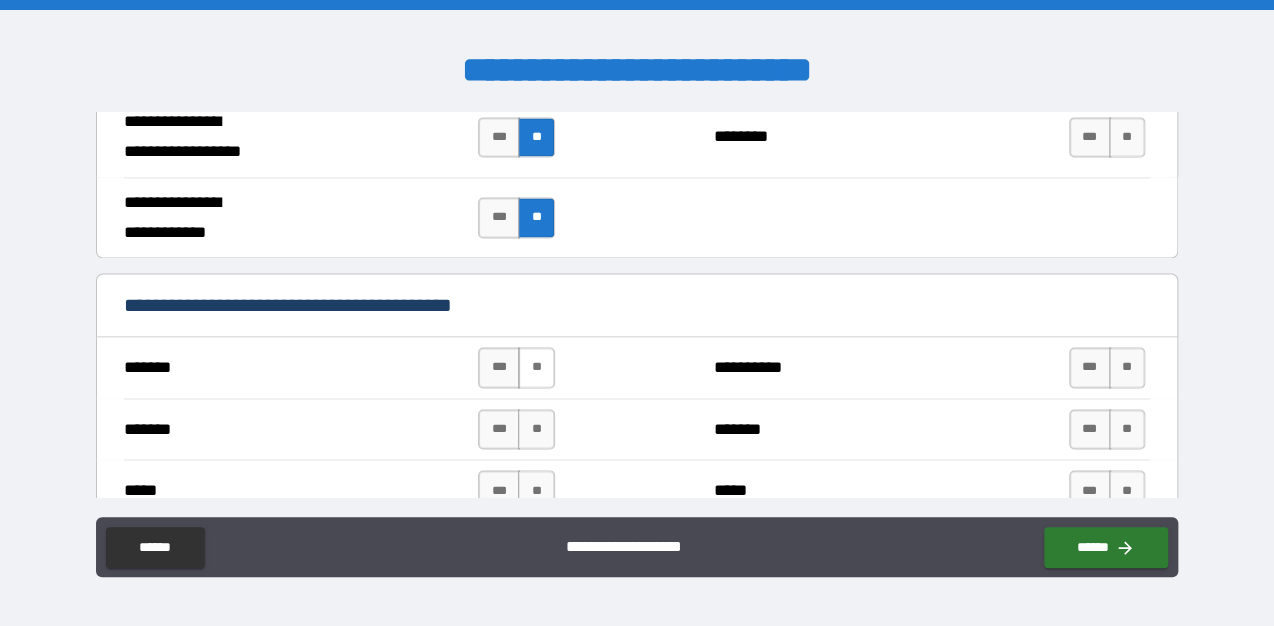 drag, startPoint x: 542, startPoint y: 362, endPoint x: 544, endPoint y: 373, distance: 11.18034 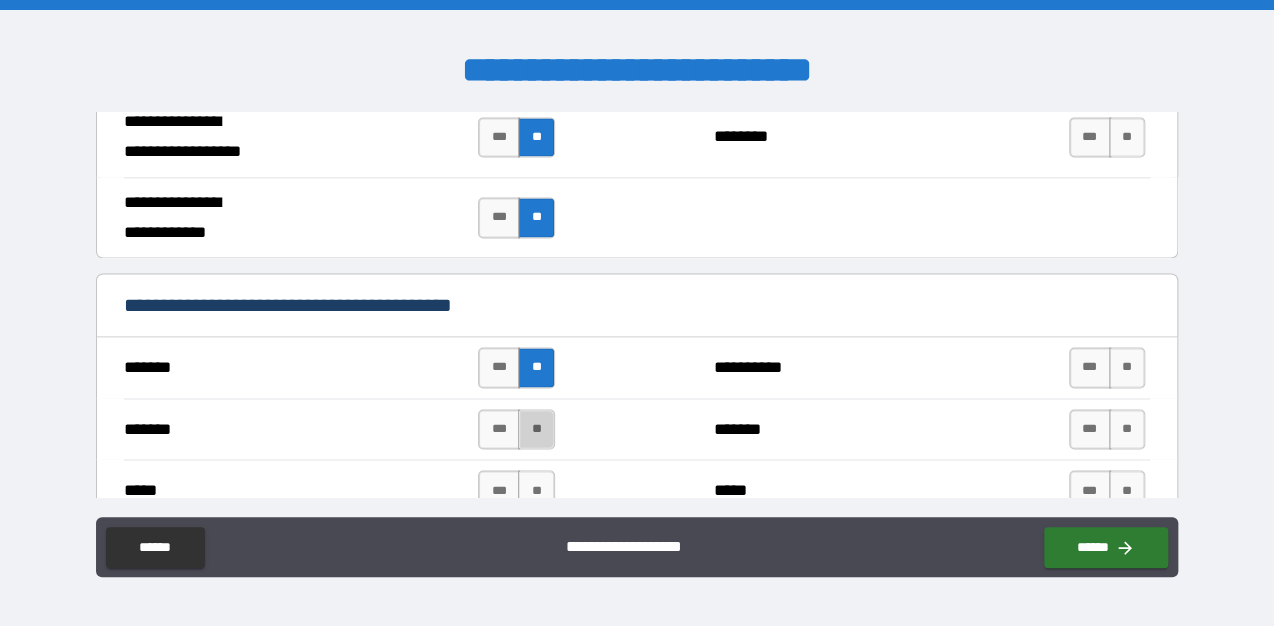 drag, startPoint x: 536, startPoint y: 423, endPoint x: 547, endPoint y: 443, distance: 22.825424 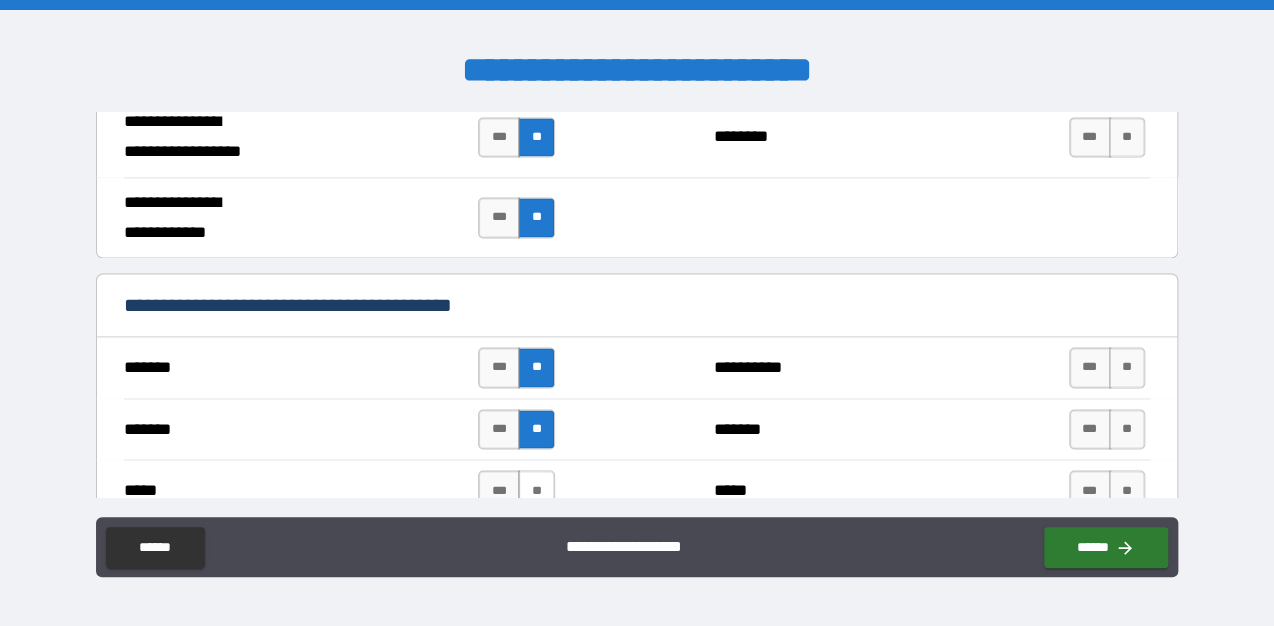 click on "**" at bounding box center (536, 490) 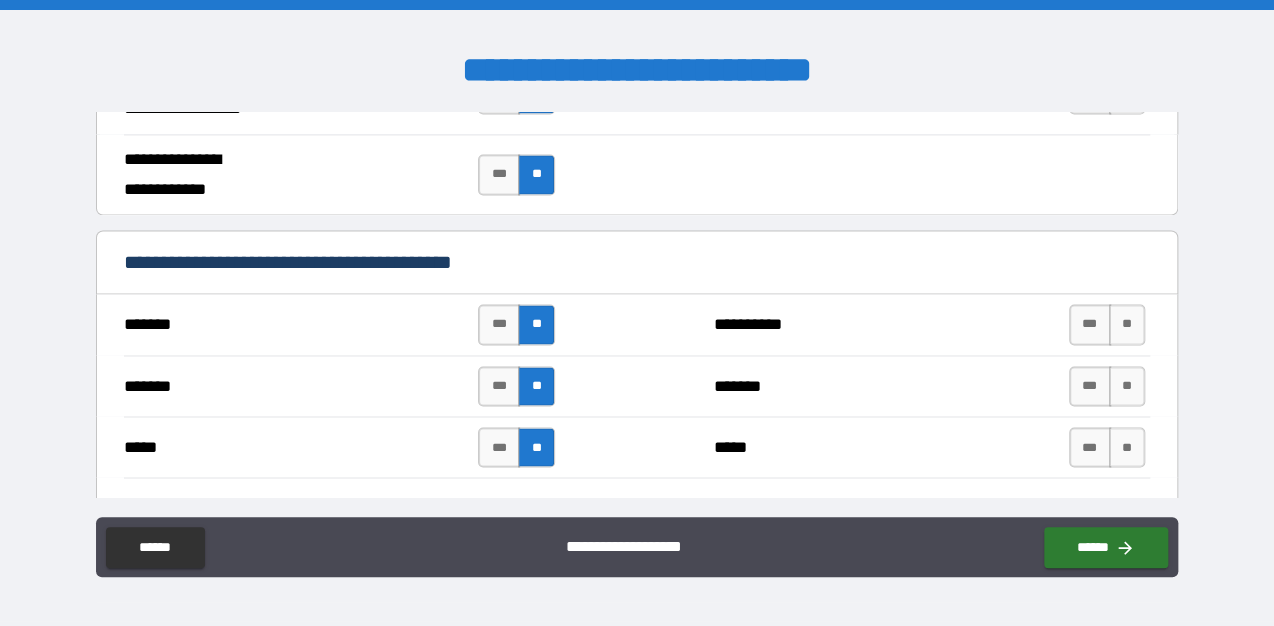 scroll, scrollTop: 1360, scrollLeft: 0, axis: vertical 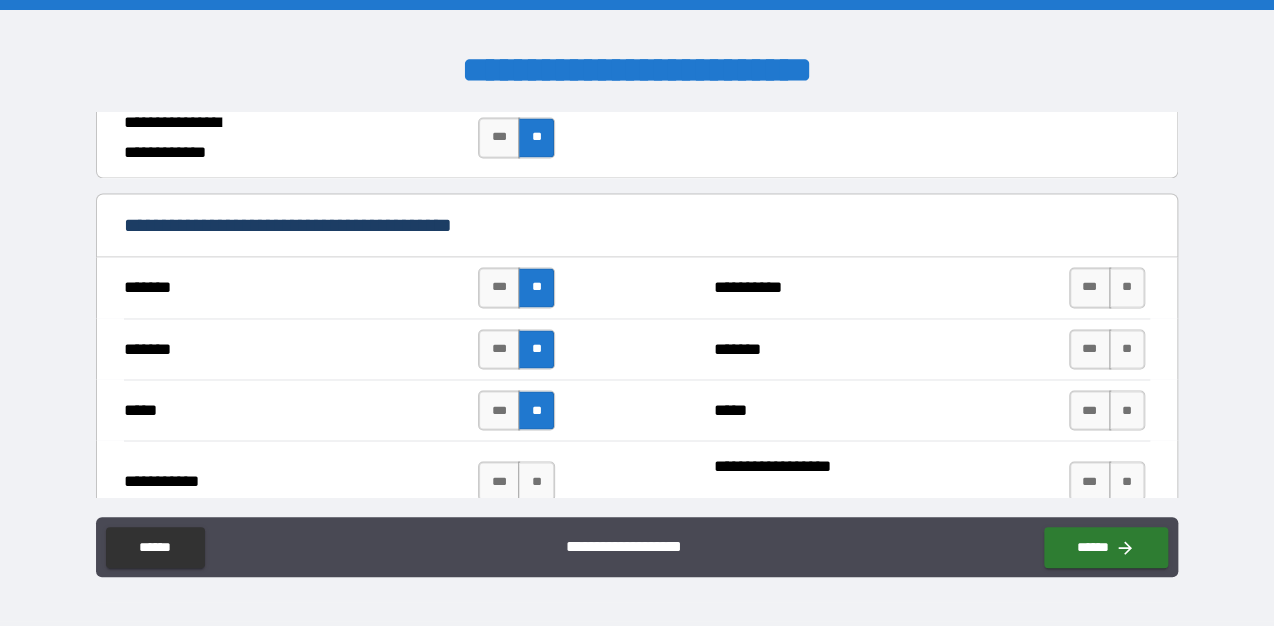drag, startPoint x: 539, startPoint y: 473, endPoint x: 551, endPoint y: 468, distance: 13 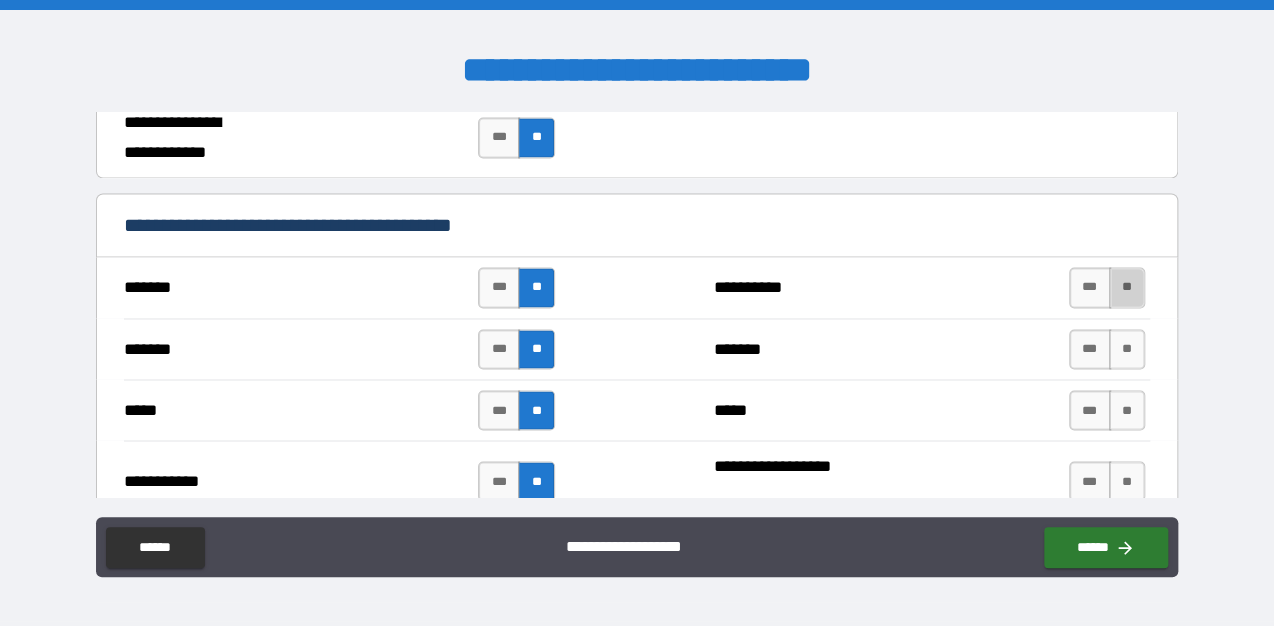 drag, startPoint x: 1115, startPoint y: 277, endPoint x: 1118, endPoint y: 310, distance: 33.13608 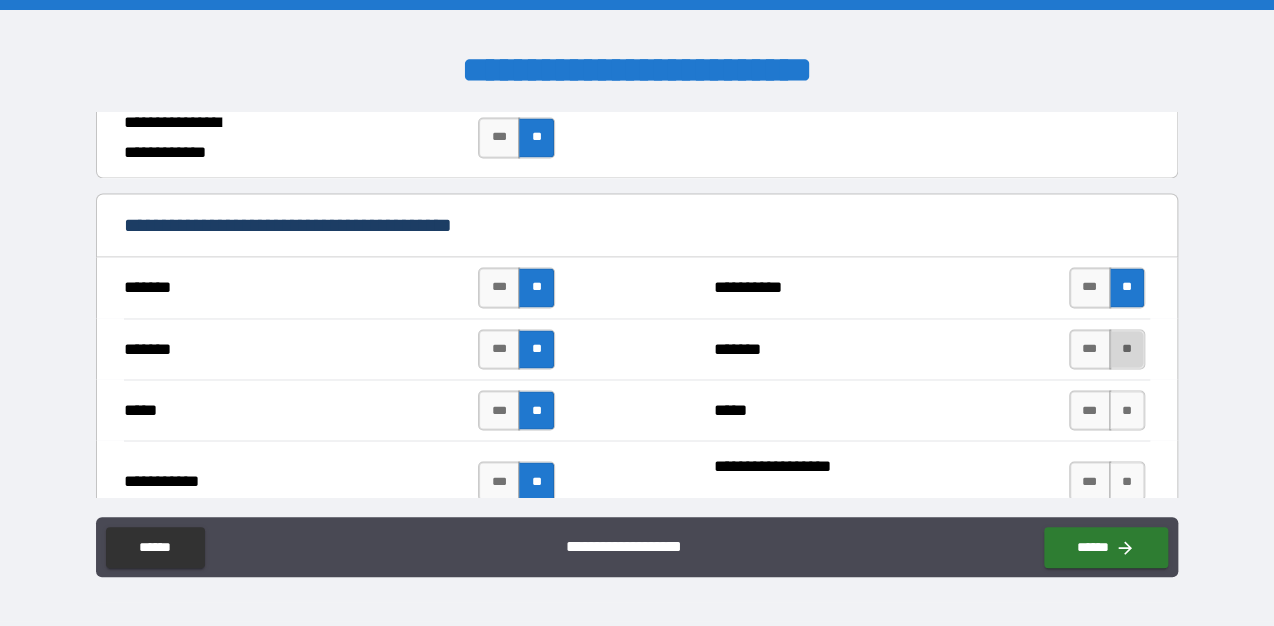 click on "**" at bounding box center (1127, 349) 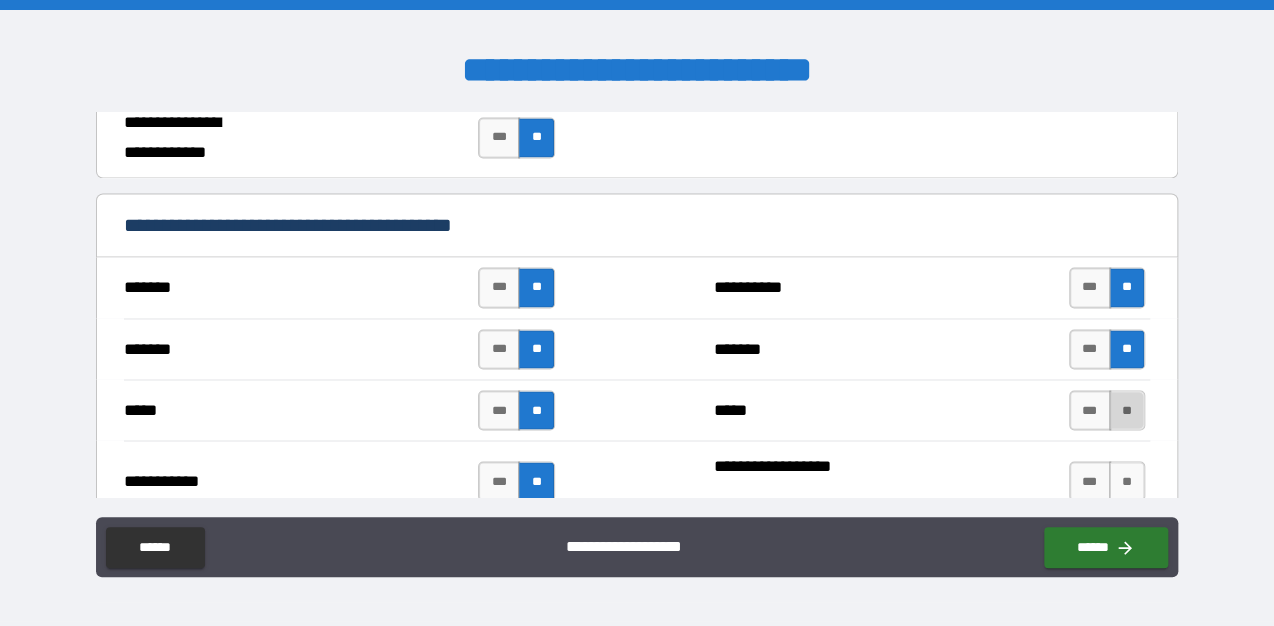 click on "**" at bounding box center [1127, 410] 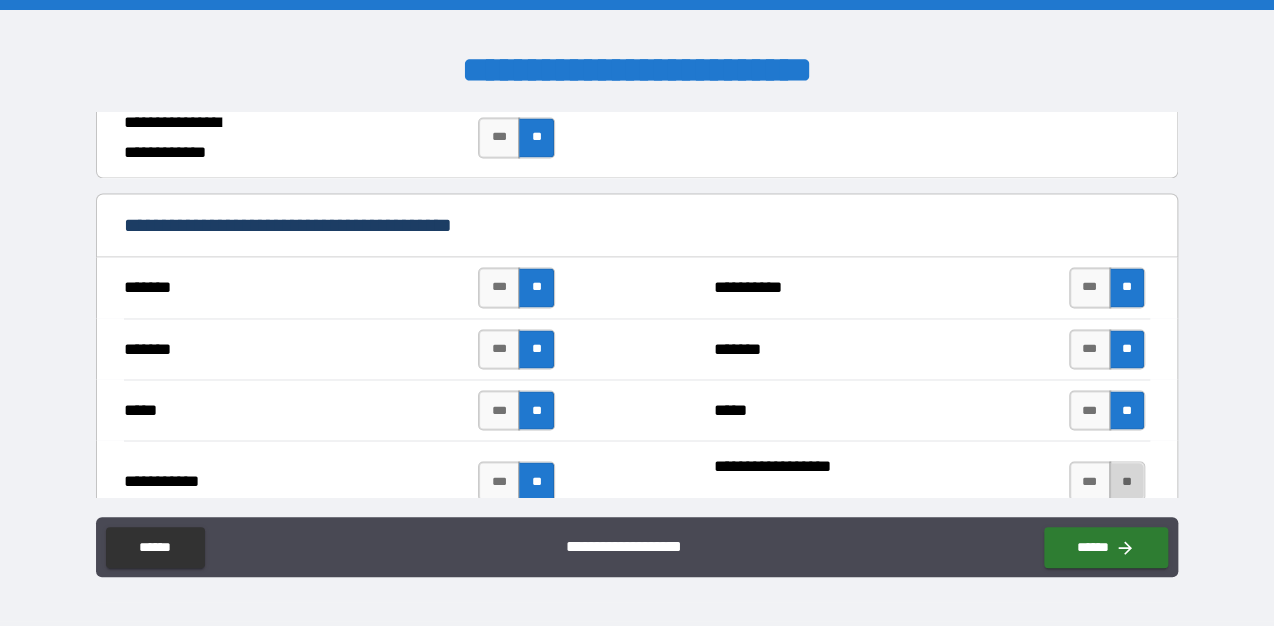 click on "**" at bounding box center (1127, 481) 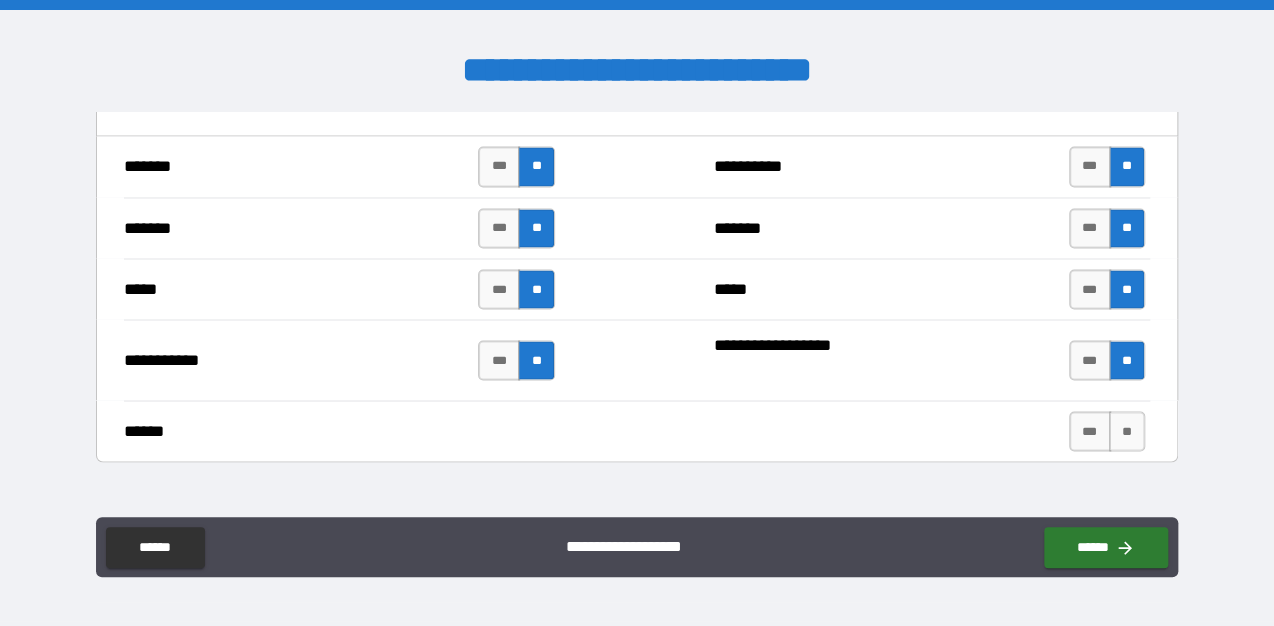 scroll, scrollTop: 1520, scrollLeft: 0, axis: vertical 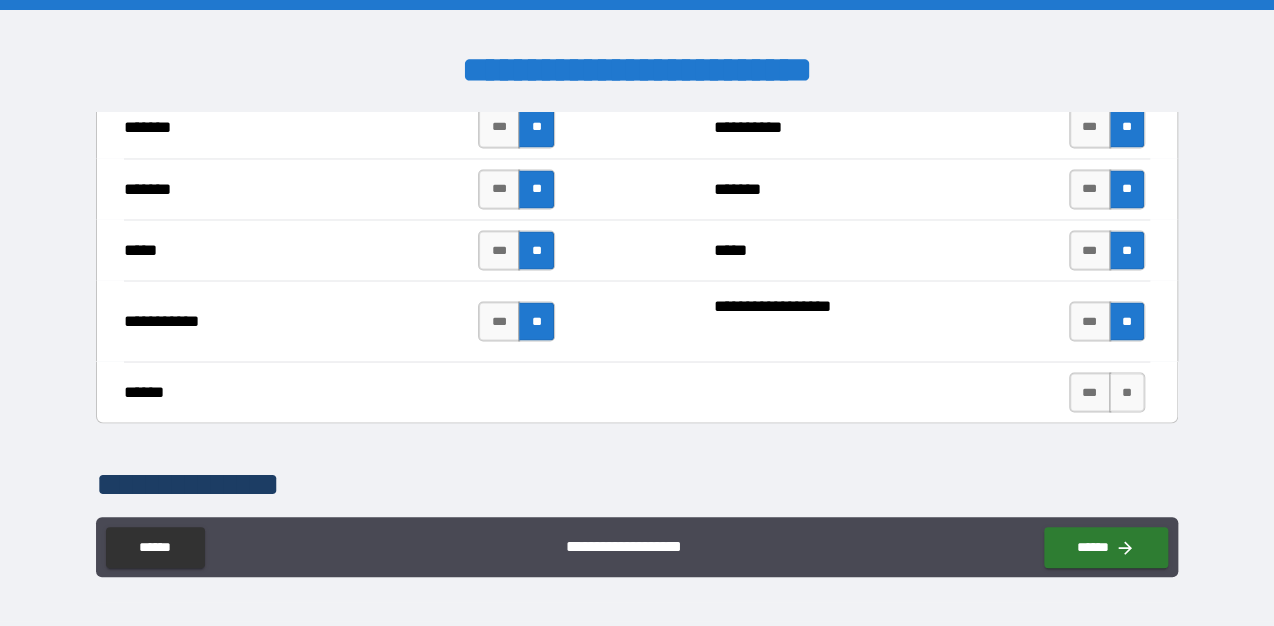 click on "******" at bounding box center (276, 392) 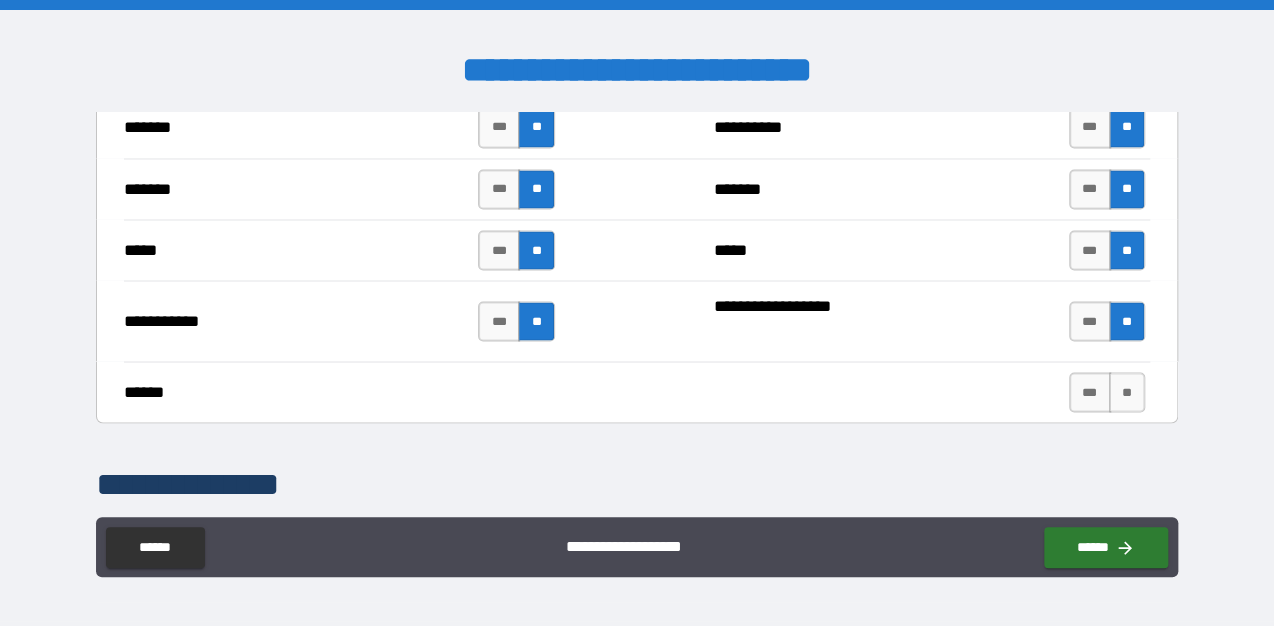 click on "******" at bounding box center (276, 392) 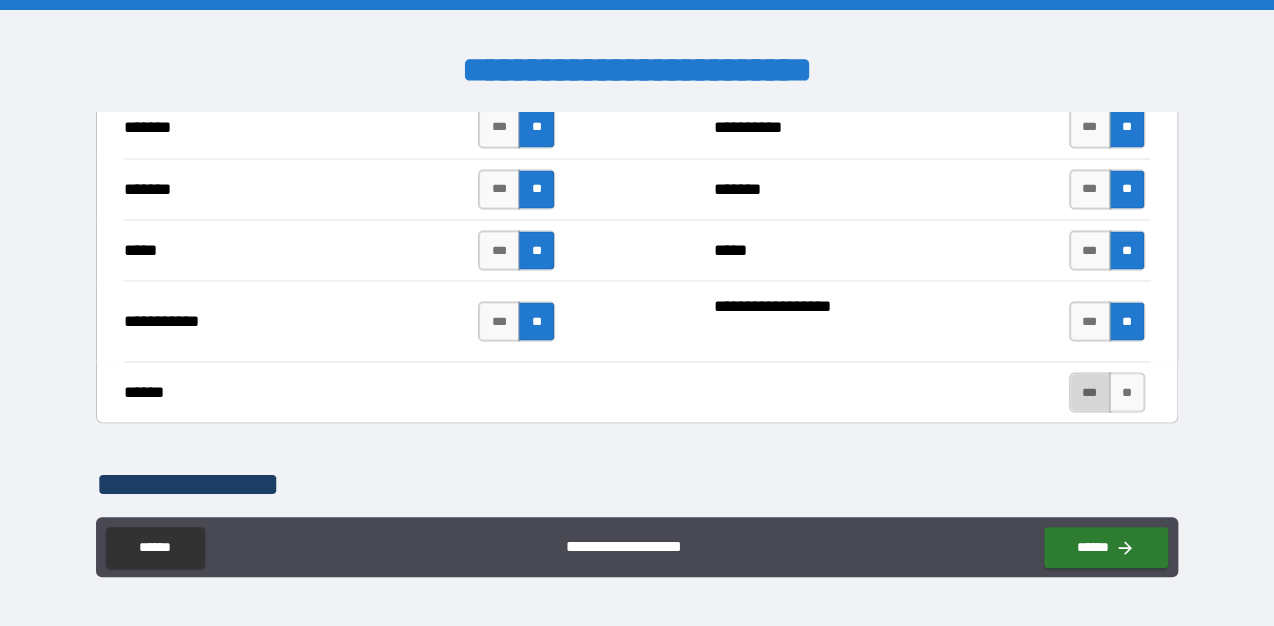 click on "***" at bounding box center [1090, 392] 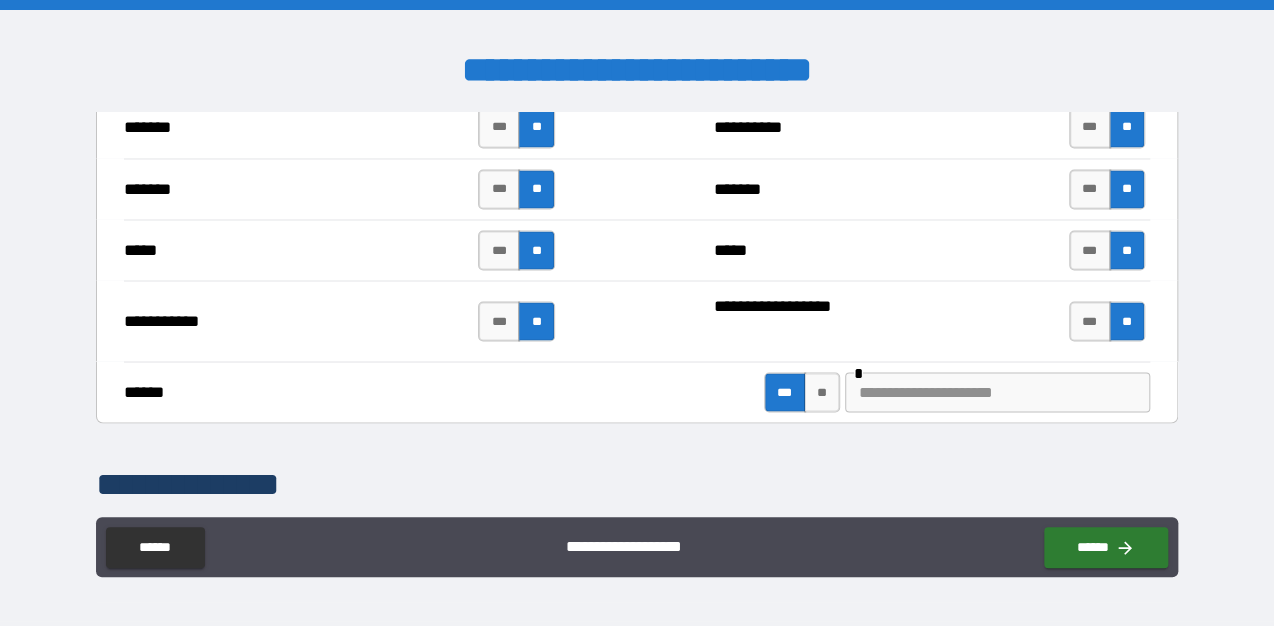 click on "******" at bounding box center (276, 392) 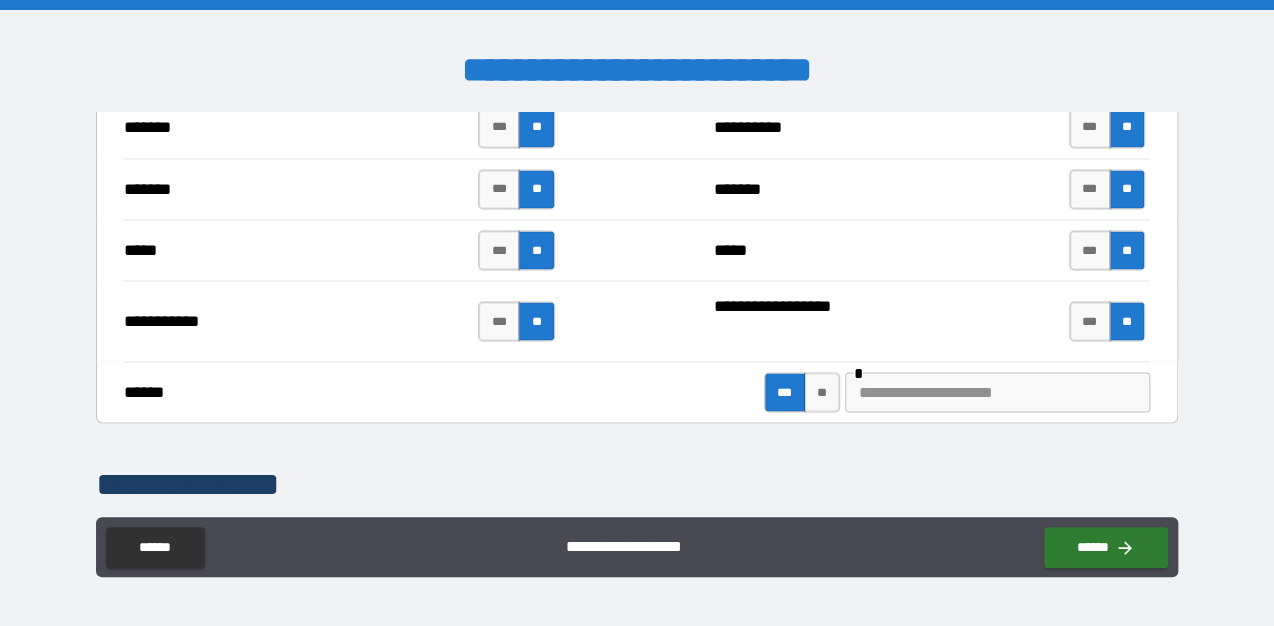 click at bounding box center (997, 392) 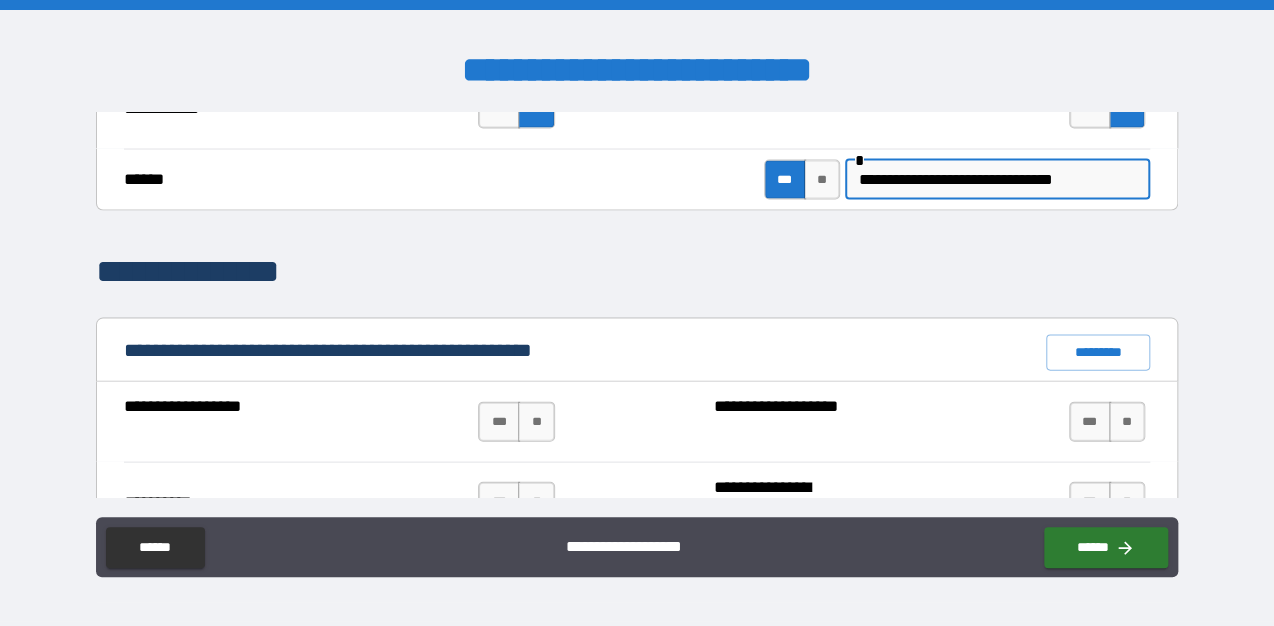 scroll, scrollTop: 1760, scrollLeft: 0, axis: vertical 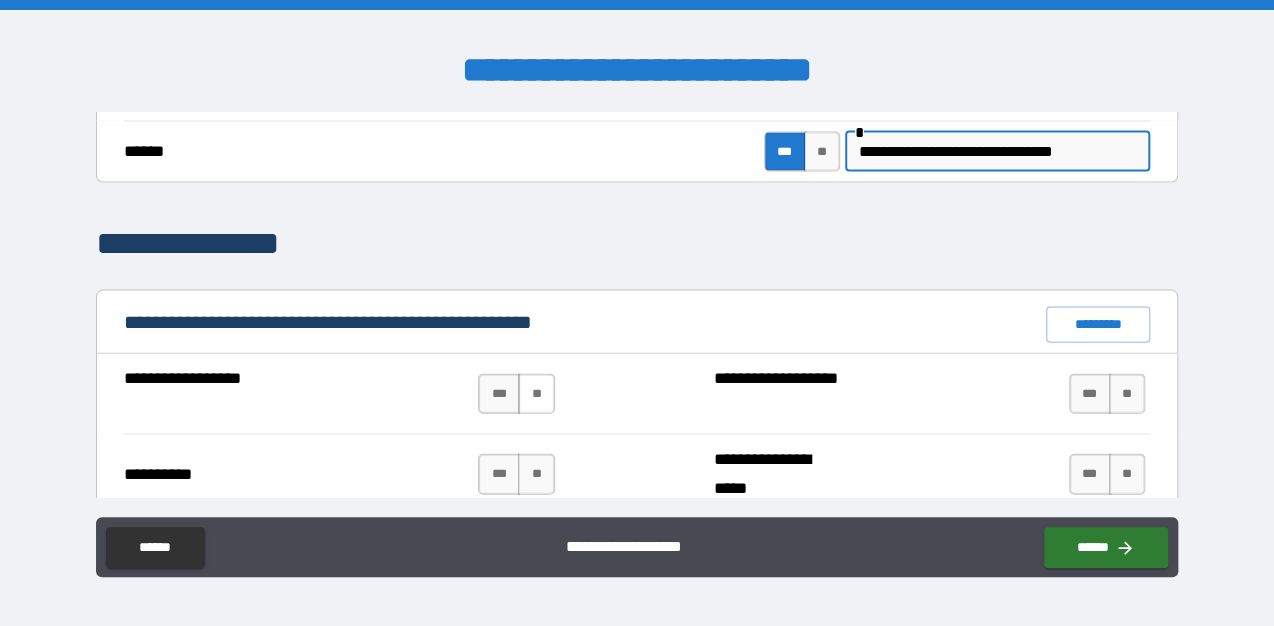 type on "**********" 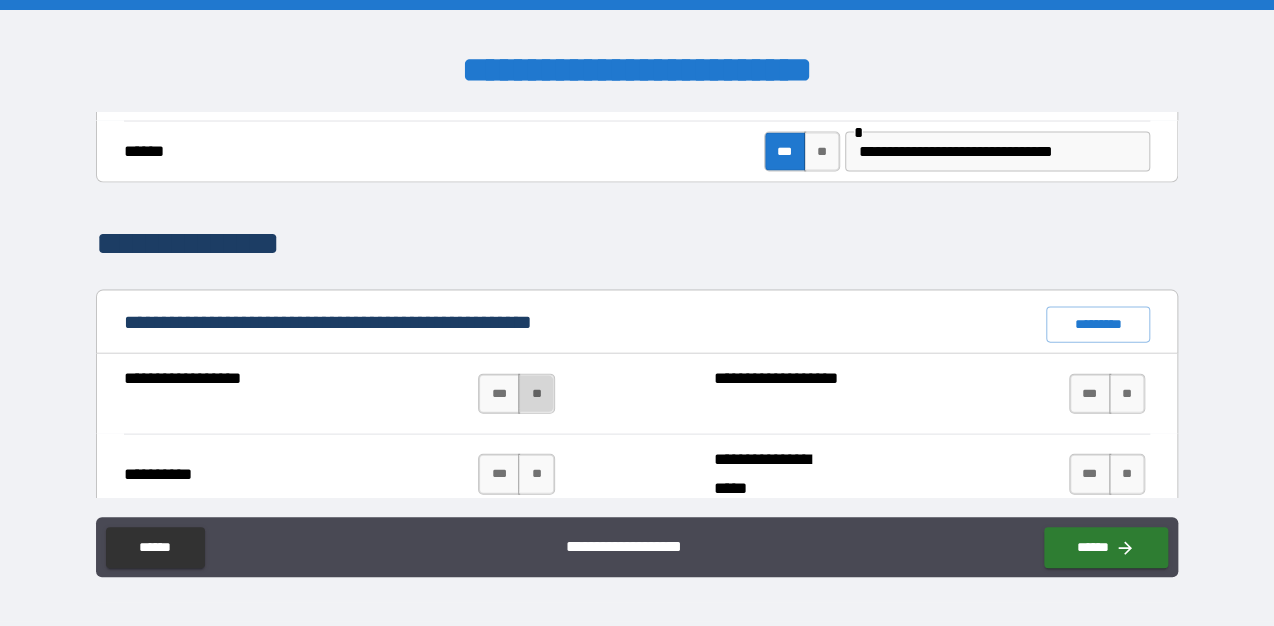 drag, startPoint x: 530, startPoint y: 384, endPoint x: 534, endPoint y: 421, distance: 37.215588 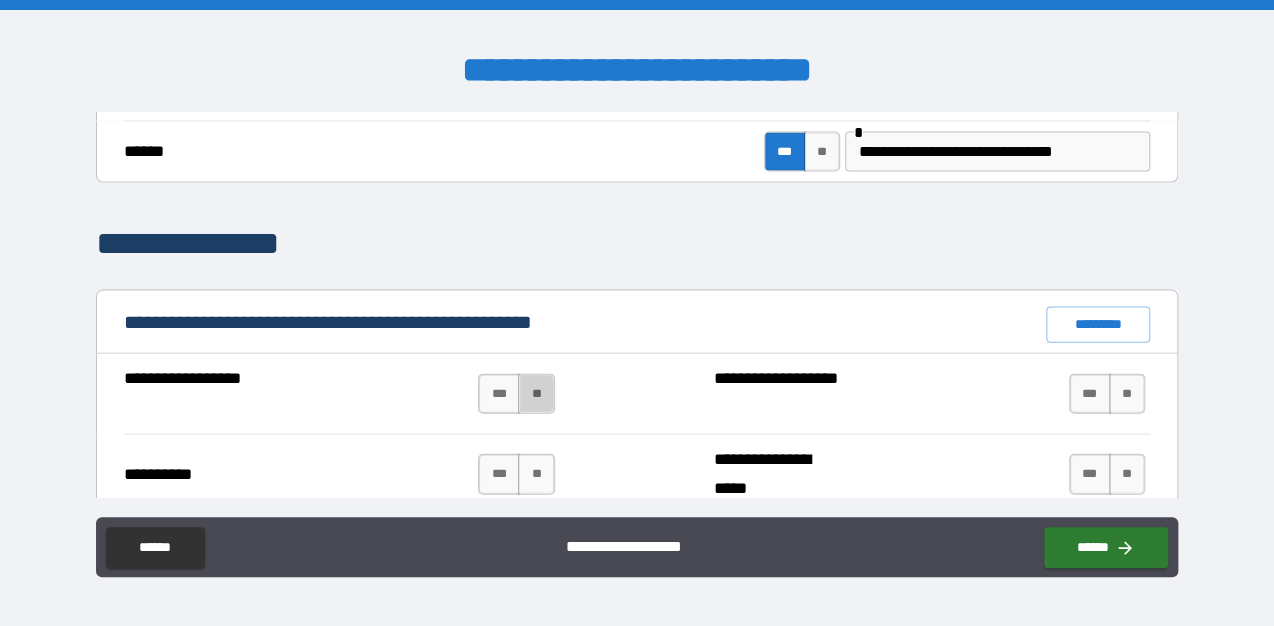 click on "**" at bounding box center [536, 394] 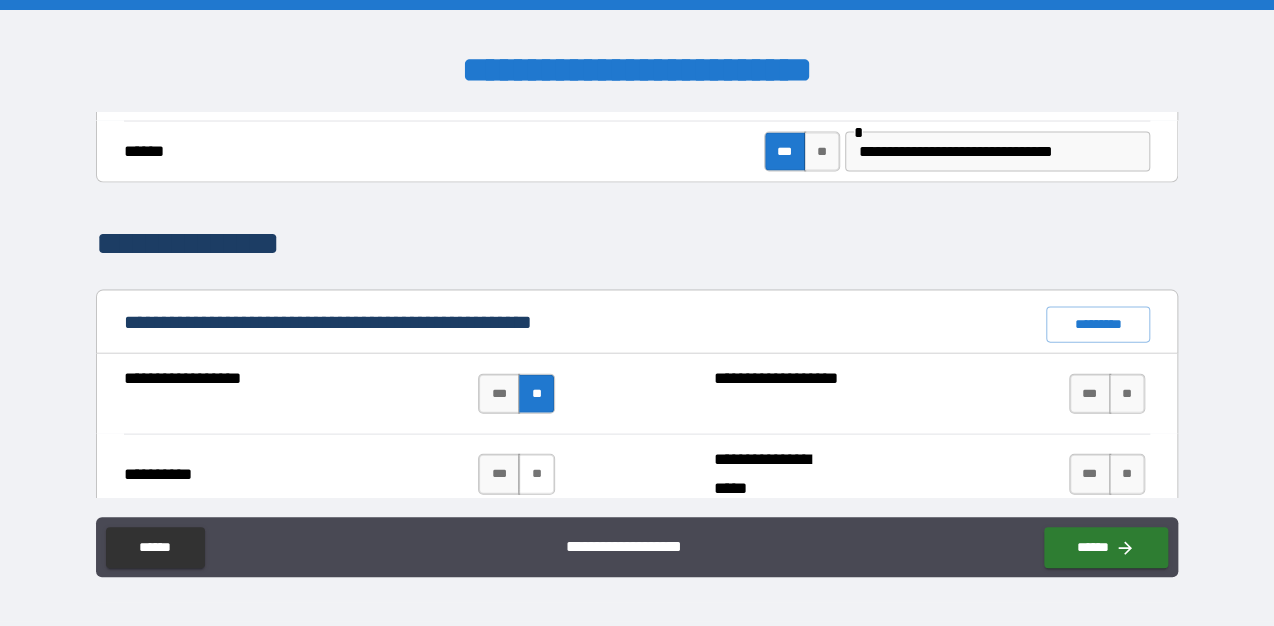 click on "**" at bounding box center [536, 474] 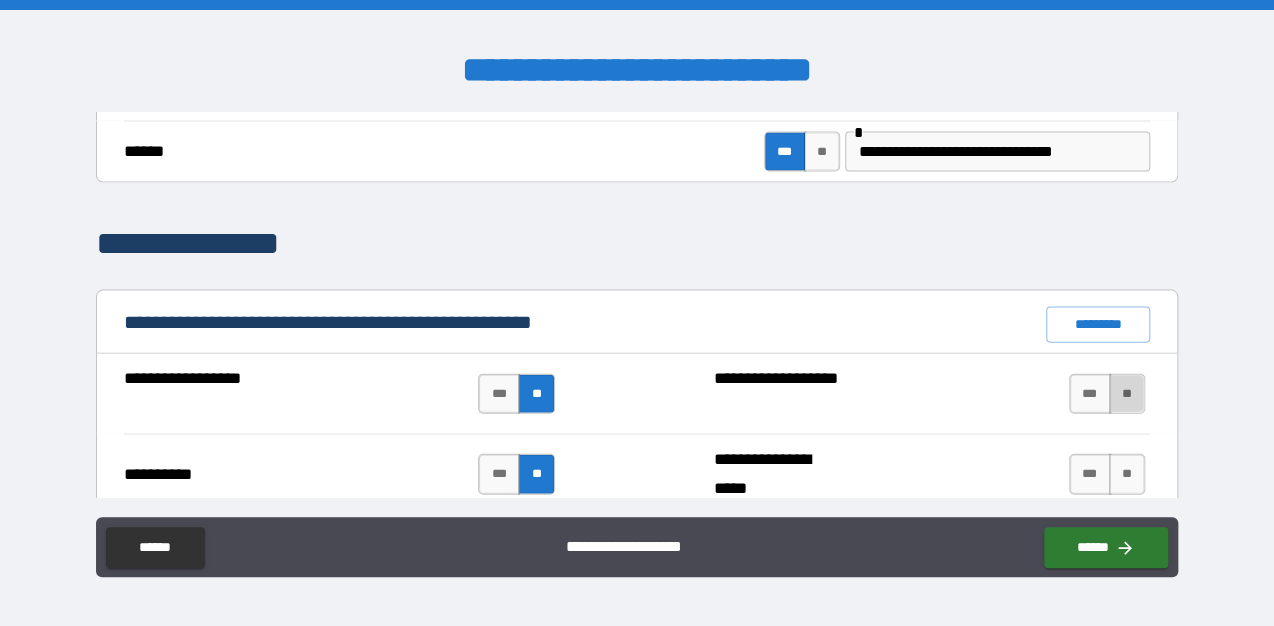 click on "**" at bounding box center (1127, 394) 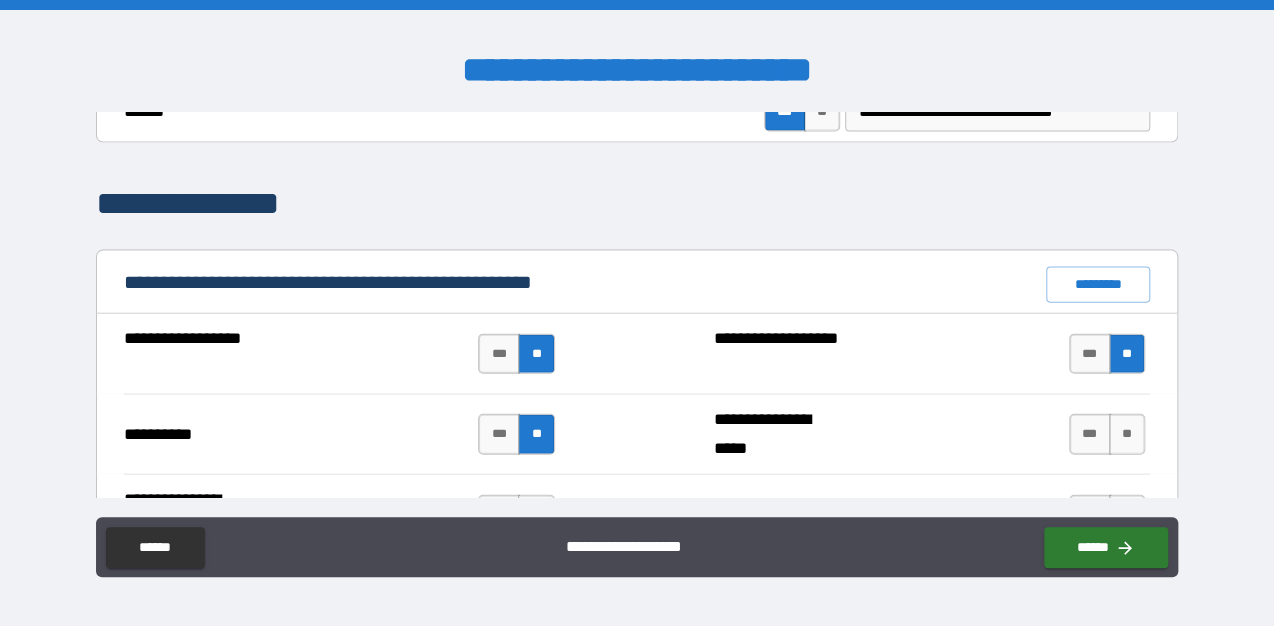 scroll, scrollTop: 1840, scrollLeft: 0, axis: vertical 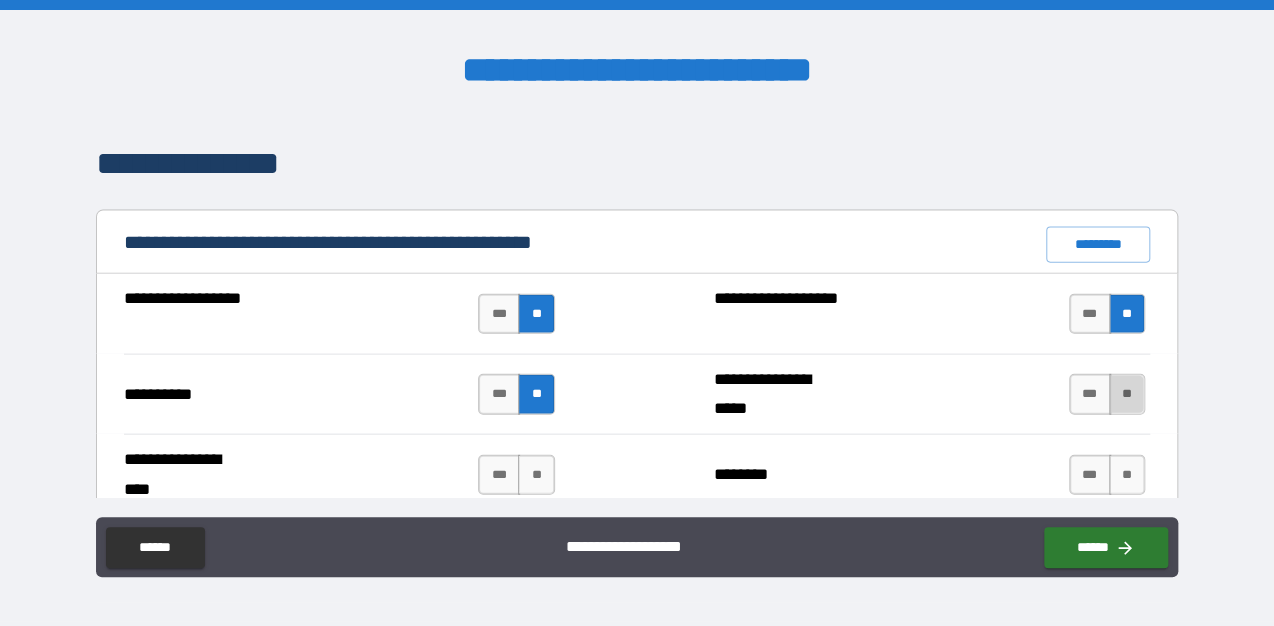 click on "**" at bounding box center [1127, 394] 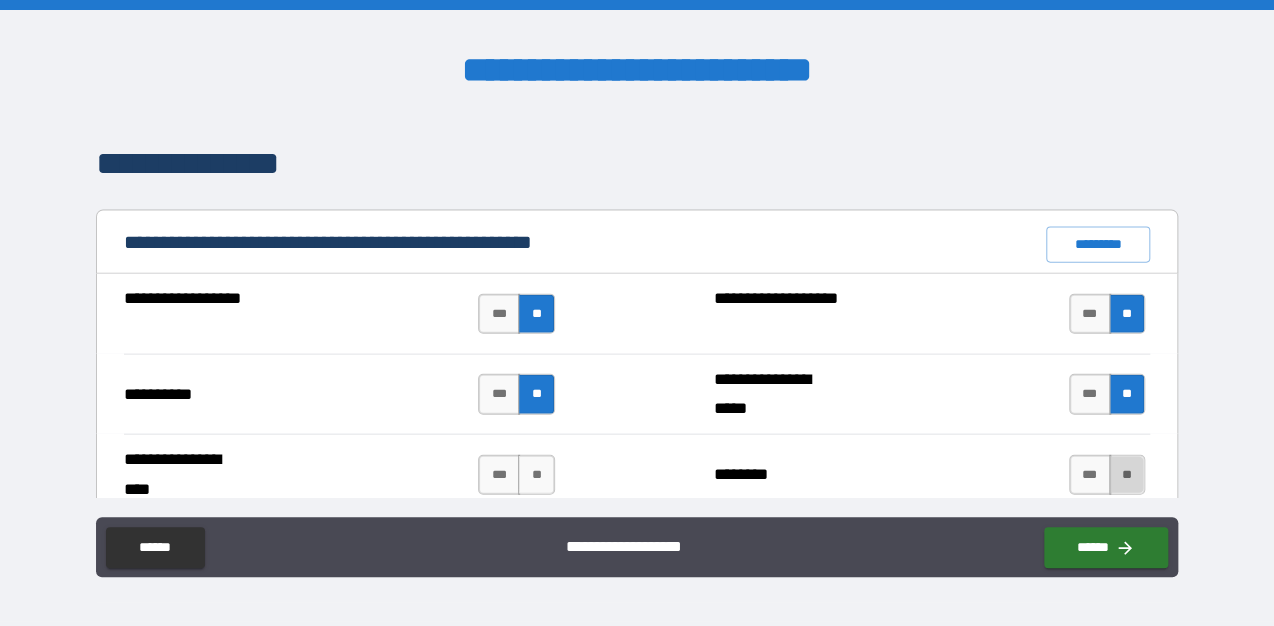 click on "**" at bounding box center (1127, 475) 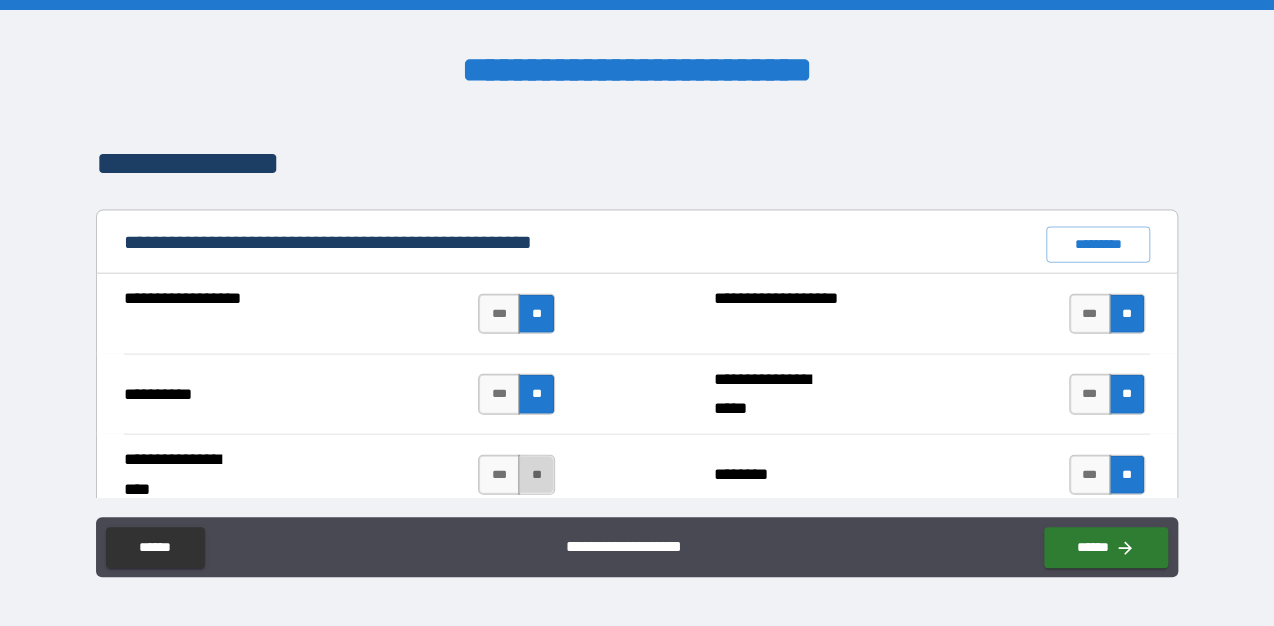 click on "**" at bounding box center [536, 475] 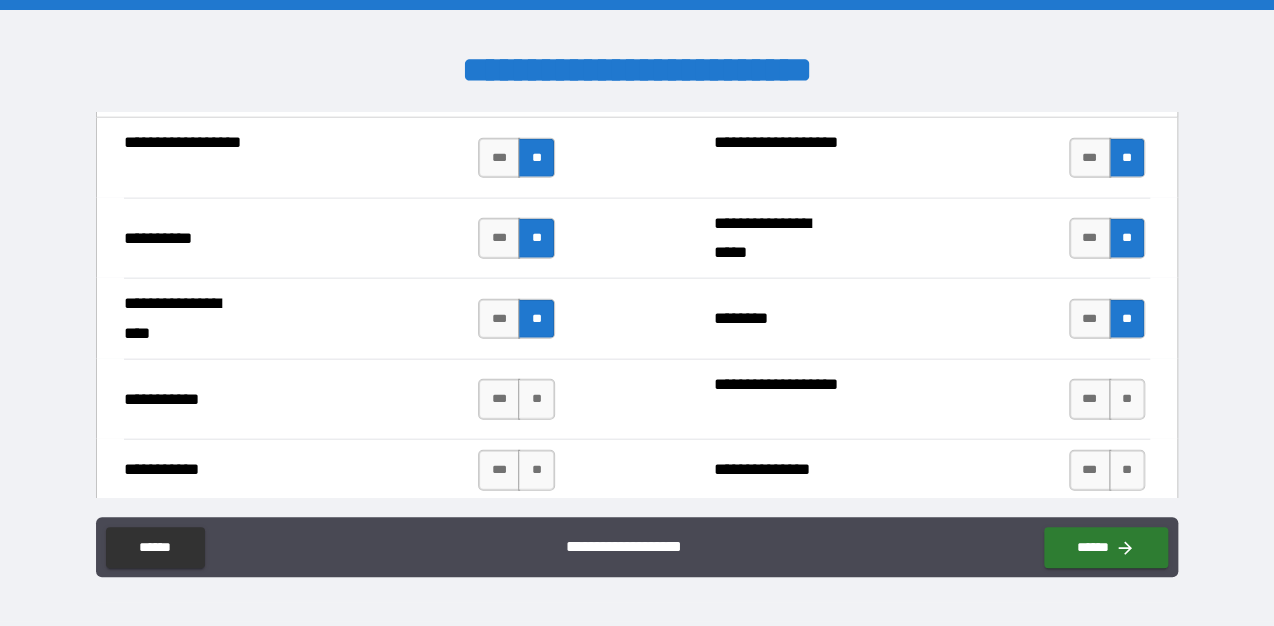 scroll, scrollTop: 2000, scrollLeft: 0, axis: vertical 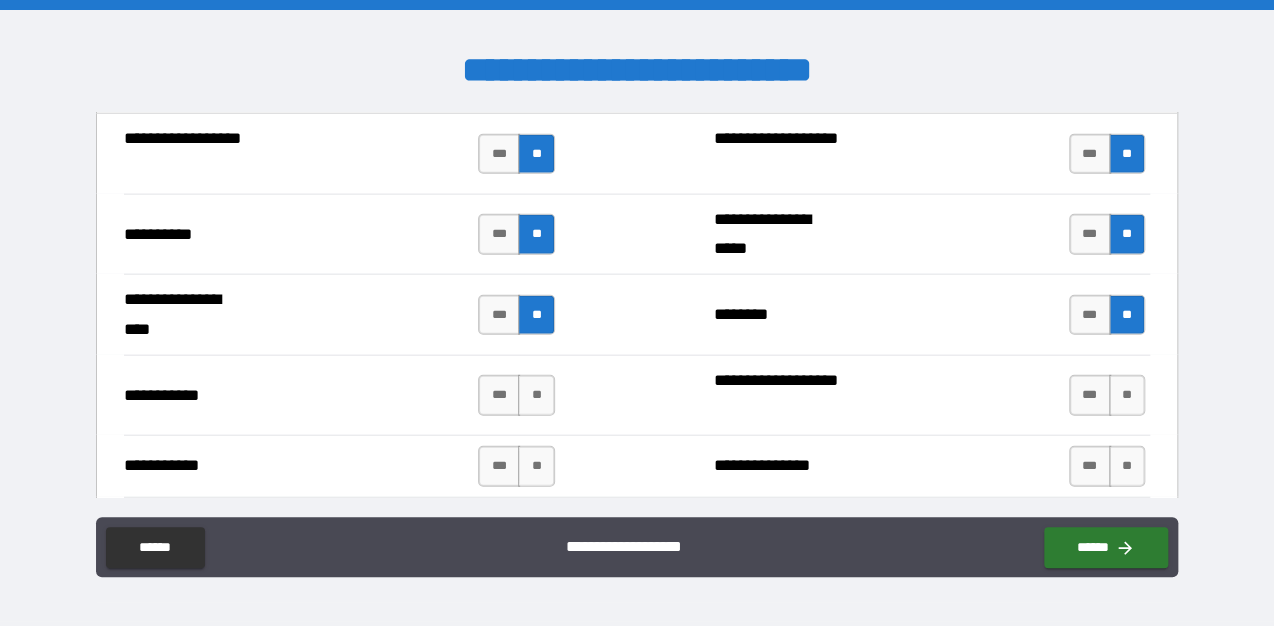 drag, startPoint x: 532, startPoint y: 386, endPoint x: 543, endPoint y: 419, distance: 34.785053 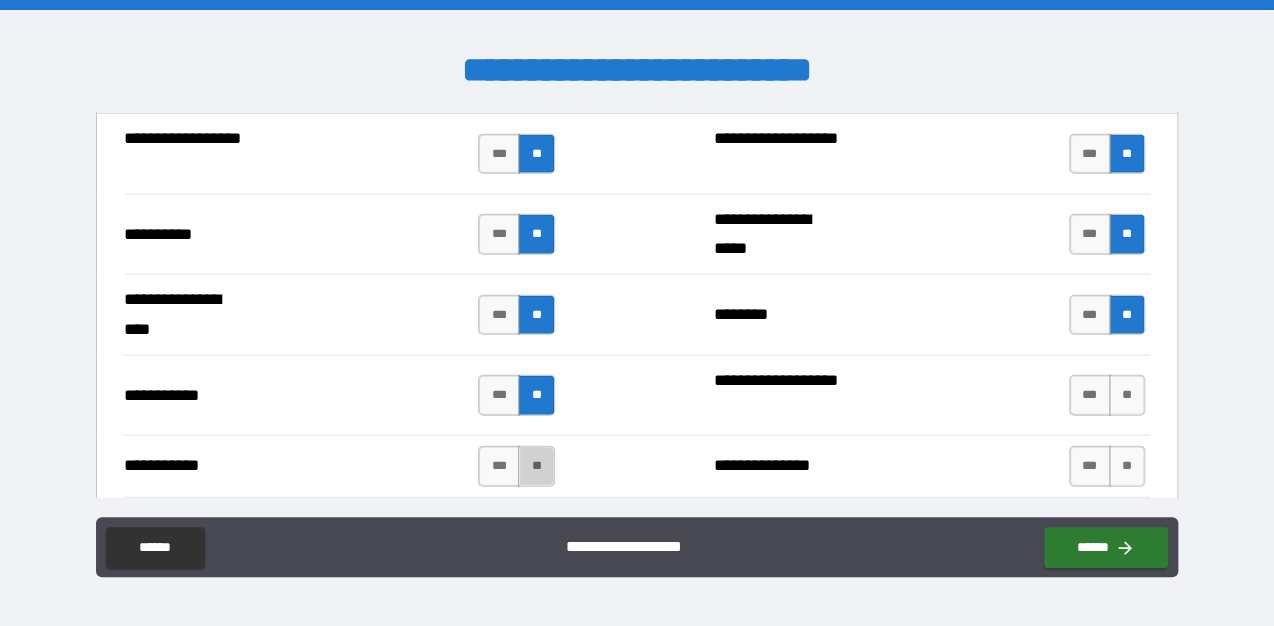 drag, startPoint x: 528, startPoint y: 455, endPoint x: 599, endPoint y: 456, distance: 71.00704 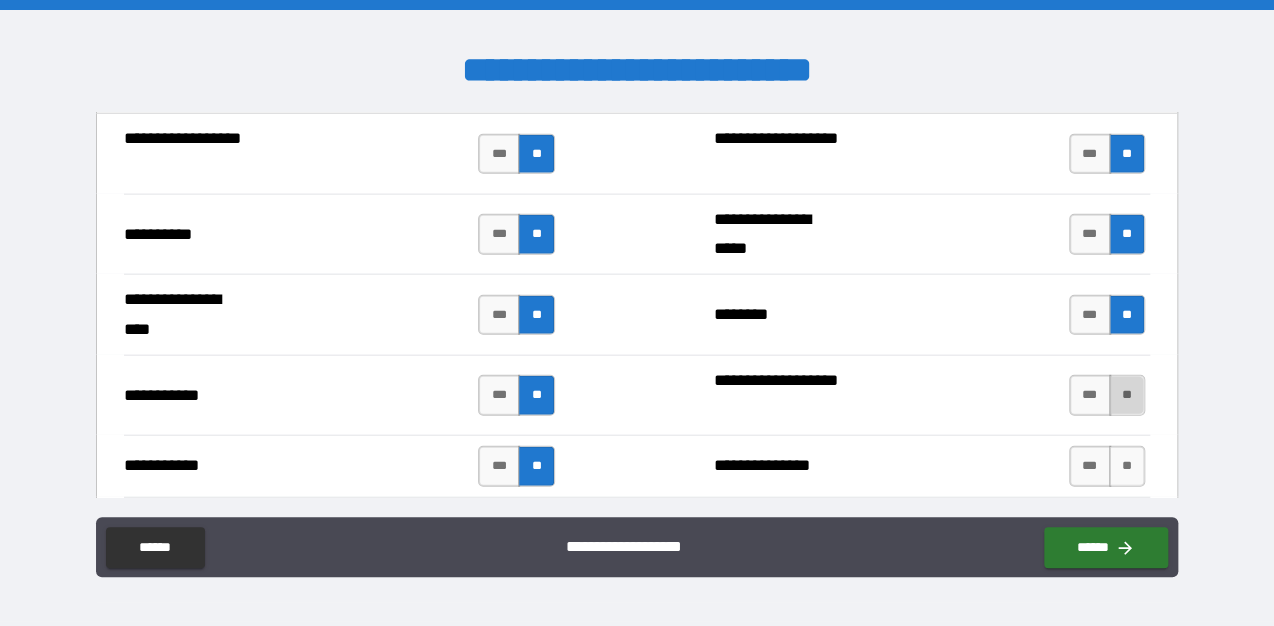 click on "**" at bounding box center (1127, 395) 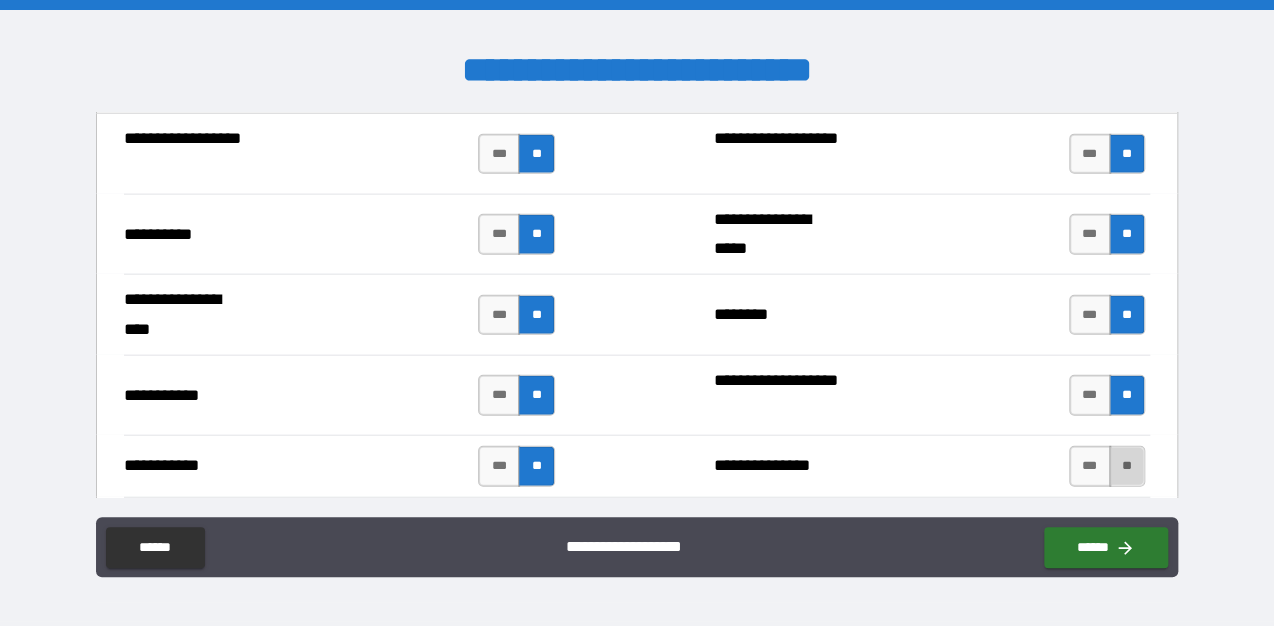 click on "**" at bounding box center [1127, 466] 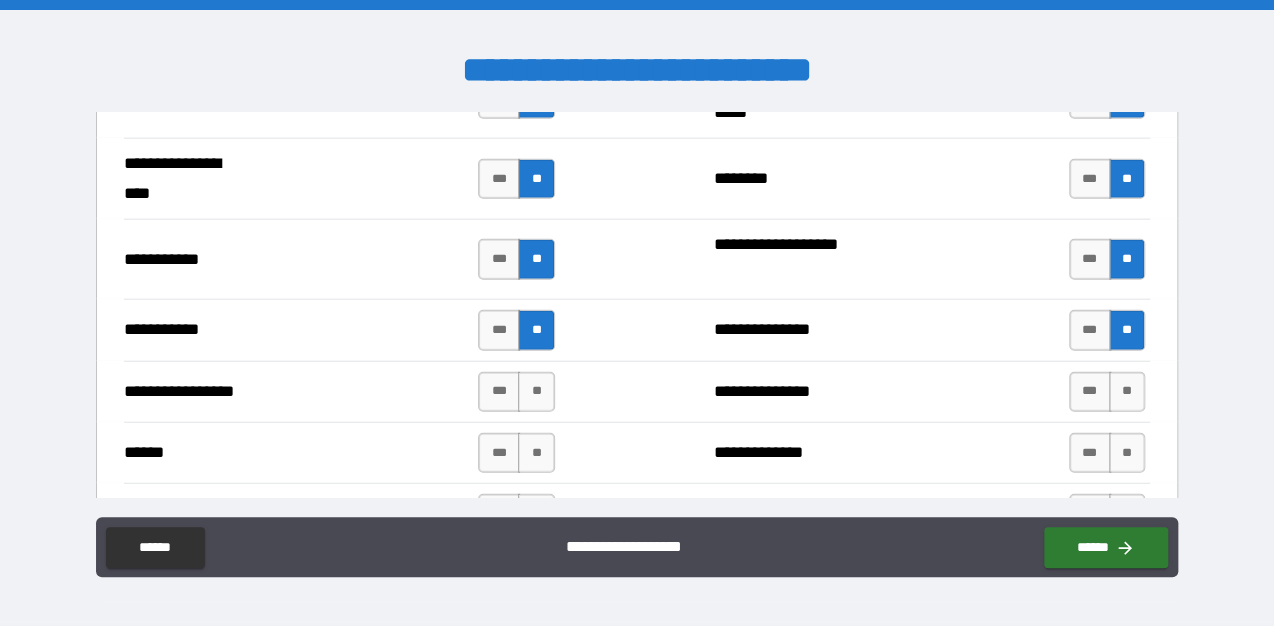 scroll, scrollTop: 2160, scrollLeft: 0, axis: vertical 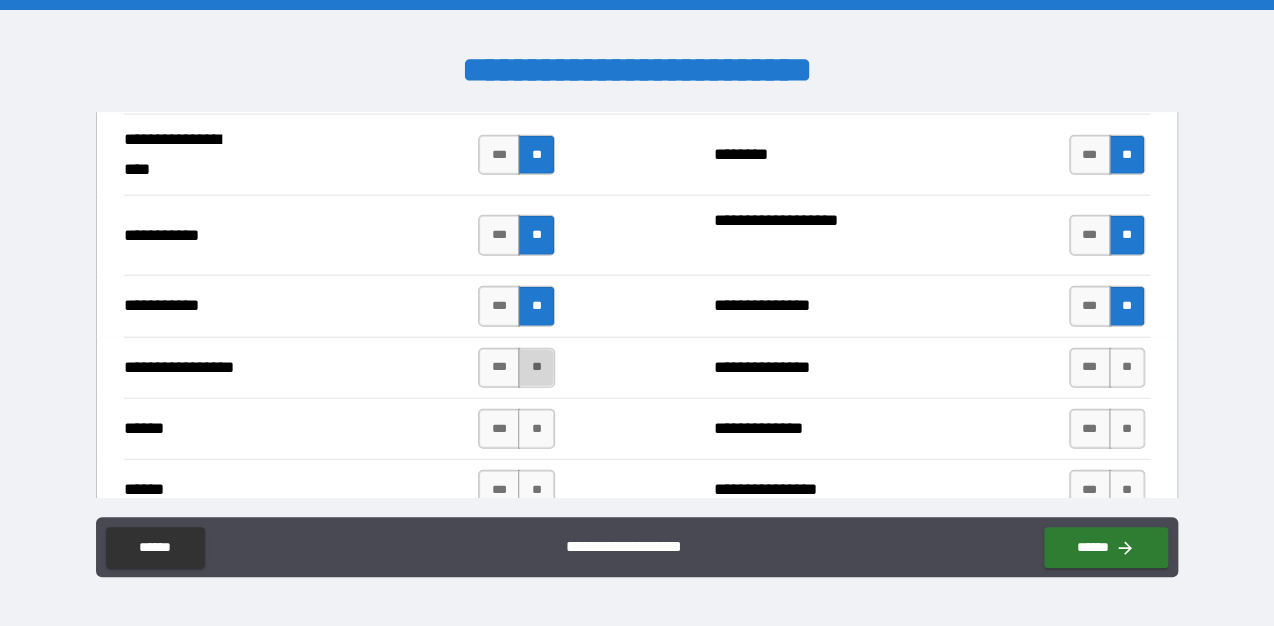 click on "**" at bounding box center (536, 368) 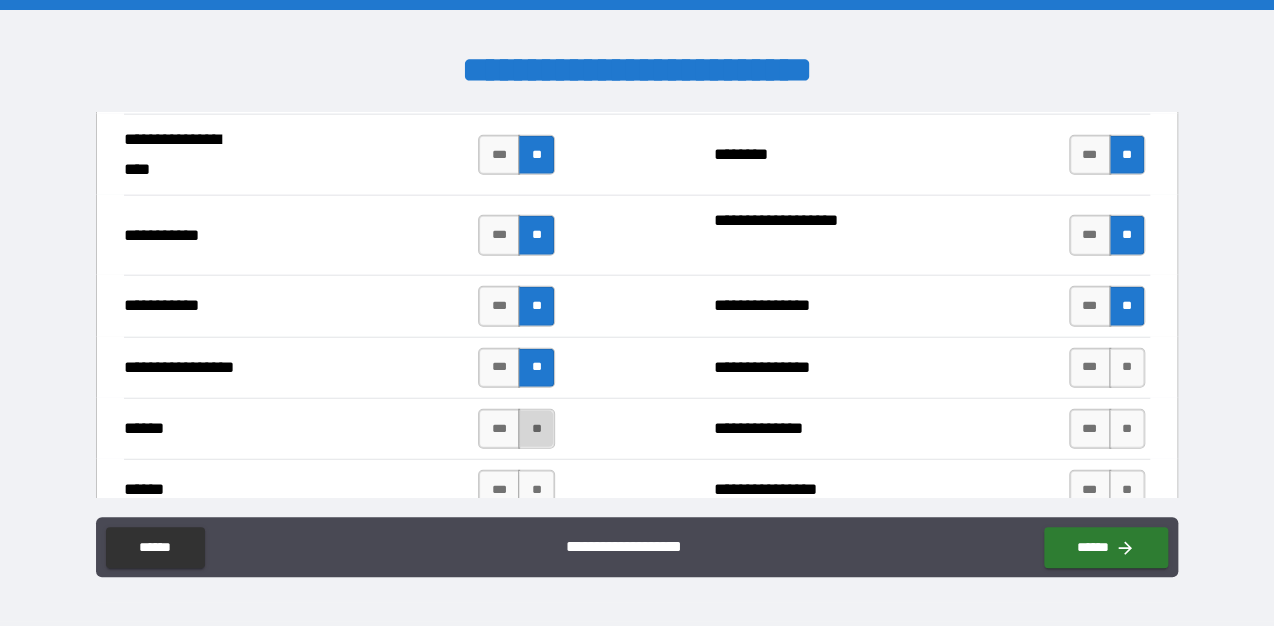 drag, startPoint x: 533, startPoint y: 416, endPoint x: 539, endPoint y: 440, distance: 24.738634 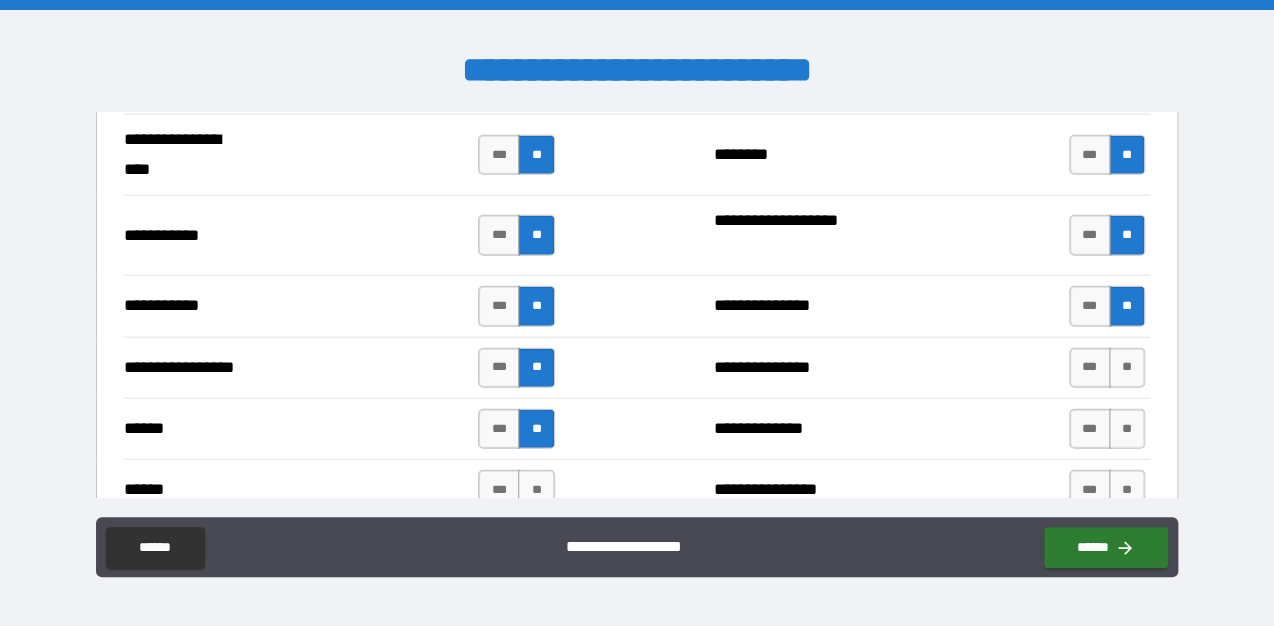 drag, startPoint x: 524, startPoint y: 476, endPoint x: 690, endPoint y: 474, distance: 166.01205 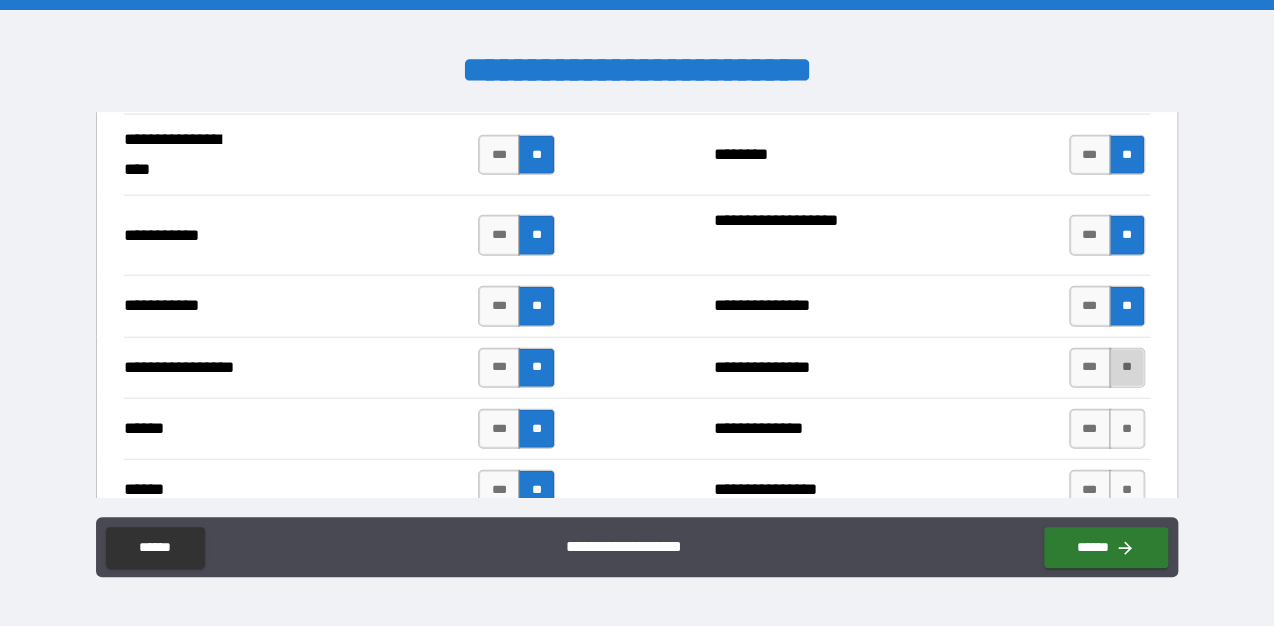 click on "**" at bounding box center (1127, 368) 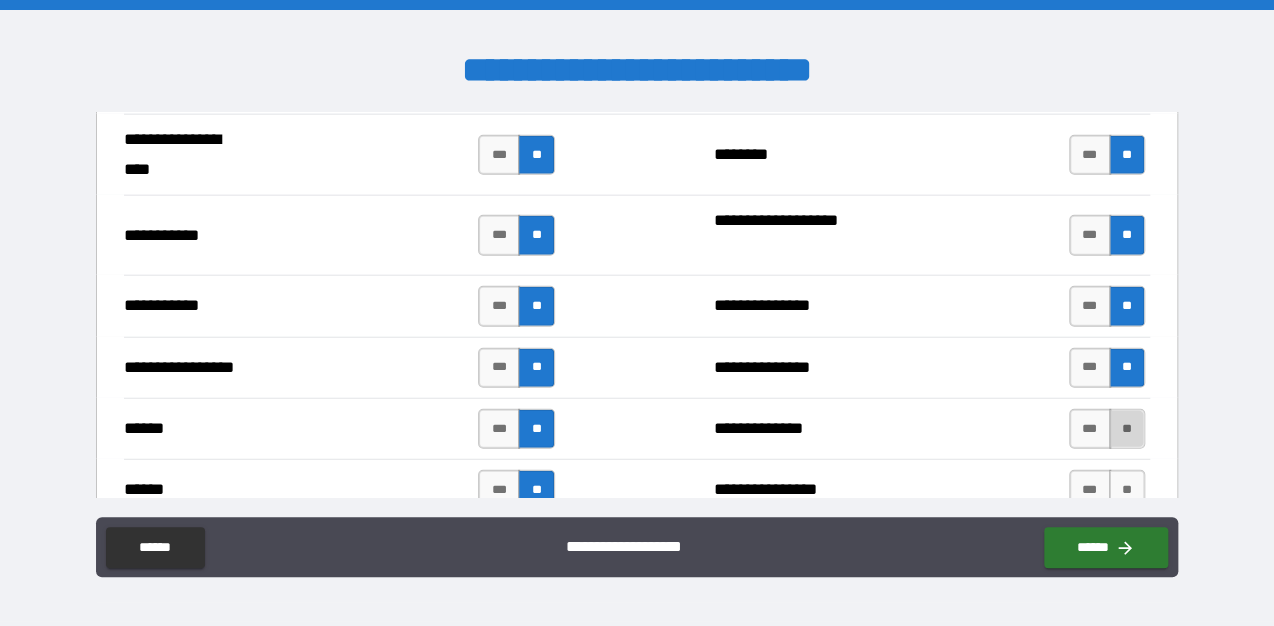 click on "**" at bounding box center [1127, 429] 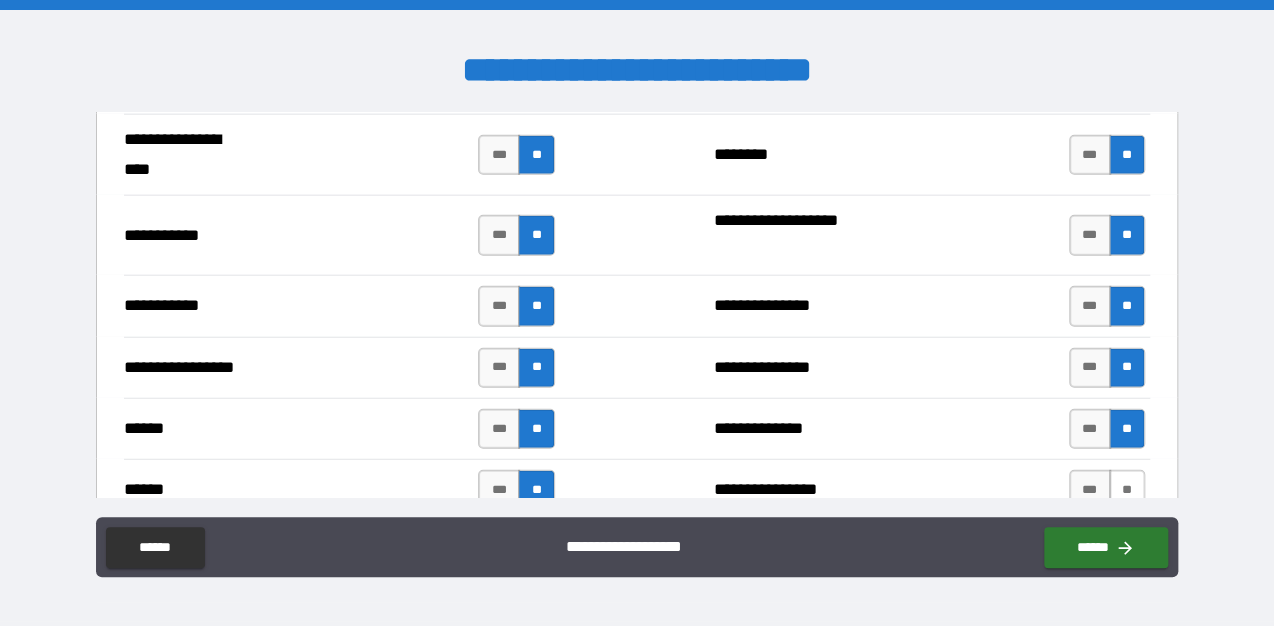 click on "**" at bounding box center (1127, 490) 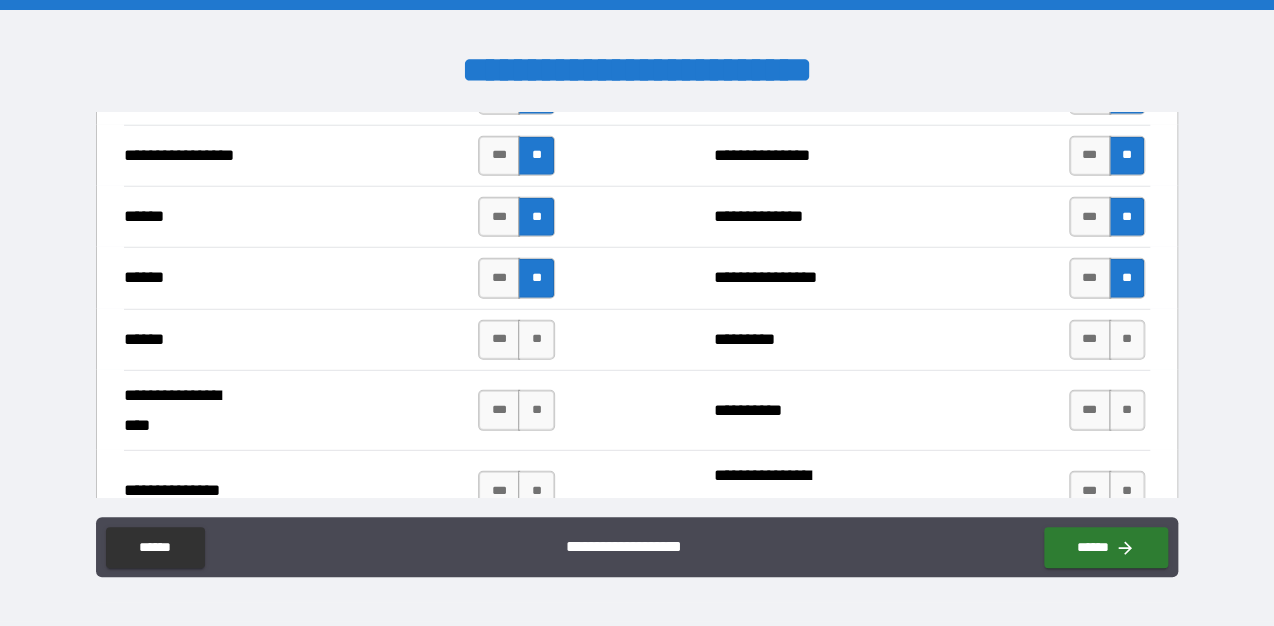 scroll, scrollTop: 2400, scrollLeft: 0, axis: vertical 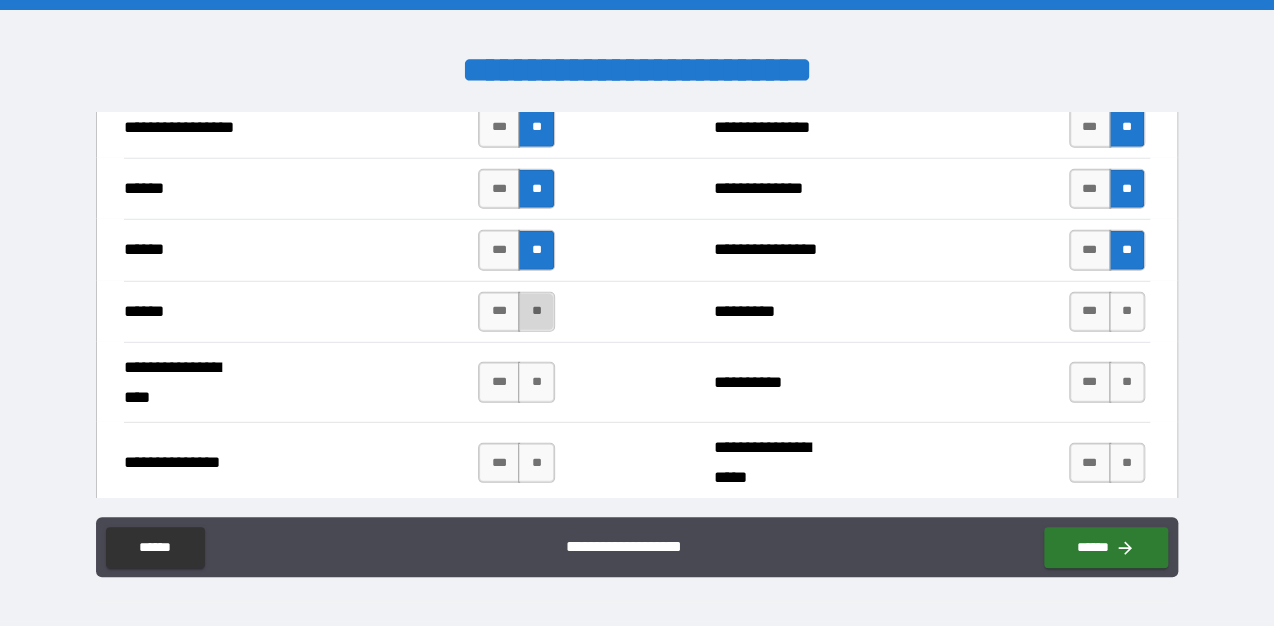 drag, startPoint x: 534, startPoint y: 297, endPoint x: 536, endPoint y: 308, distance: 11.18034 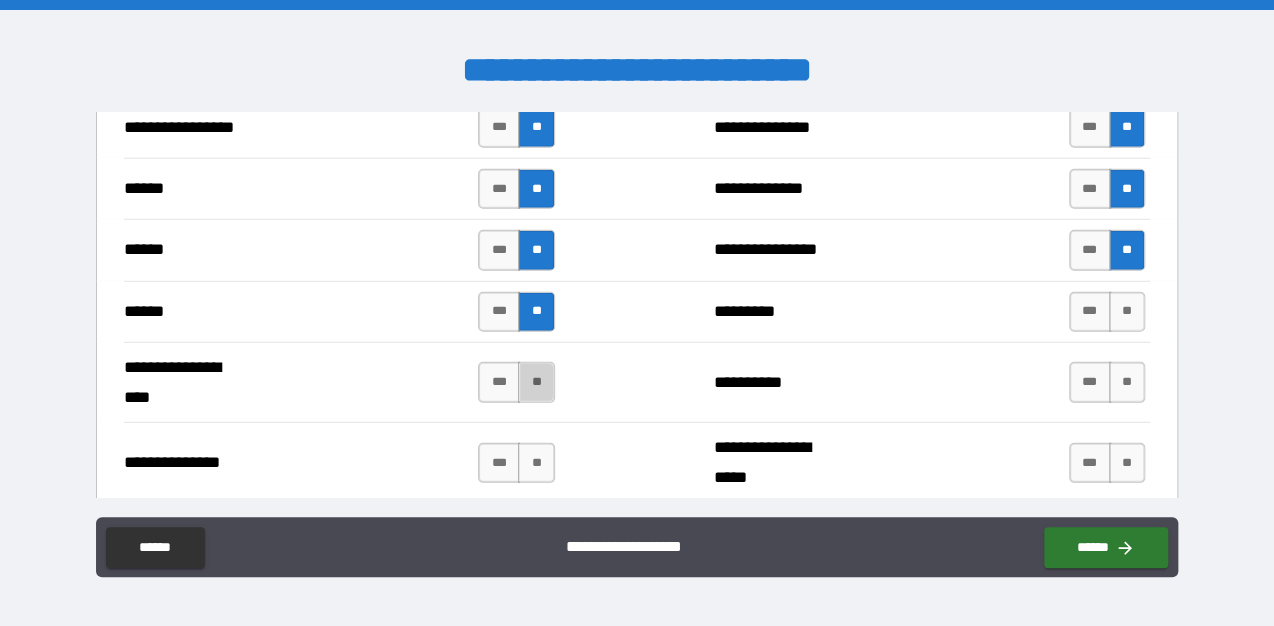 drag, startPoint x: 539, startPoint y: 371, endPoint x: 556, endPoint y: 396, distance: 30.232433 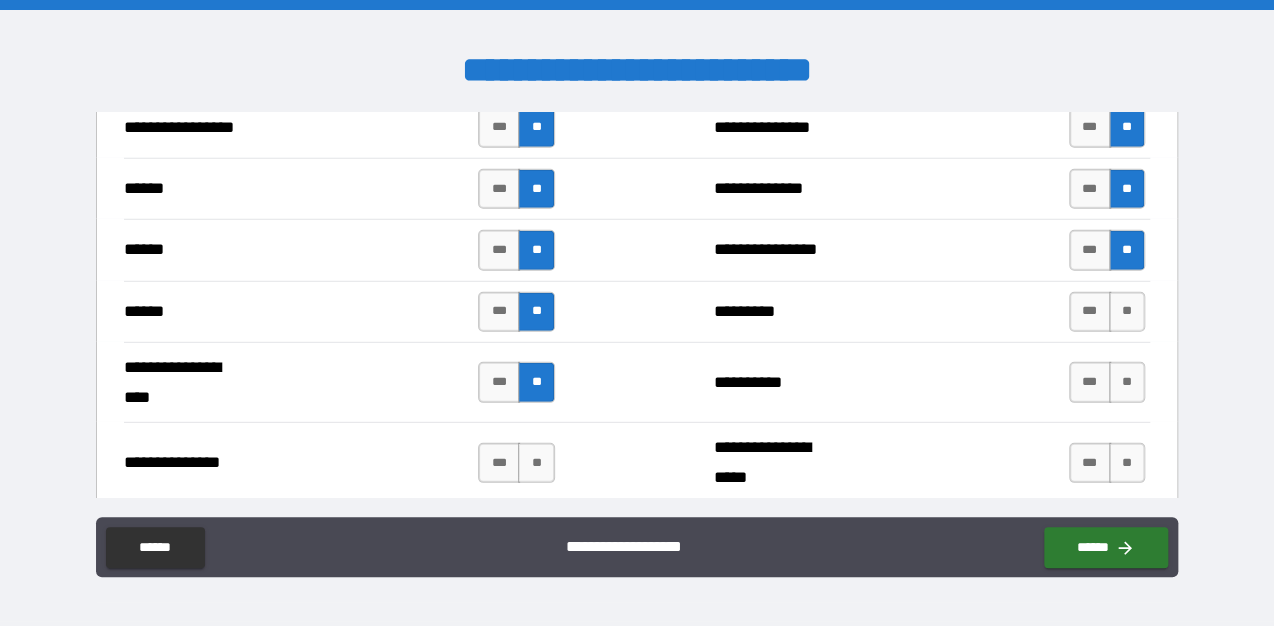 drag, startPoint x: 532, startPoint y: 448, endPoint x: 568, endPoint y: 446, distance: 36.05551 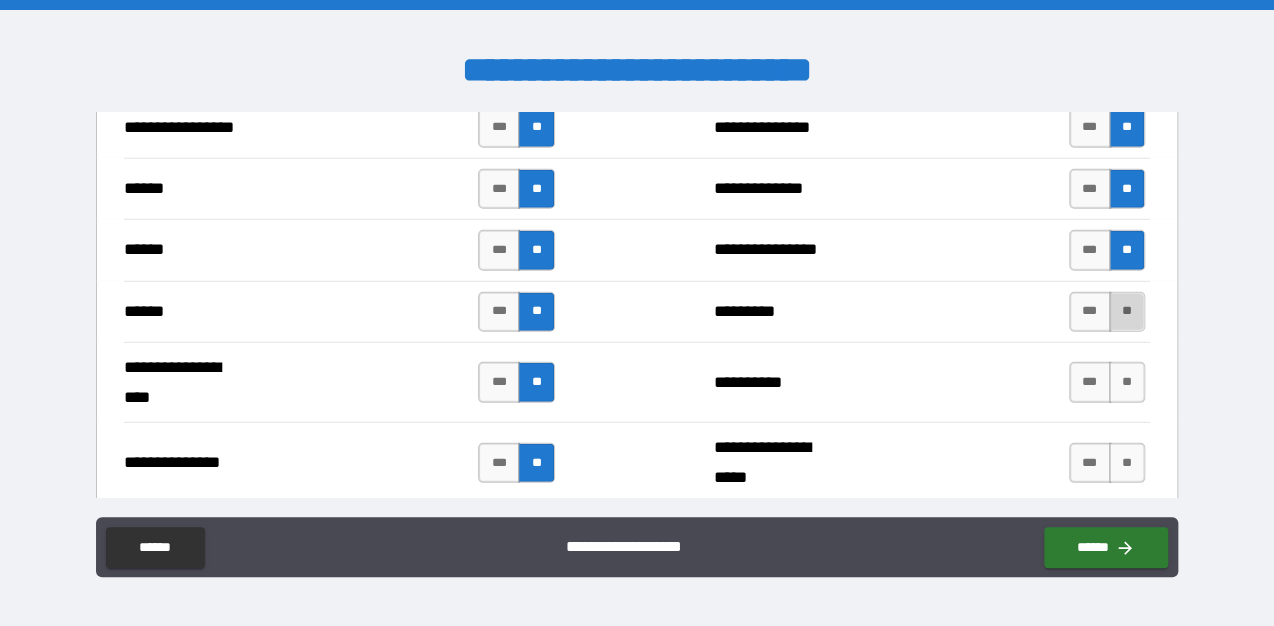click on "**" at bounding box center [1127, 312] 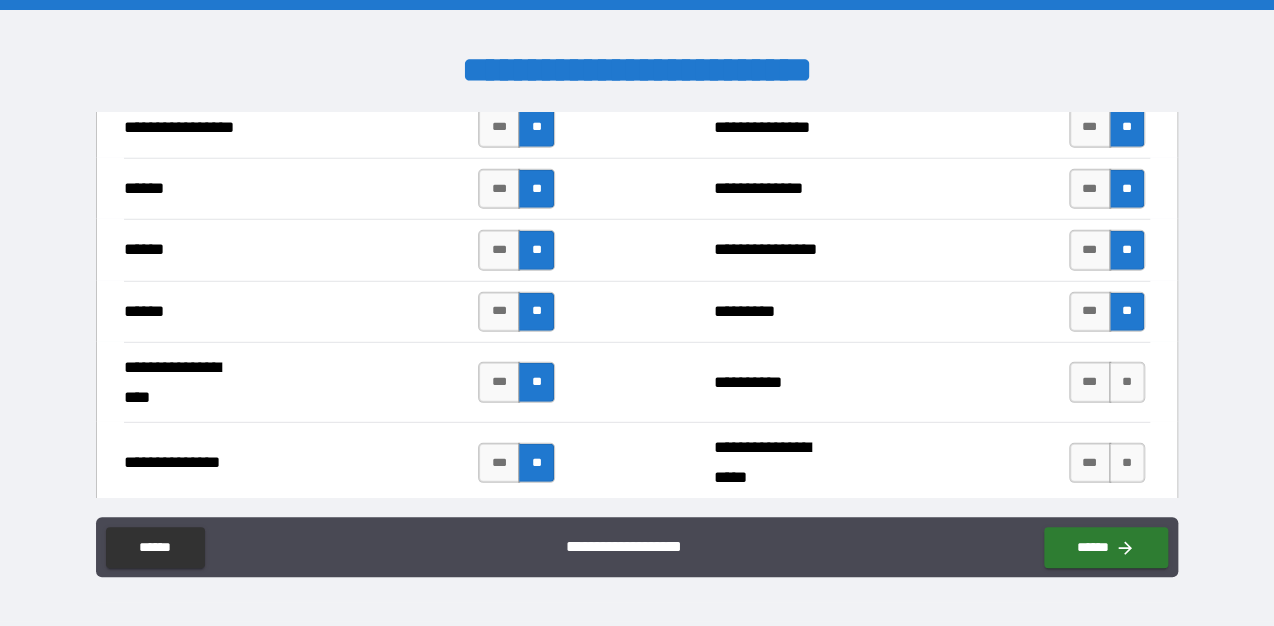 drag, startPoint x: 1118, startPoint y: 367, endPoint x: 1142, endPoint y: 401, distance: 41.617306 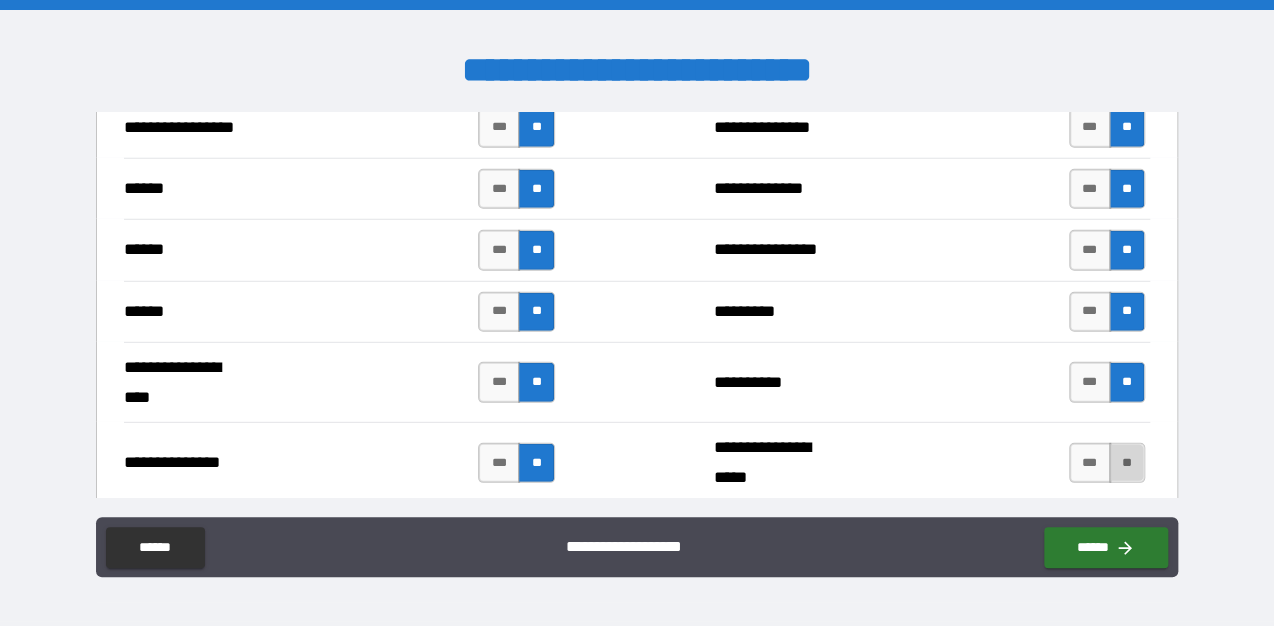 click on "**" at bounding box center (1127, 463) 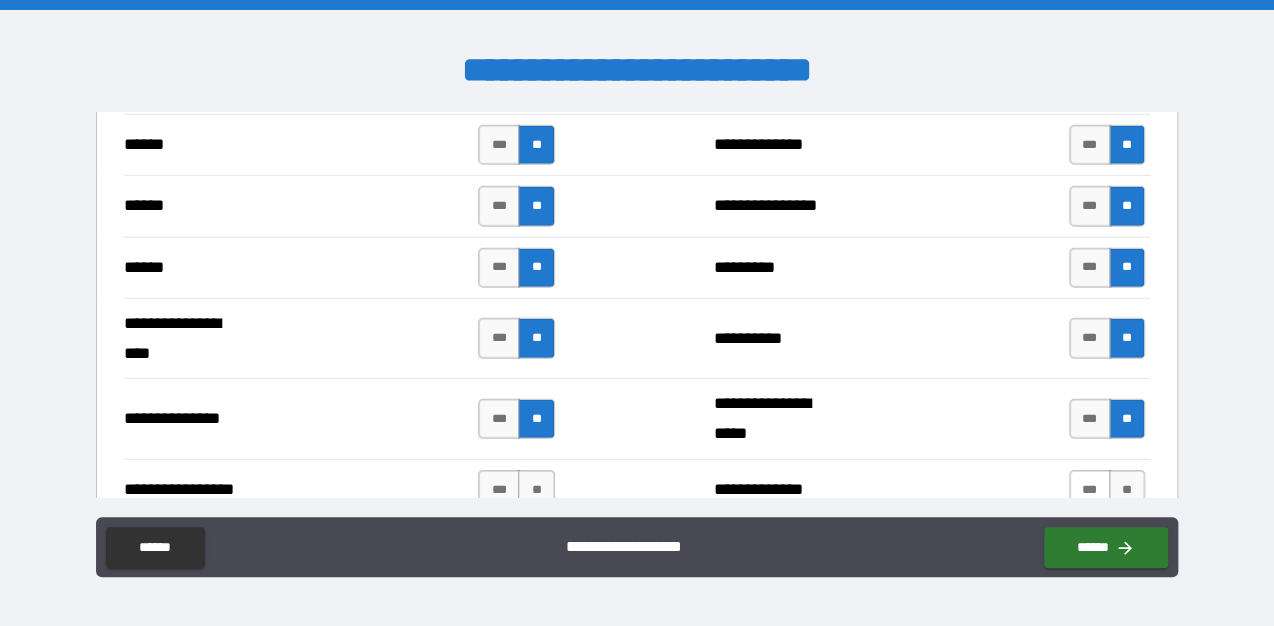 scroll, scrollTop: 2560, scrollLeft: 0, axis: vertical 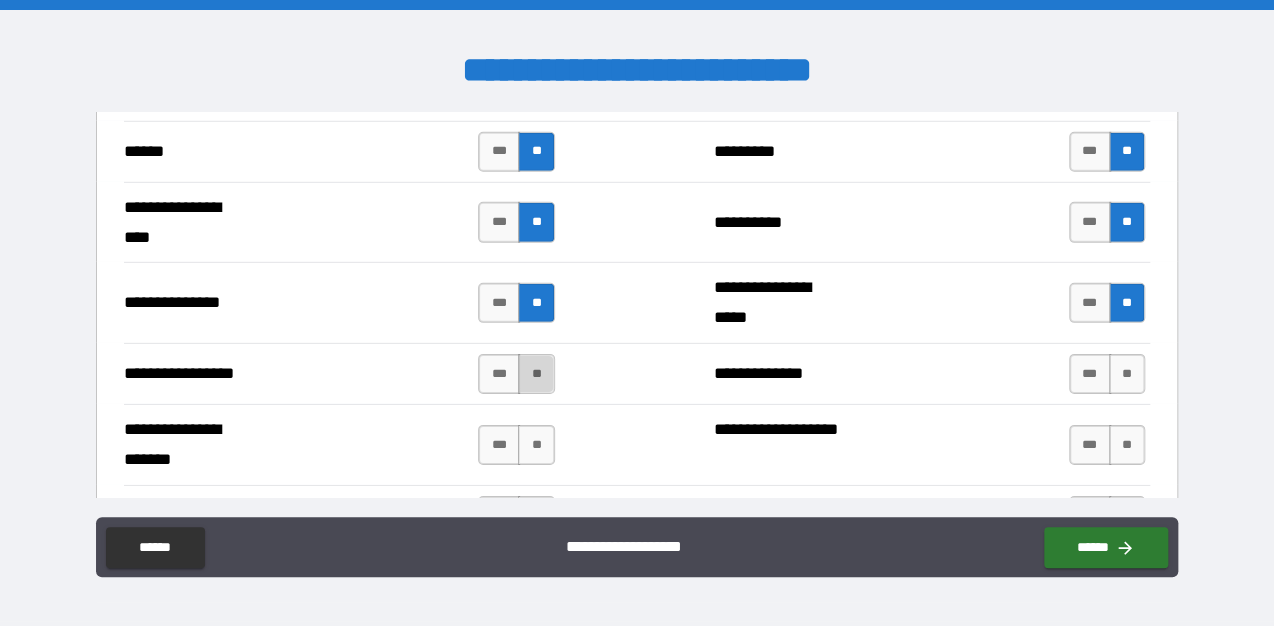 drag, startPoint x: 532, startPoint y: 365, endPoint x: 528, endPoint y: 400, distance: 35.22783 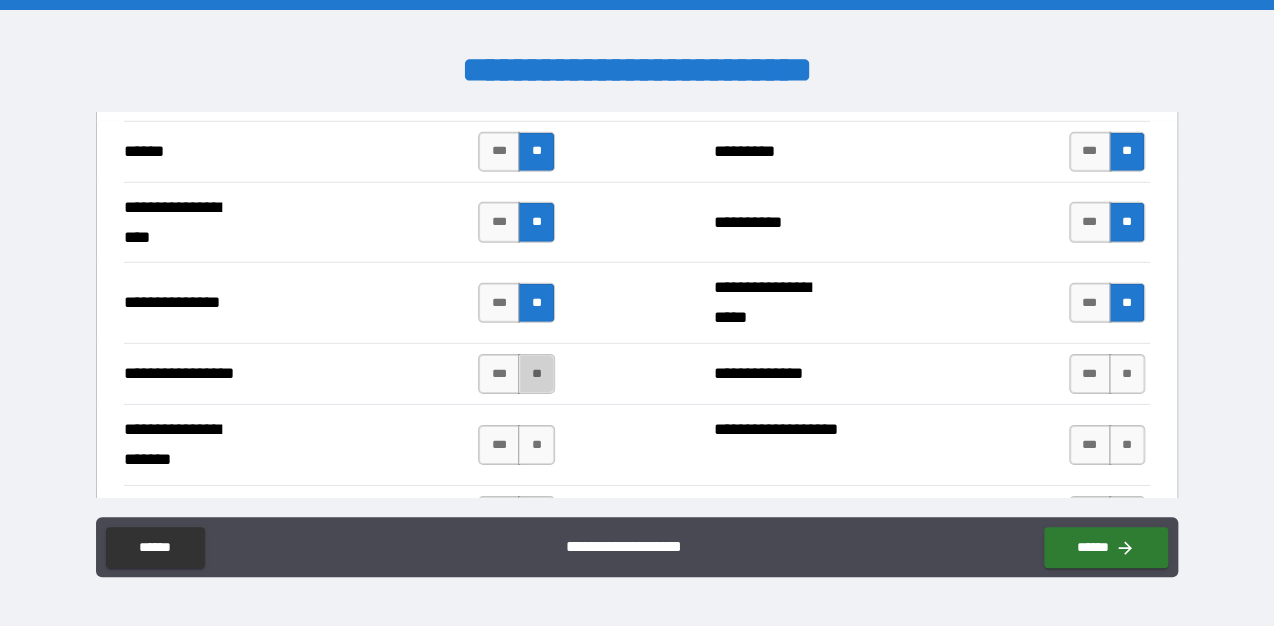 click on "**" at bounding box center [536, 374] 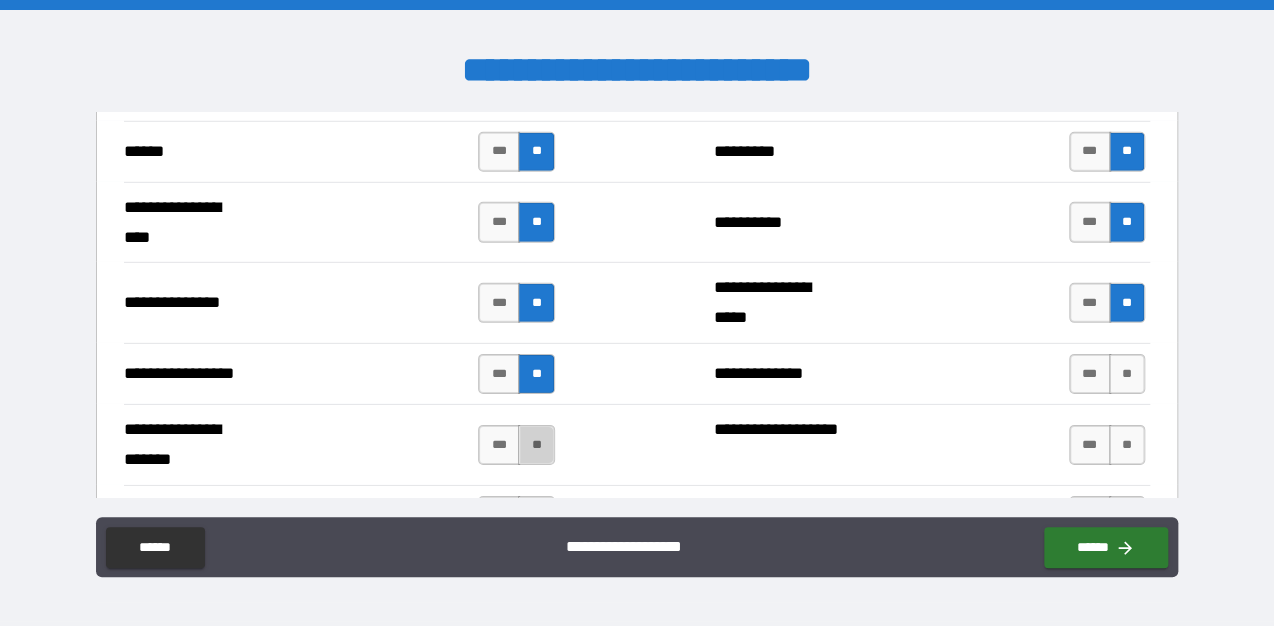drag, startPoint x: 531, startPoint y: 428, endPoint x: 572, endPoint y: 427, distance: 41.01219 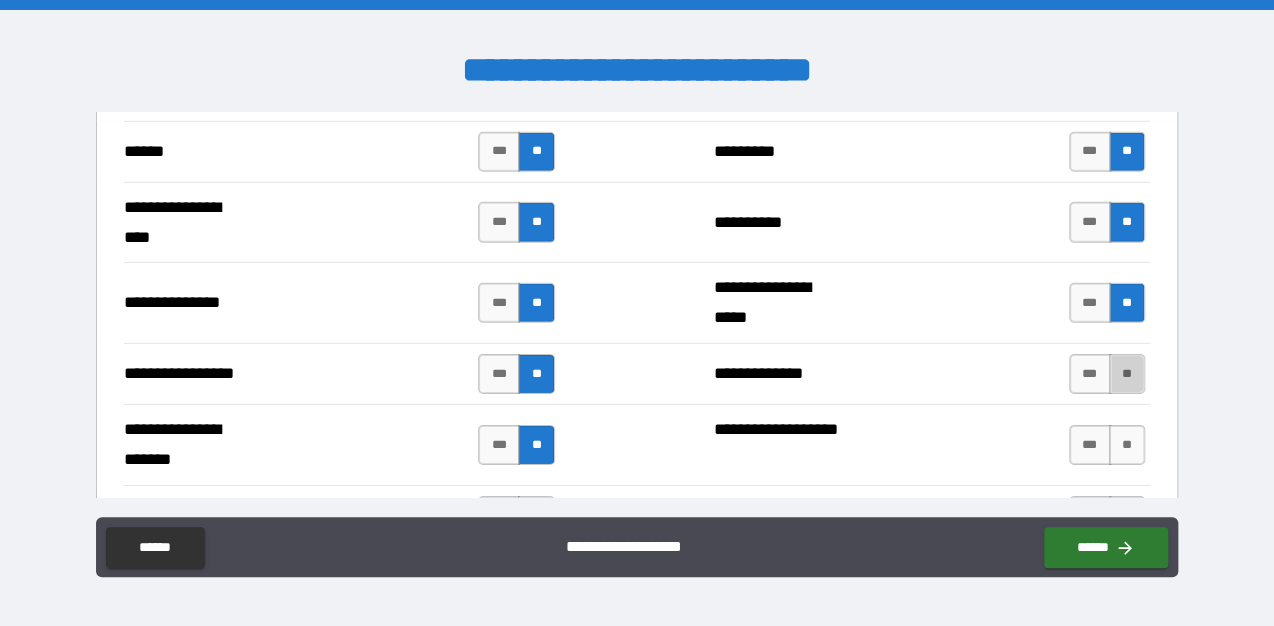 drag, startPoint x: 1115, startPoint y: 361, endPoint x: 1133, endPoint y: 405, distance: 47.539455 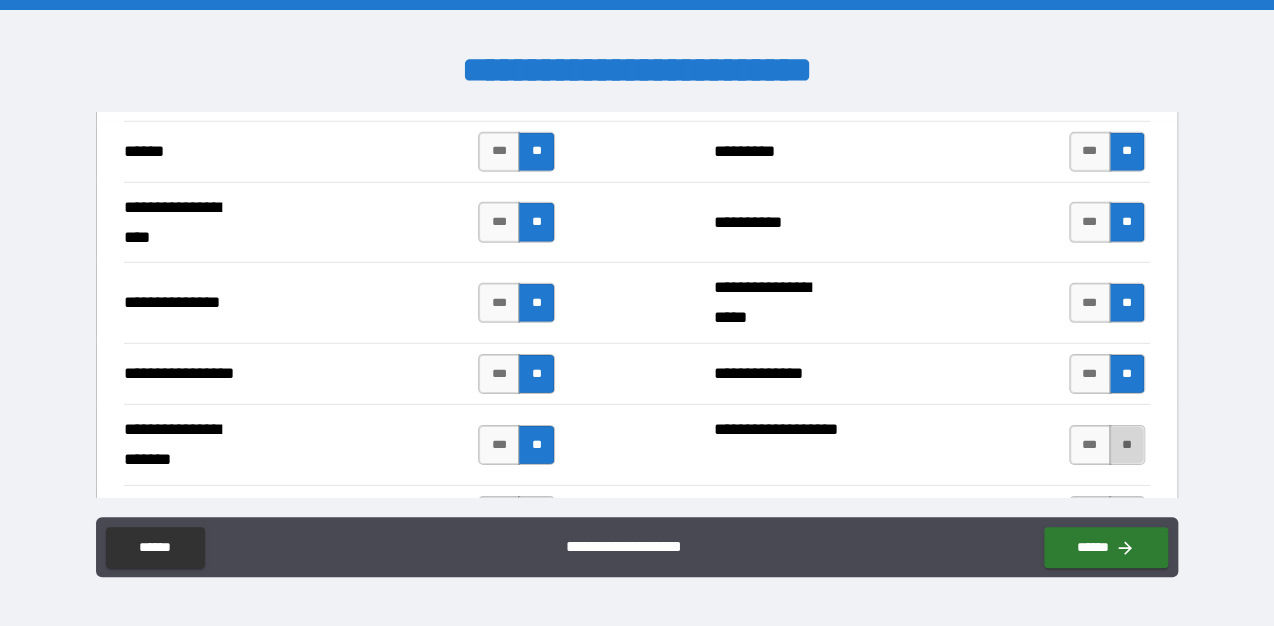 click on "**" at bounding box center [1127, 445] 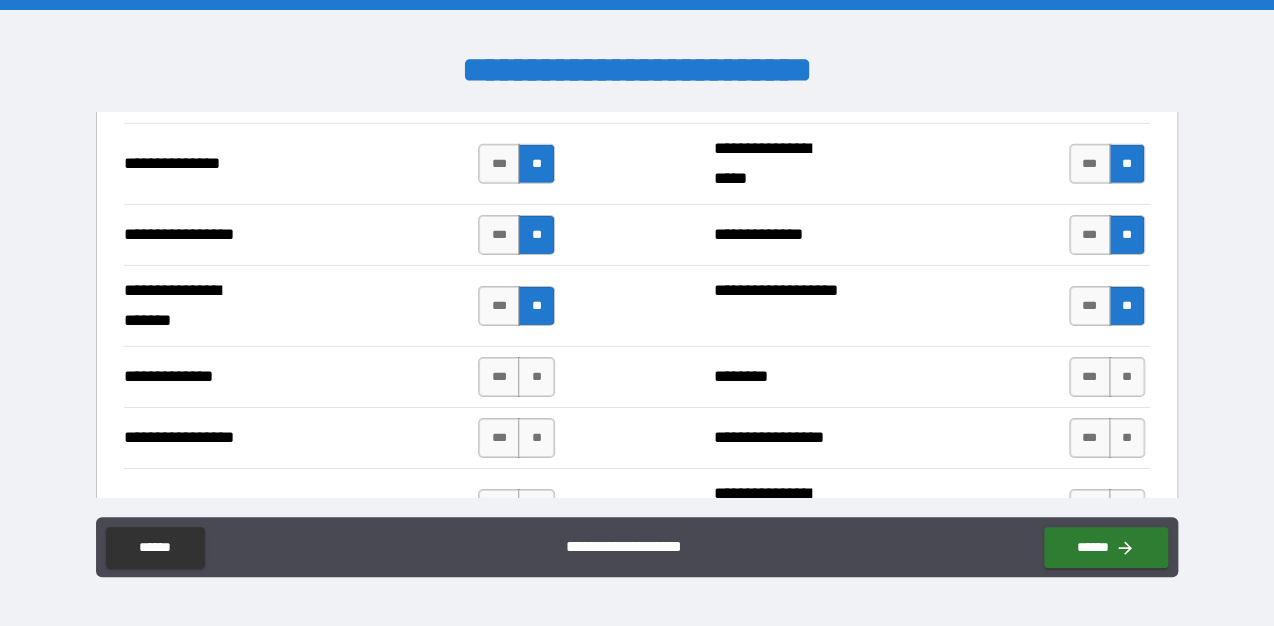 scroll, scrollTop: 2720, scrollLeft: 0, axis: vertical 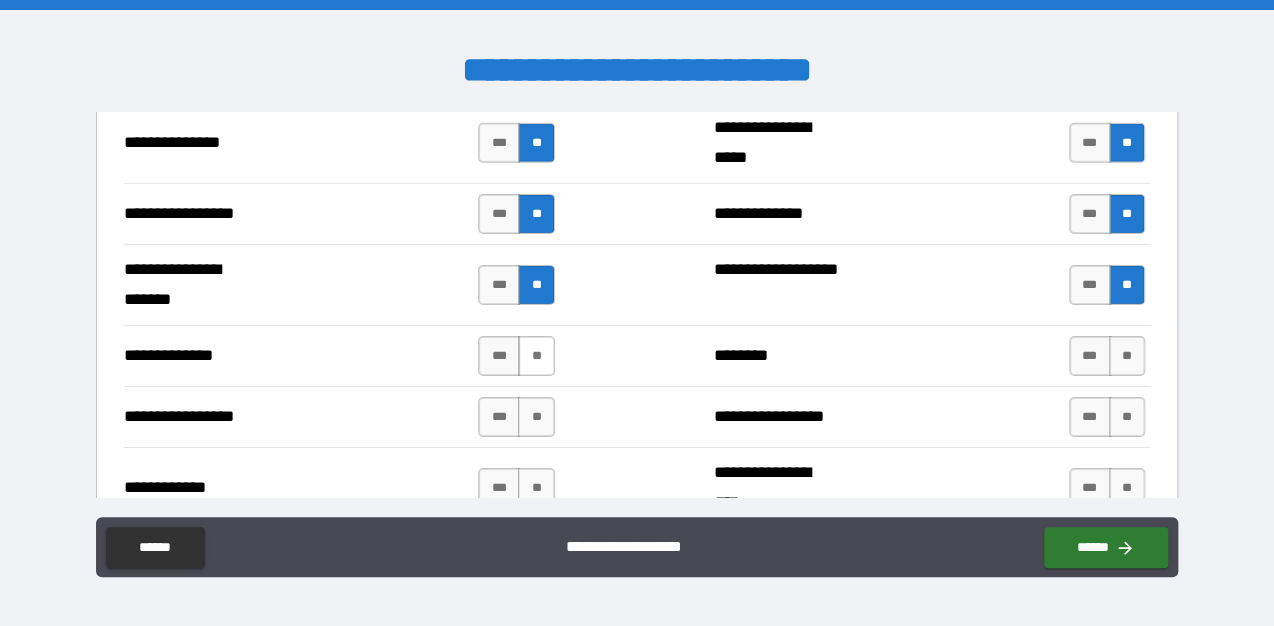 drag, startPoint x: 535, startPoint y: 344, endPoint x: 534, endPoint y: 354, distance: 10.049875 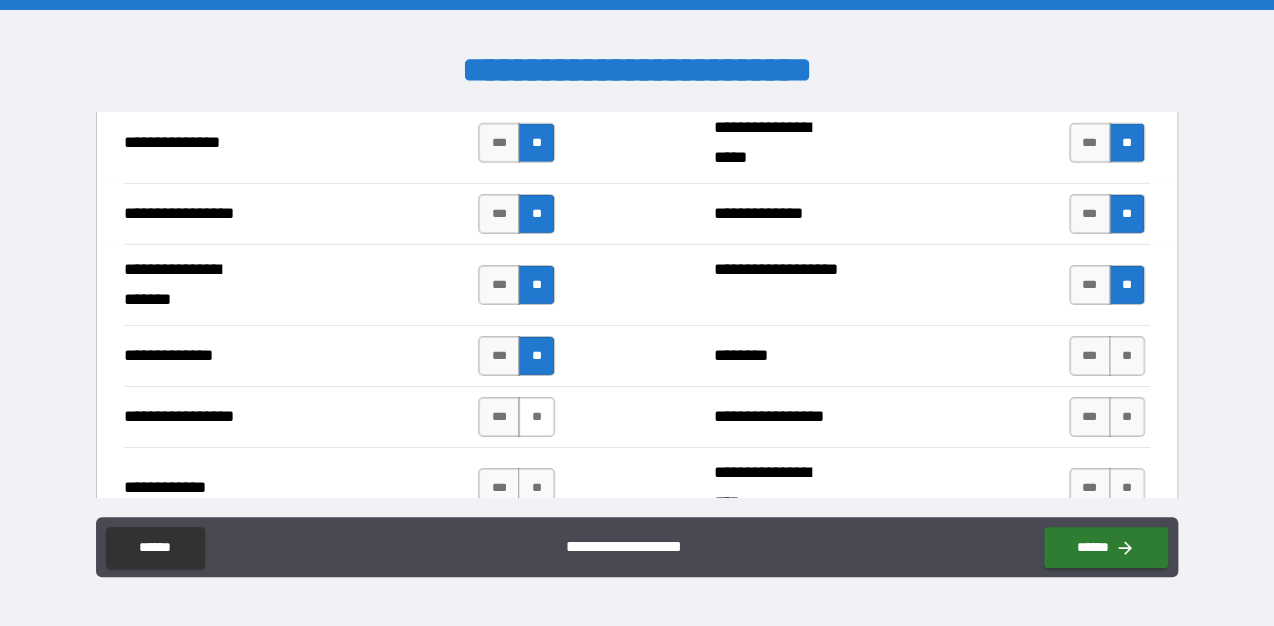 click on "**" at bounding box center (536, 417) 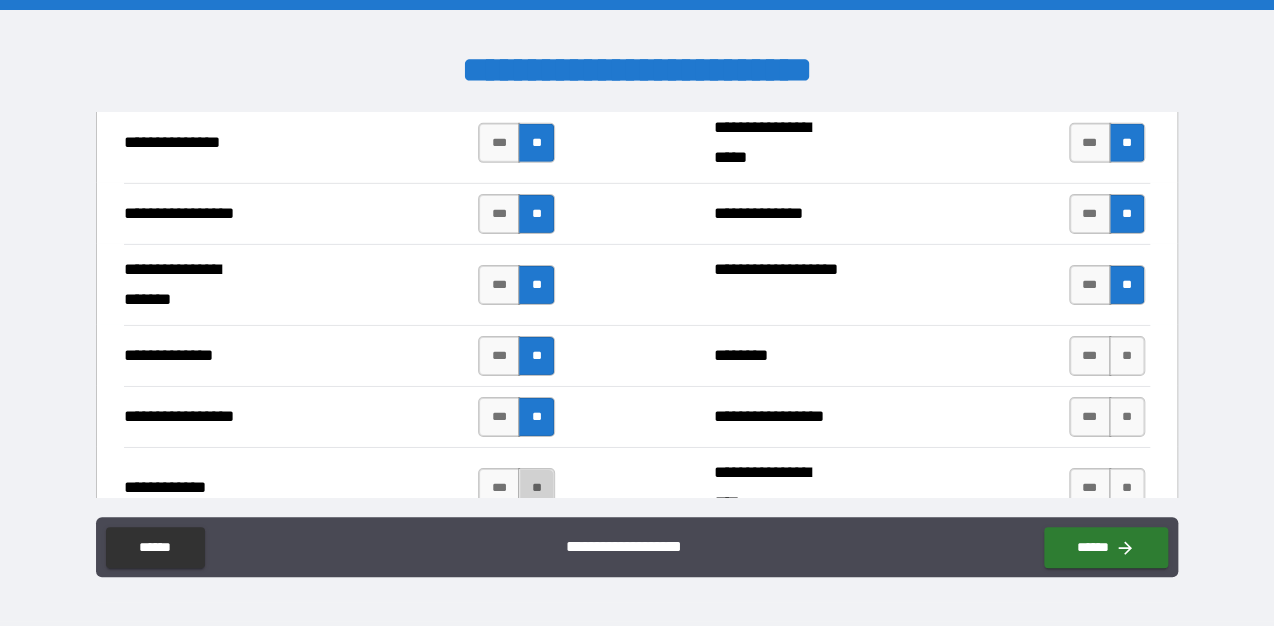 drag, startPoint x: 530, startPoint y: 472, endPoint x: 600, endPoint y: 468, distance: 70.11419 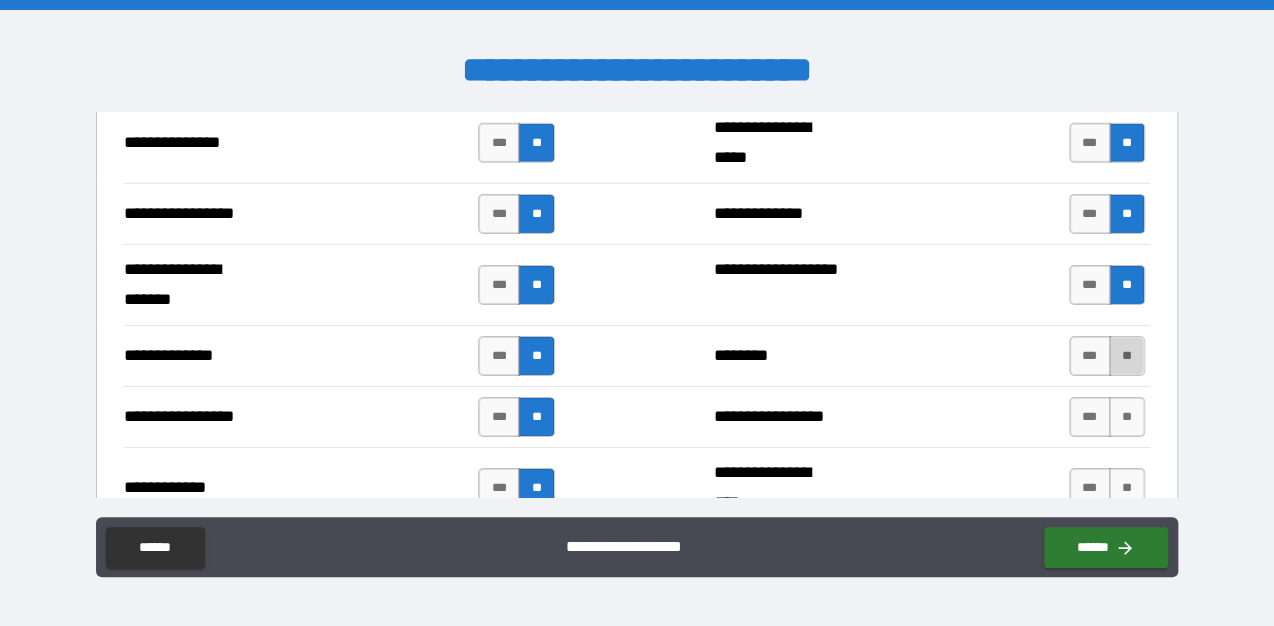 click on "**" at bounding box center [1127, 356] 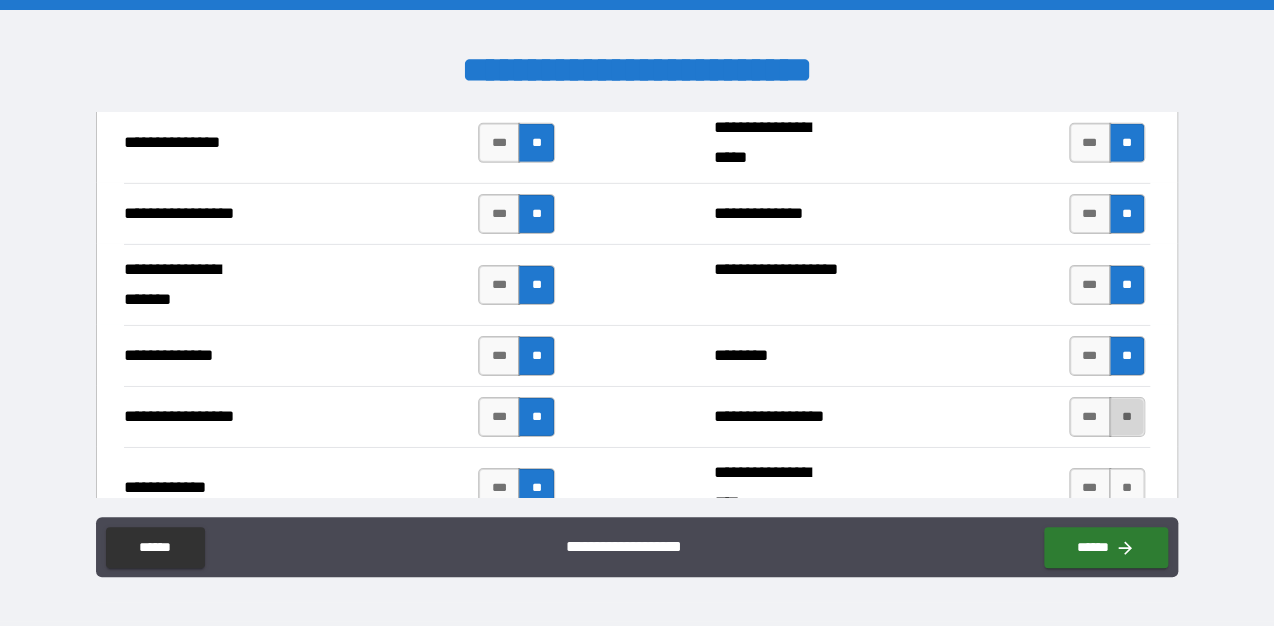 click on "**" at bounding box center [1127, 417] 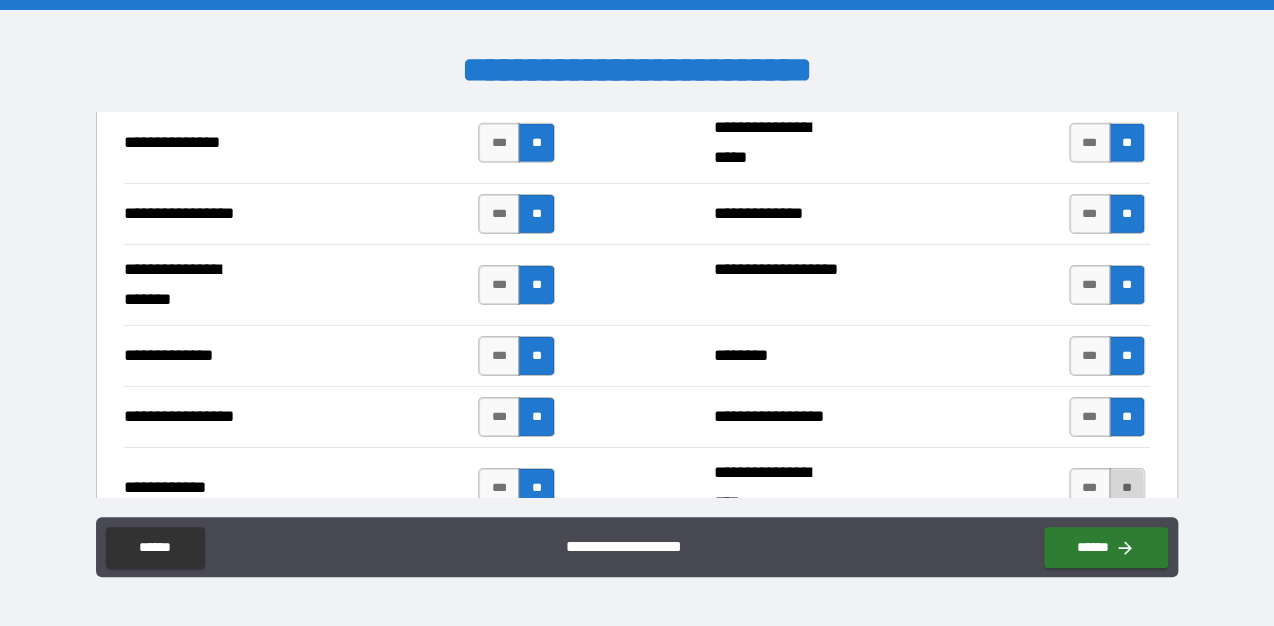 click on "**" at bounding box center [1127, 488] 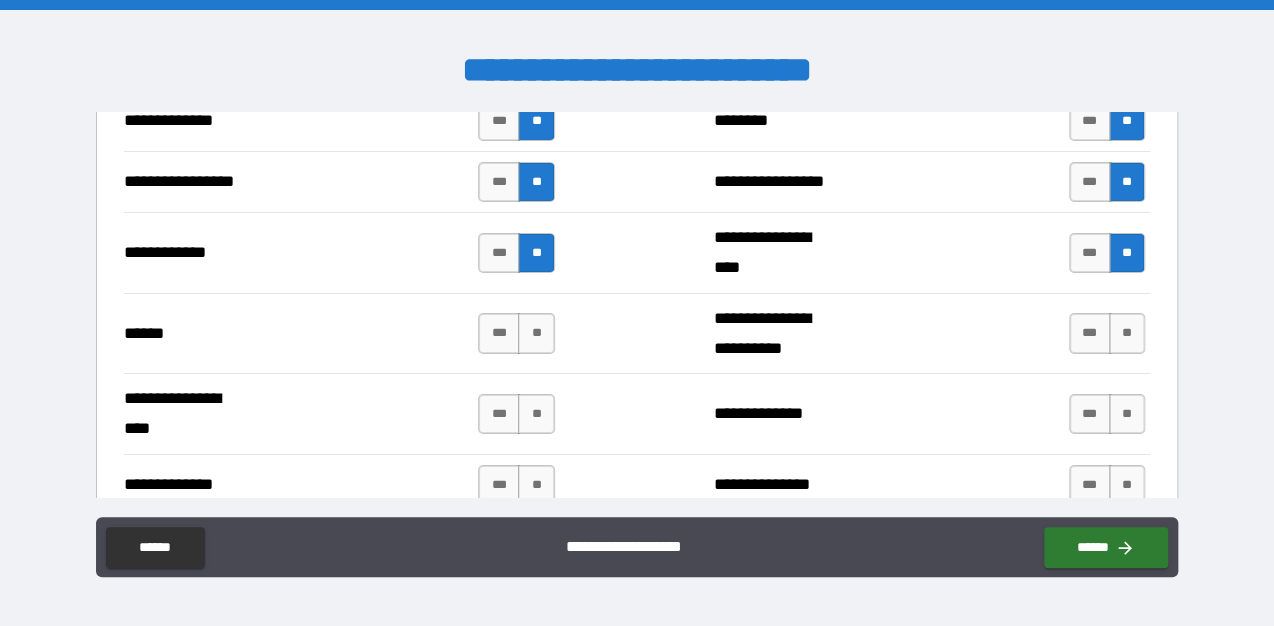 scroll, scrollTop: 2960, scrollLeft: 0, axis: vertical 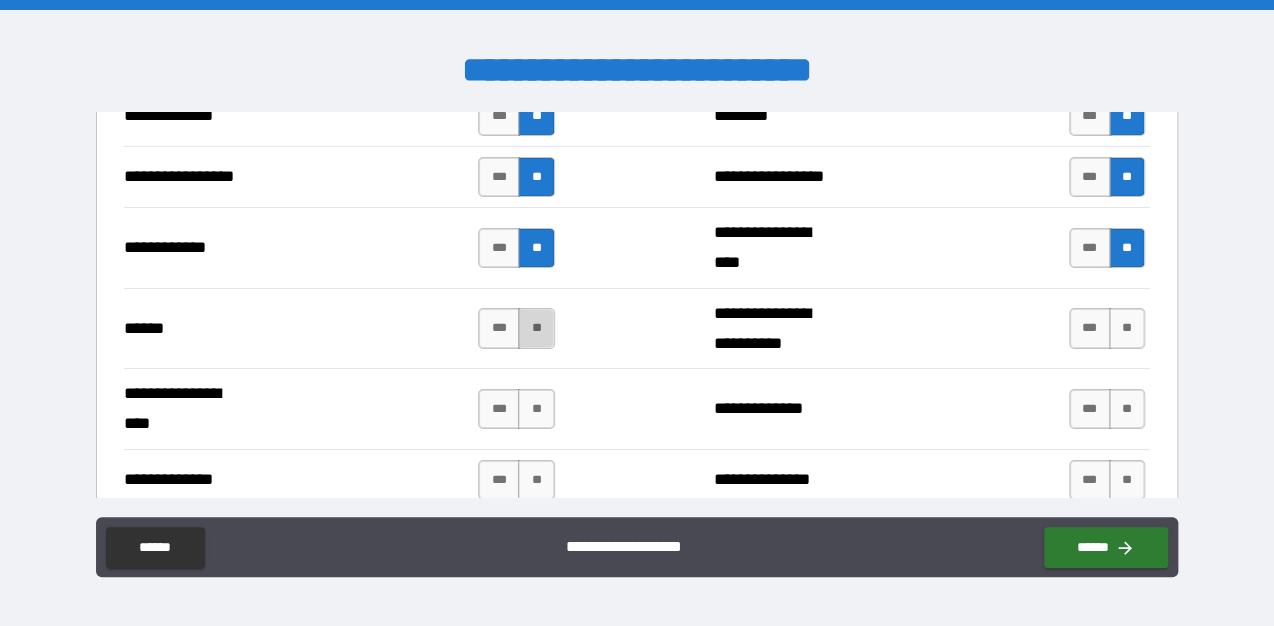 click on "**" at bounding box center [536, 328] 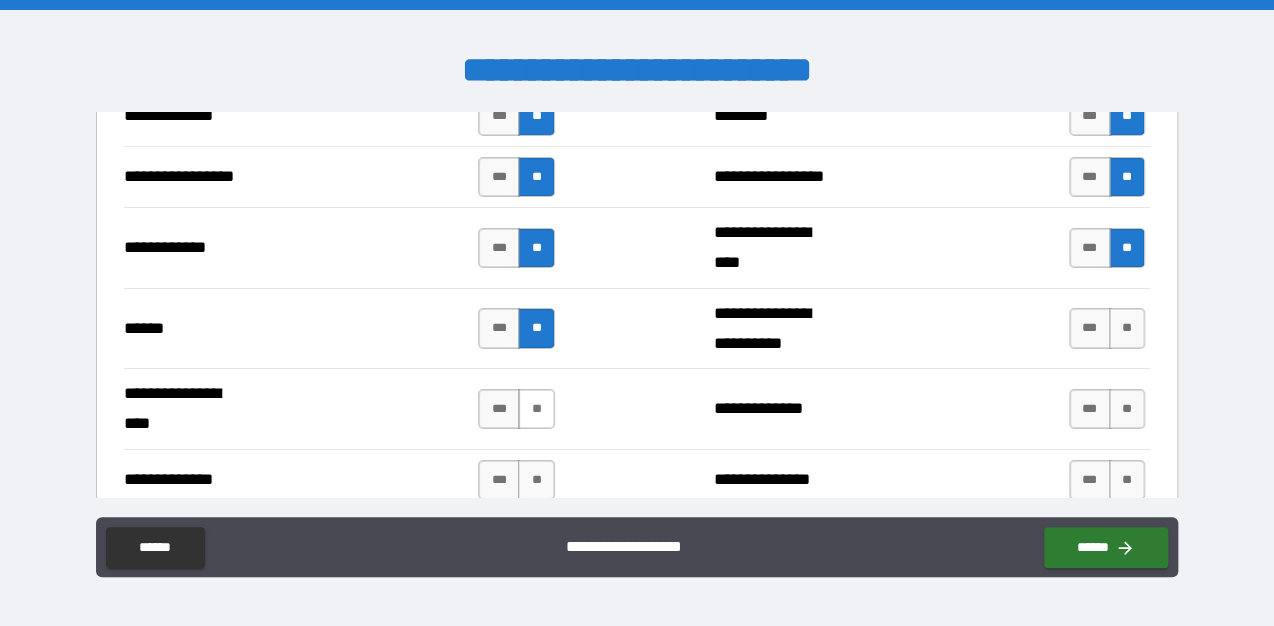click on "**" at bounding box center [536, 409] 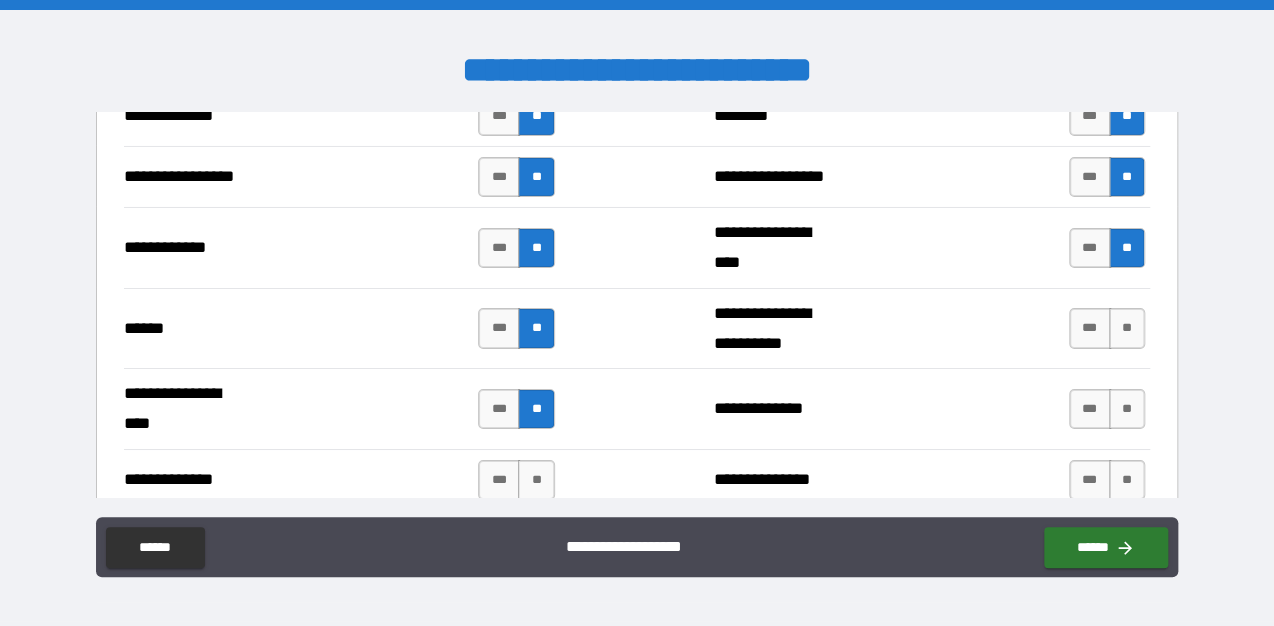 drag, startPoint x: 536, startPoint y: 467, endPoint x: 554, endPoint y: 466, distance: 18.027756 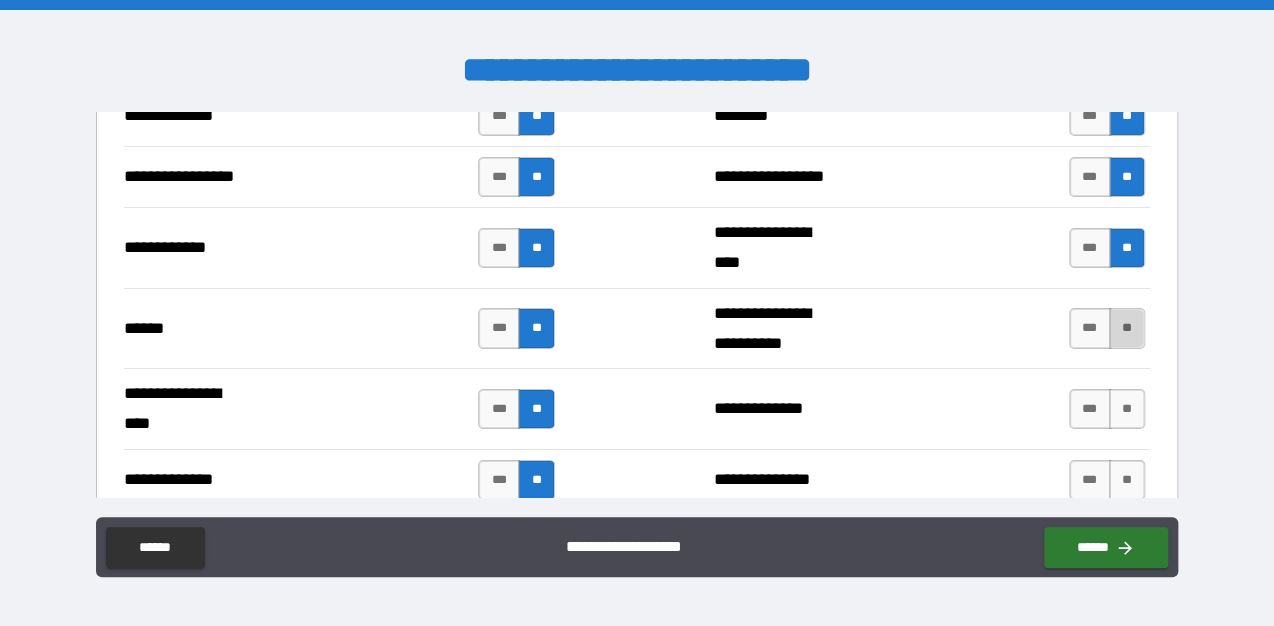 click on "**" at bounding box center [1127, 328] 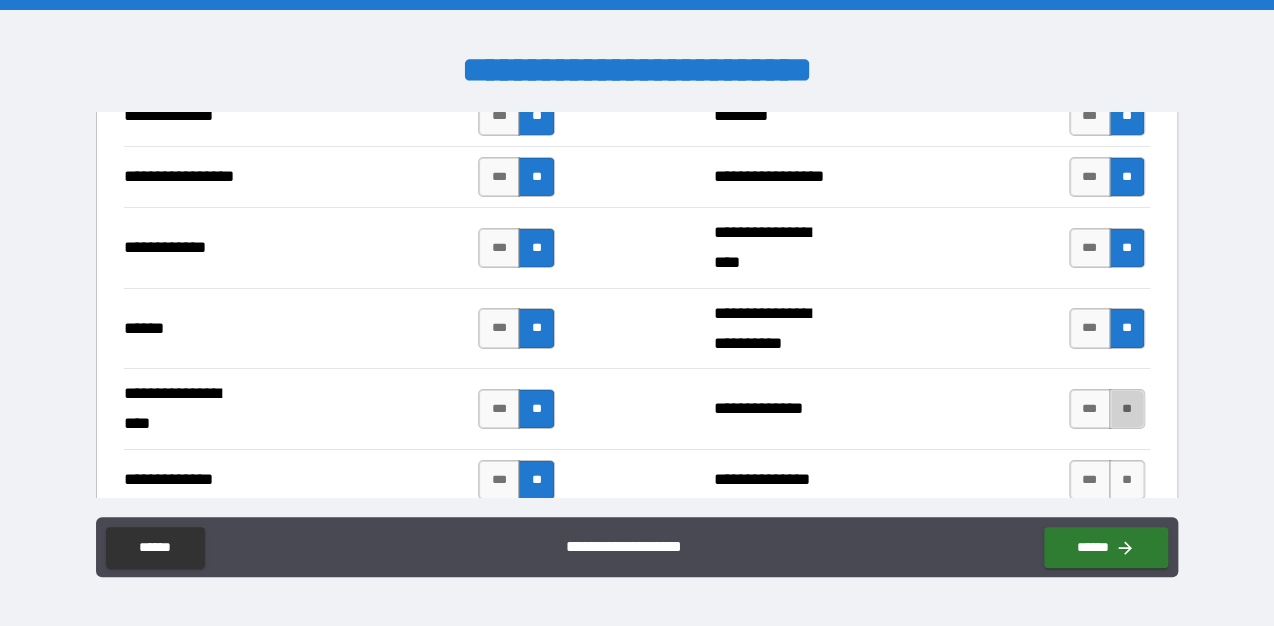 drag, startPoint x: 1115, startPoint y: 385, endPoint x: 1126, endPoint y: 427, distance: 43.416588 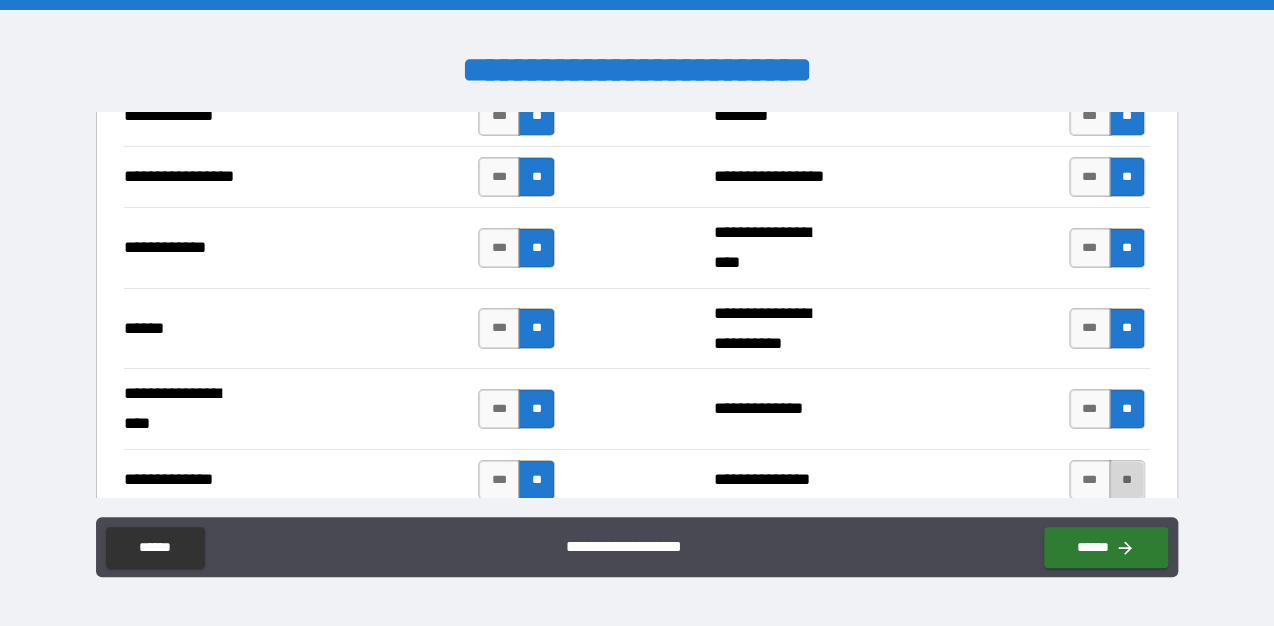 click on "**" at bounding box center [1127, 480] 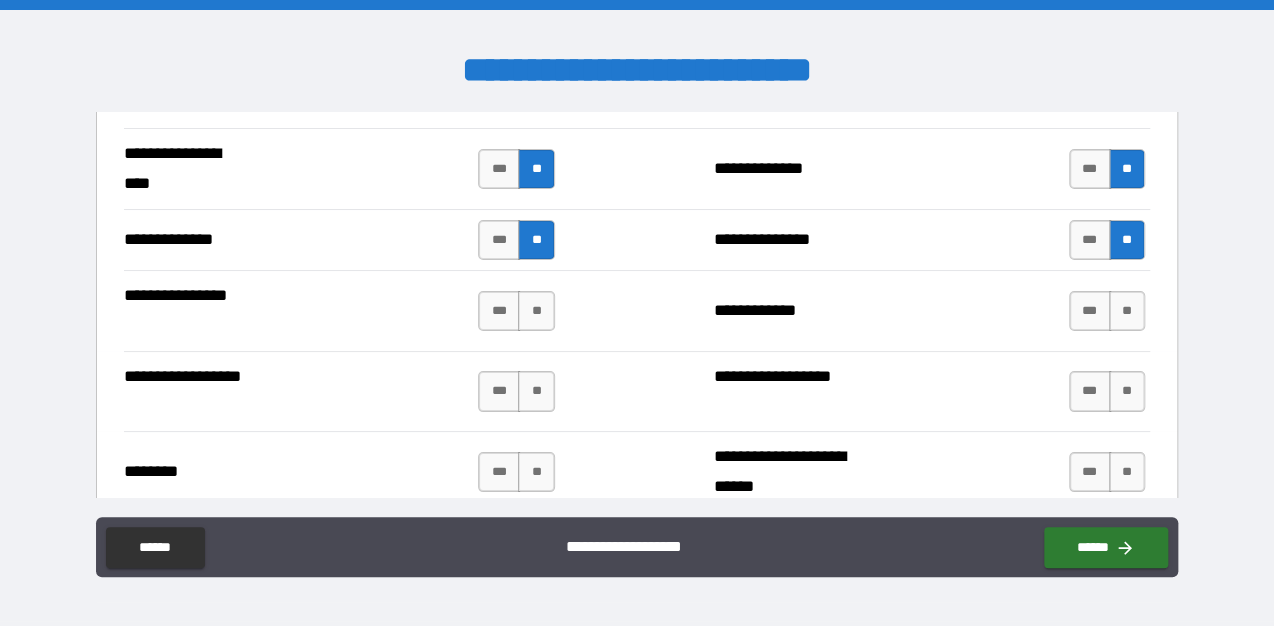 scroll, scrollTop: 3280, scrollLeft: 0, axis: vertical 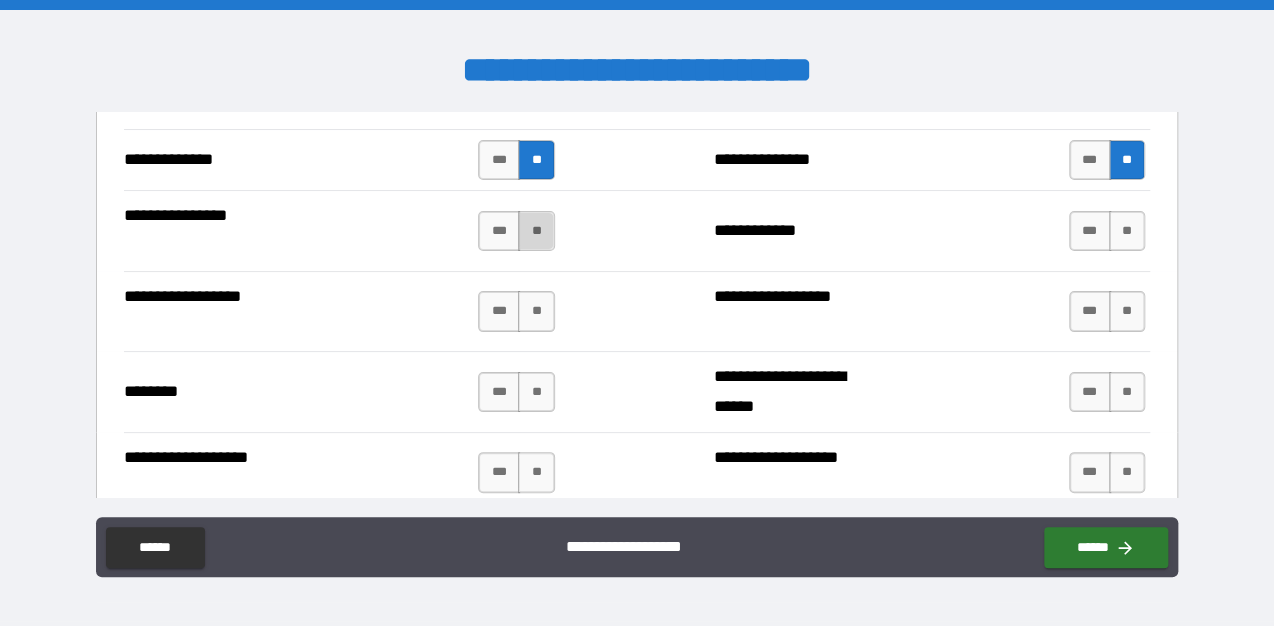click on "**" at bounding box center [536, 231] 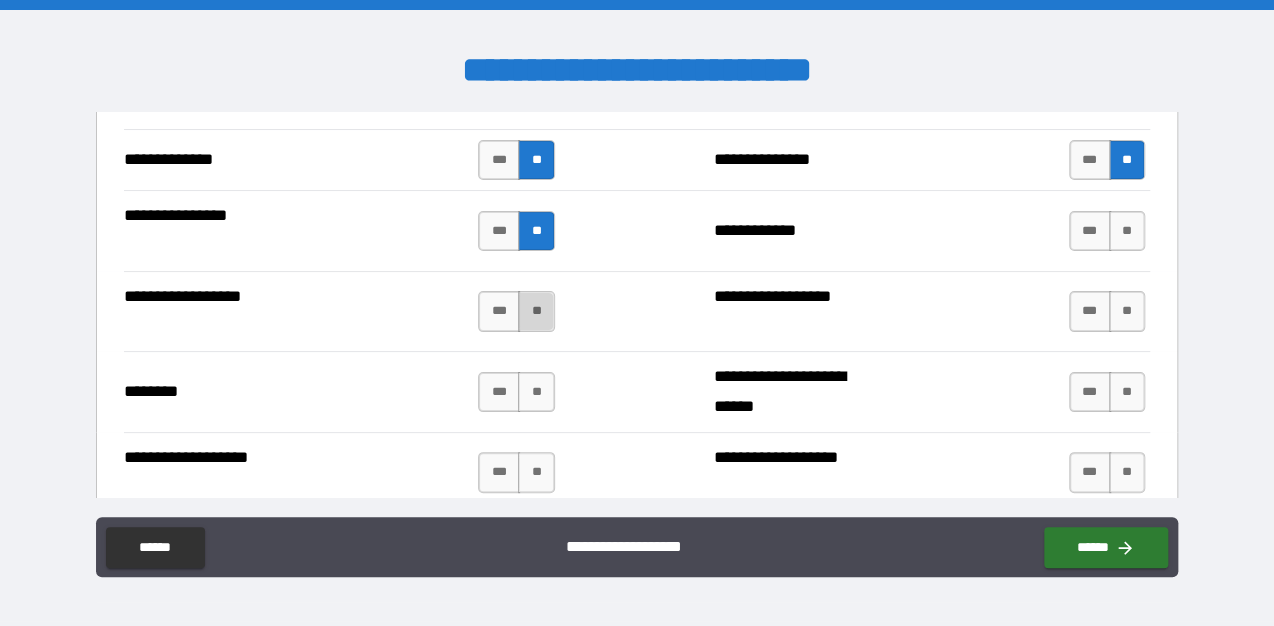 drag, startPoint x: 532, startPoint y: 295, endPoint x: 536, endPoint y: 324, distance: 29.274563 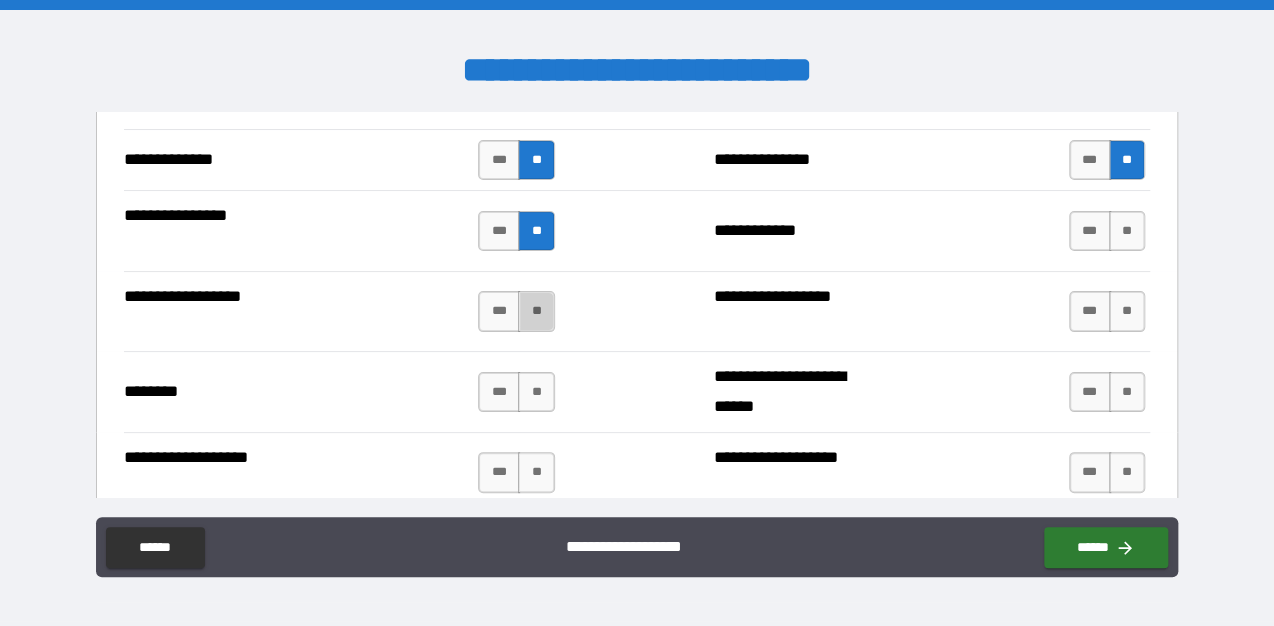 click on "**" at bounding box center [536, 311] 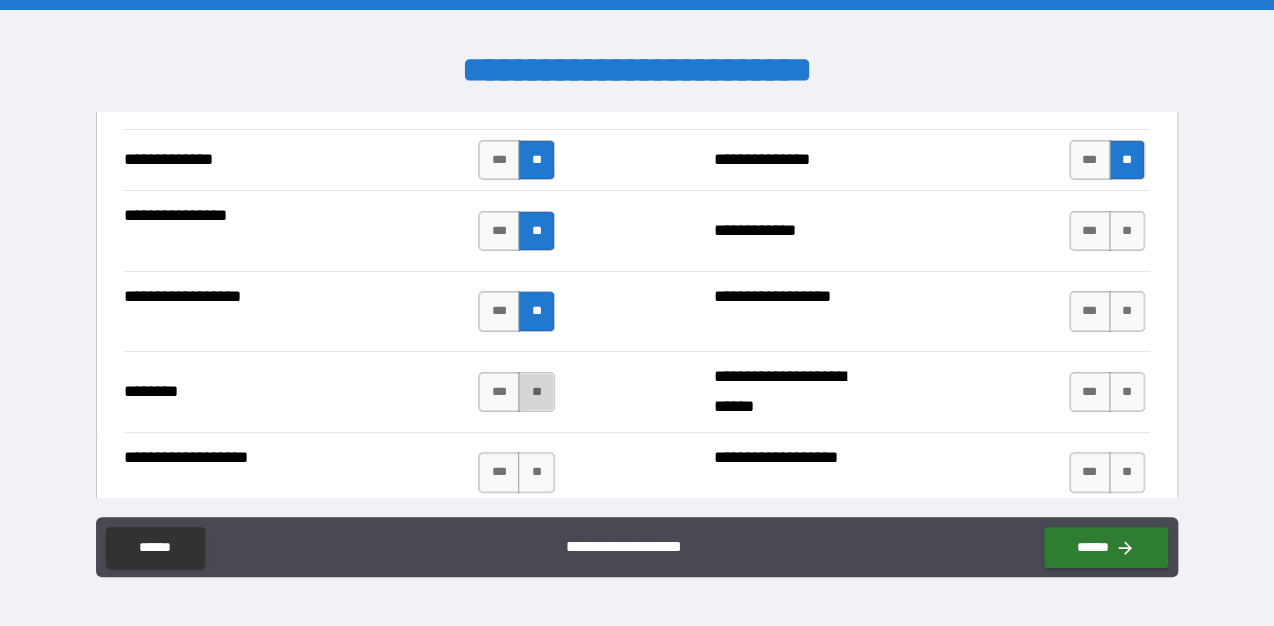 click on "**" at bounding box center (536, 392) 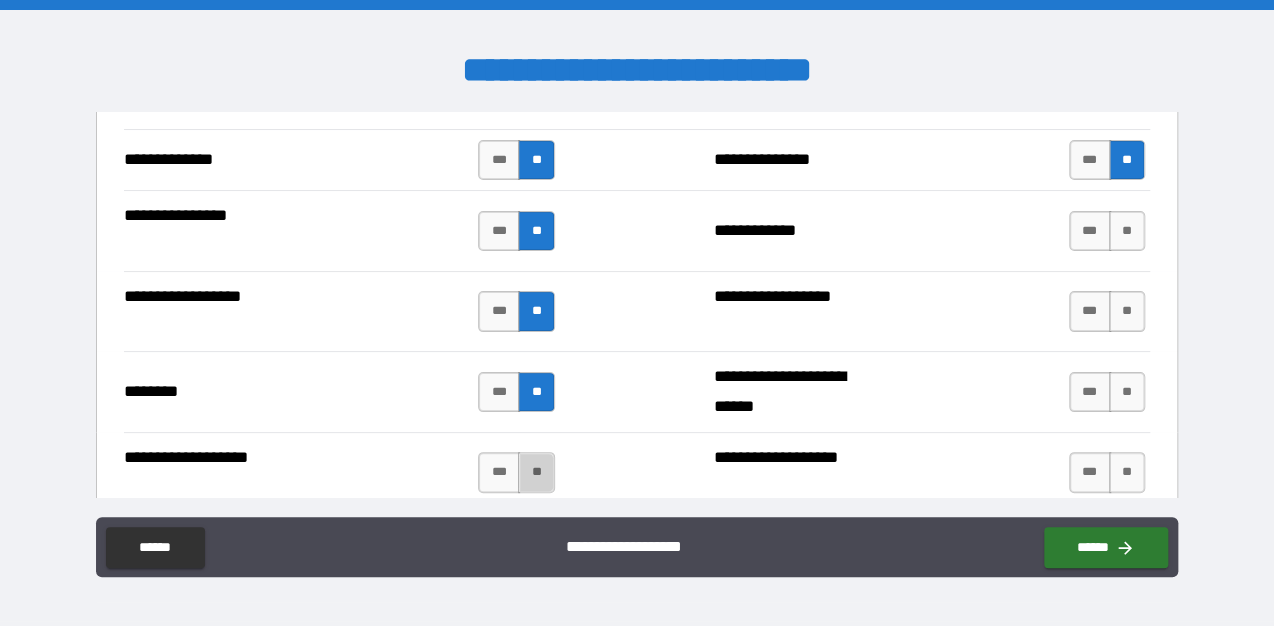 drag, startPoint x: 522, startPoint y: 451, endPoint x: 664, endPoint y: 436, distance: 142.79005 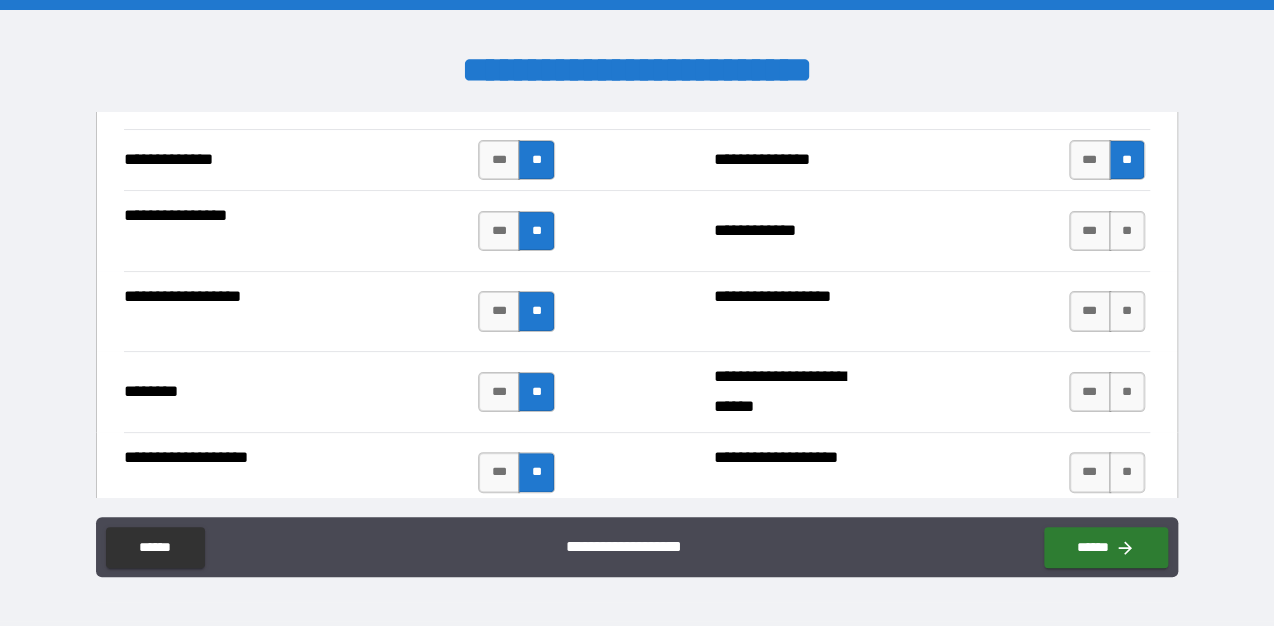 drag, startPoint x: 1120, startPoint y: 221, endPoint x: 1124, endPoint y: 251, distance: 30.265491 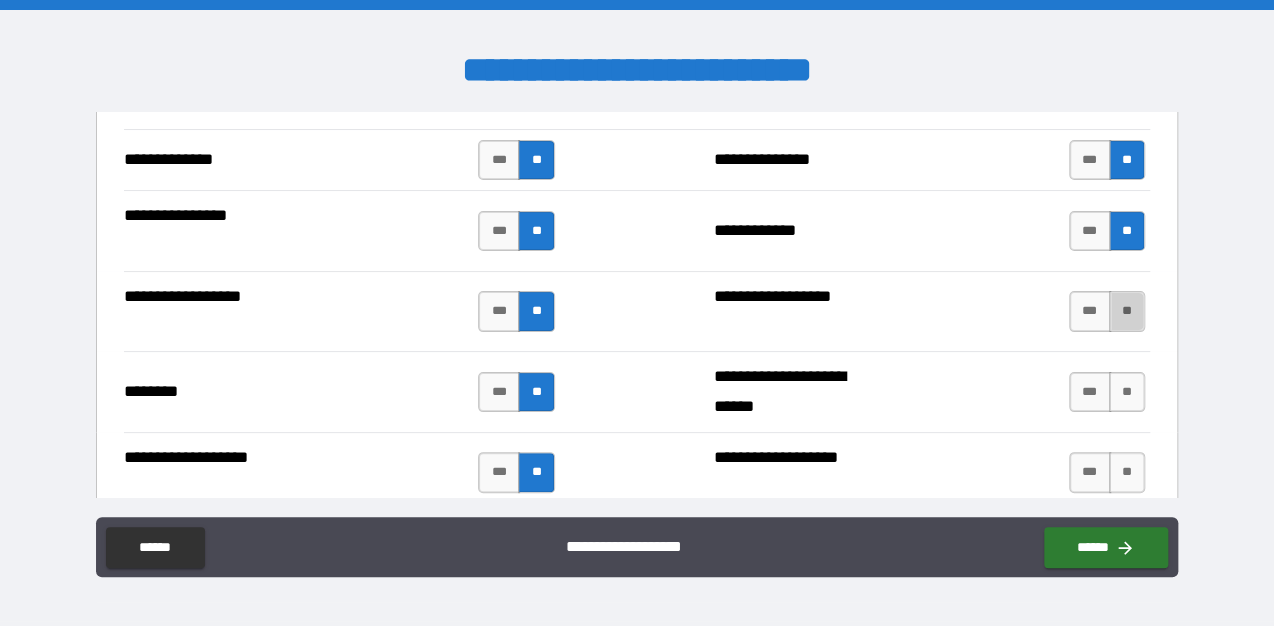 drag, startPoint x: 1108, startPoint y: 292, endPoint x: 1103, endPoint y: 336, distance: 44.28318 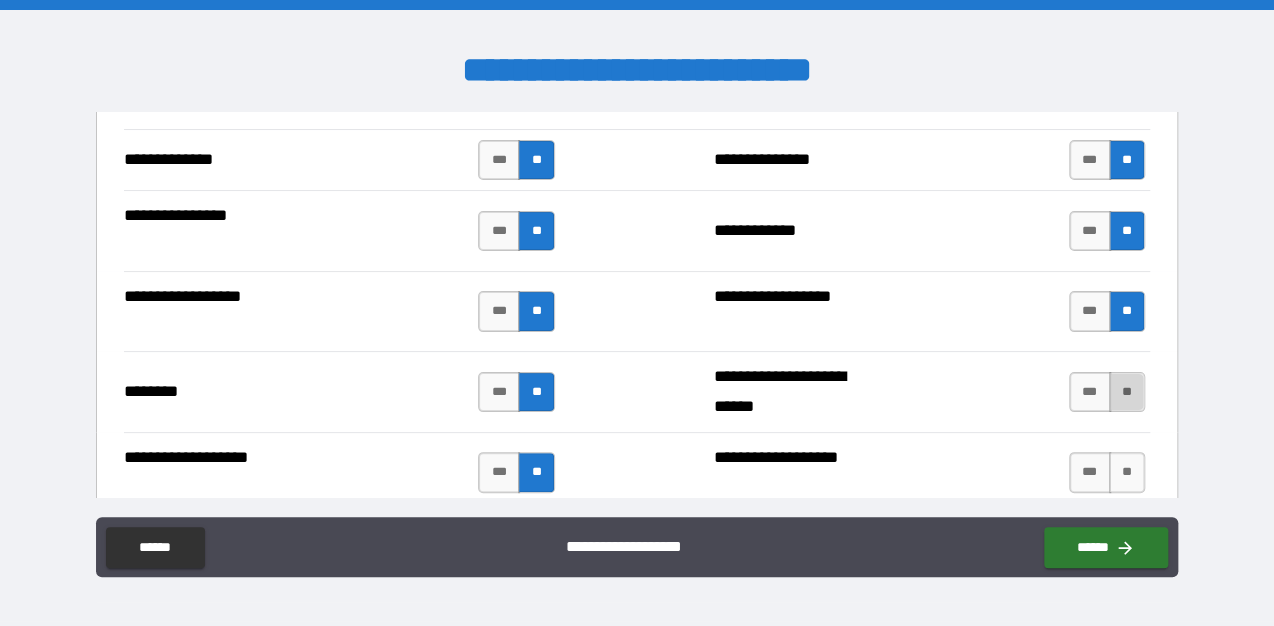 drag, startPoint x: 1115, startPoint y: 373, endPoint x: 1120, endPoint y: 392, distance: 19.646883 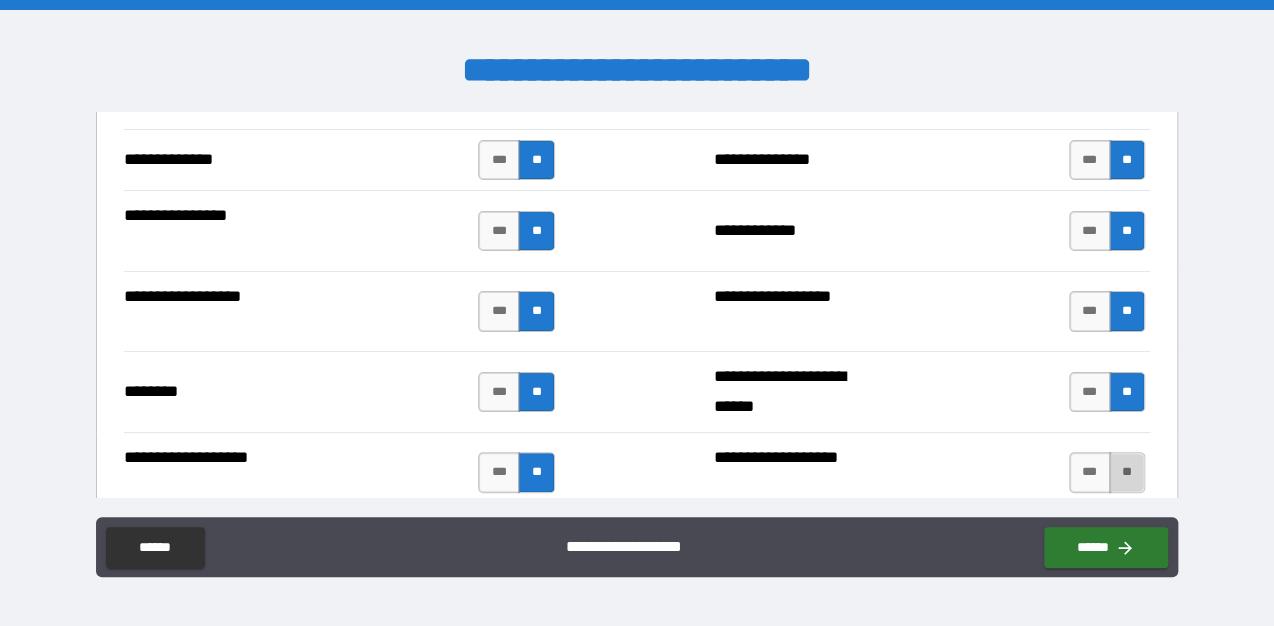 click on "**" at bounding box center (1127, 472) 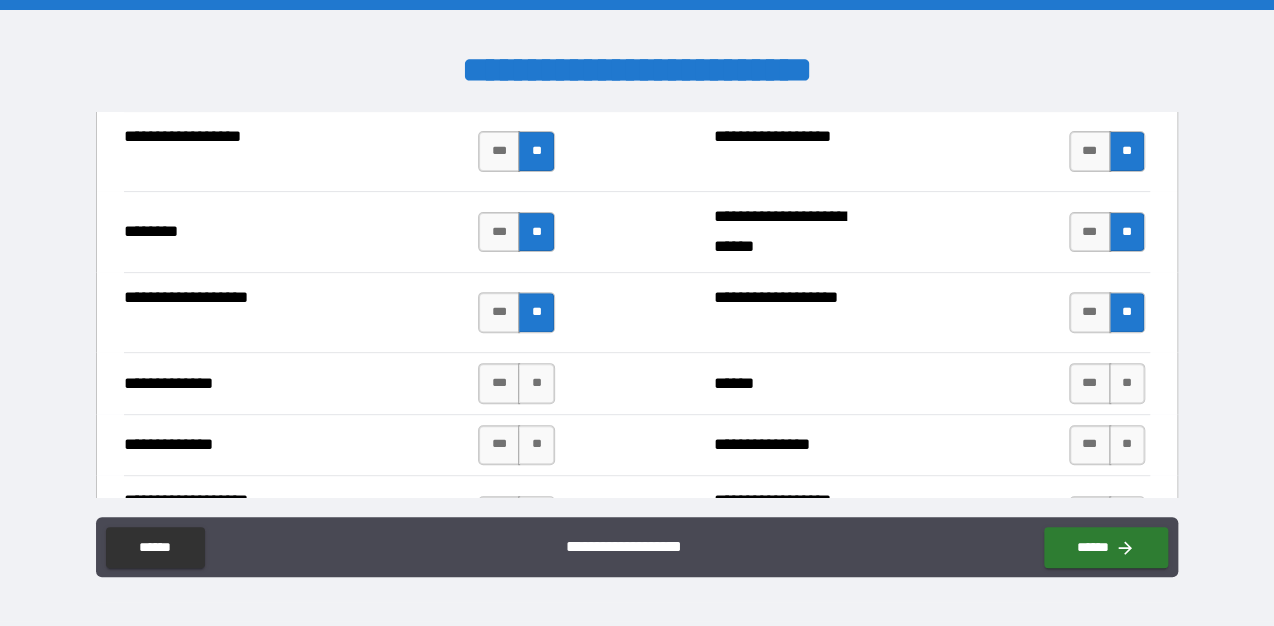 scroll, scrollTop: 3520, scrollLeft: 0, axis: vertical 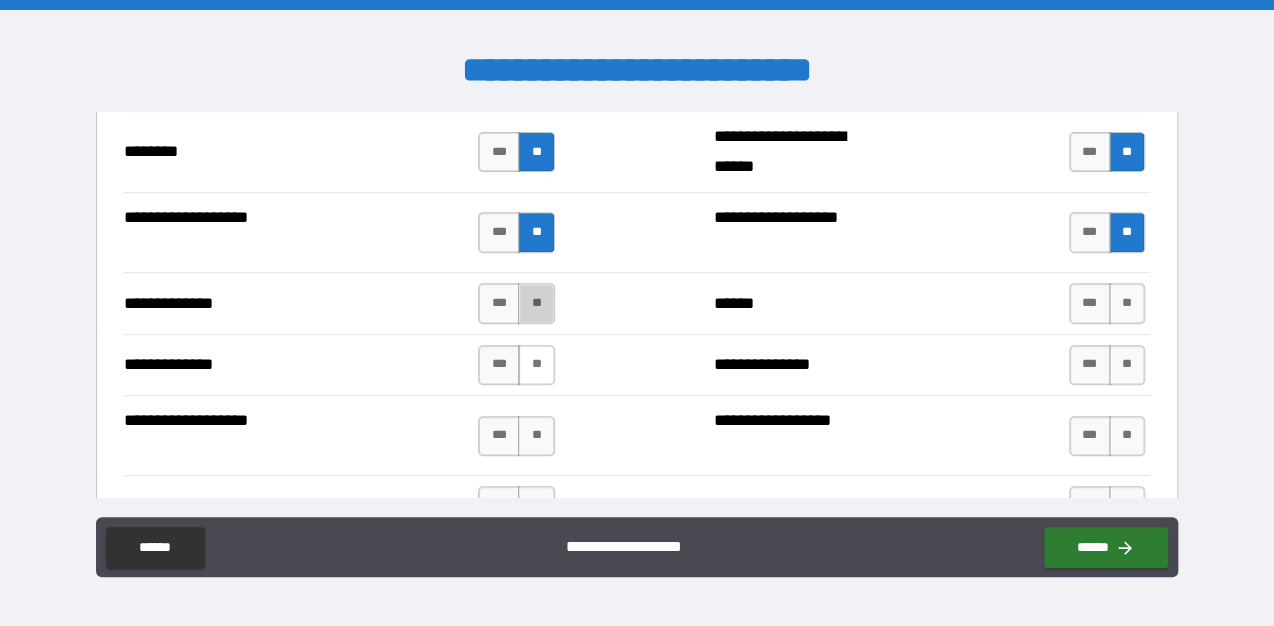 drag, startPoint x: 528, startPoint y: 293, endPoint x: 527, endPoint y: 339, distance: 46.010868 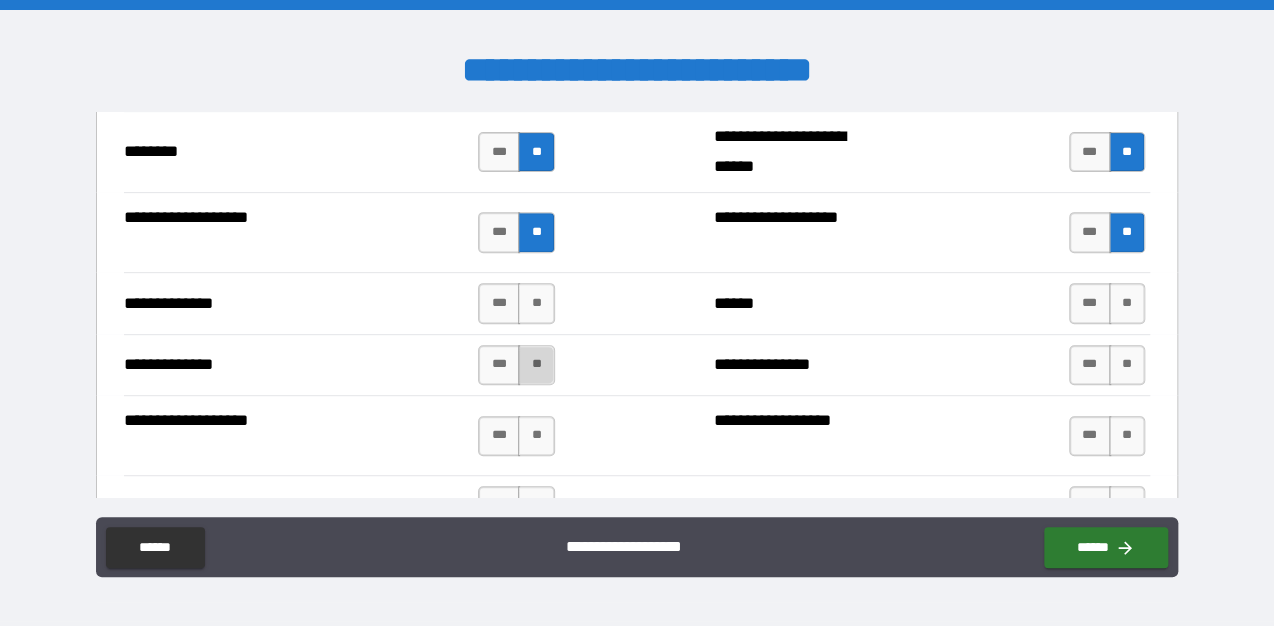 drag, startPoint x: 528, startPoint y: 348, endPoint x: 527, endPoint y: 370, distance: 22.022715 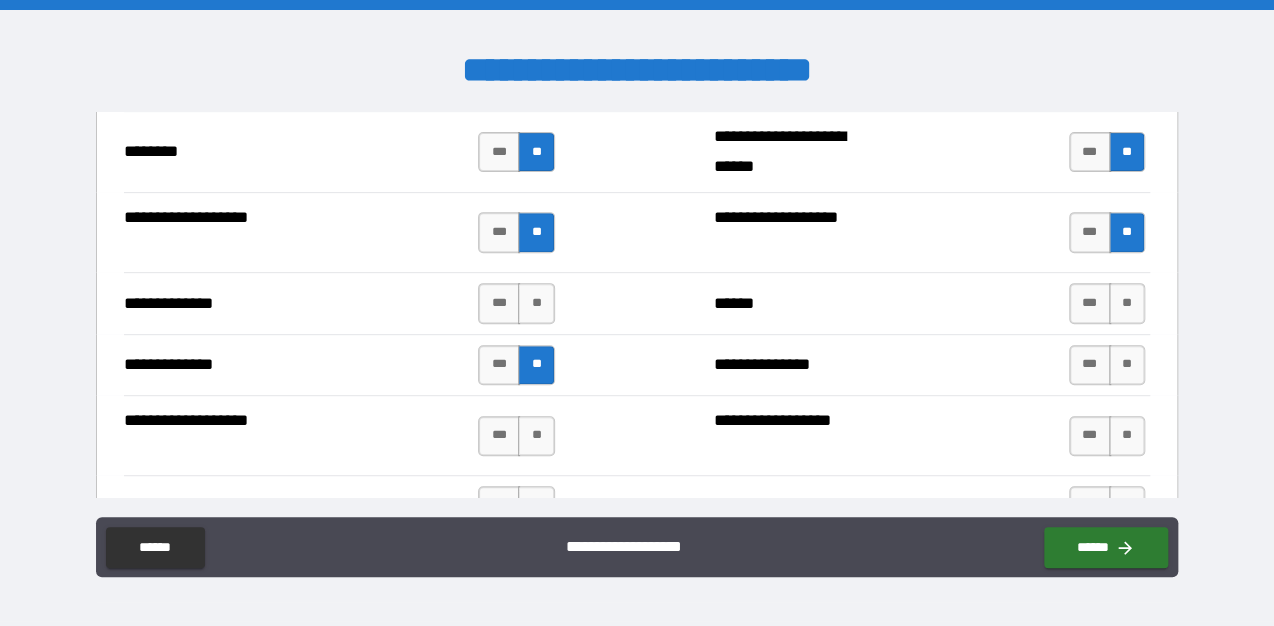 drag, startPoint x: 536, startPoint y: 413, endPoint x: 552, endPoint y: 428, distance: 21.931713 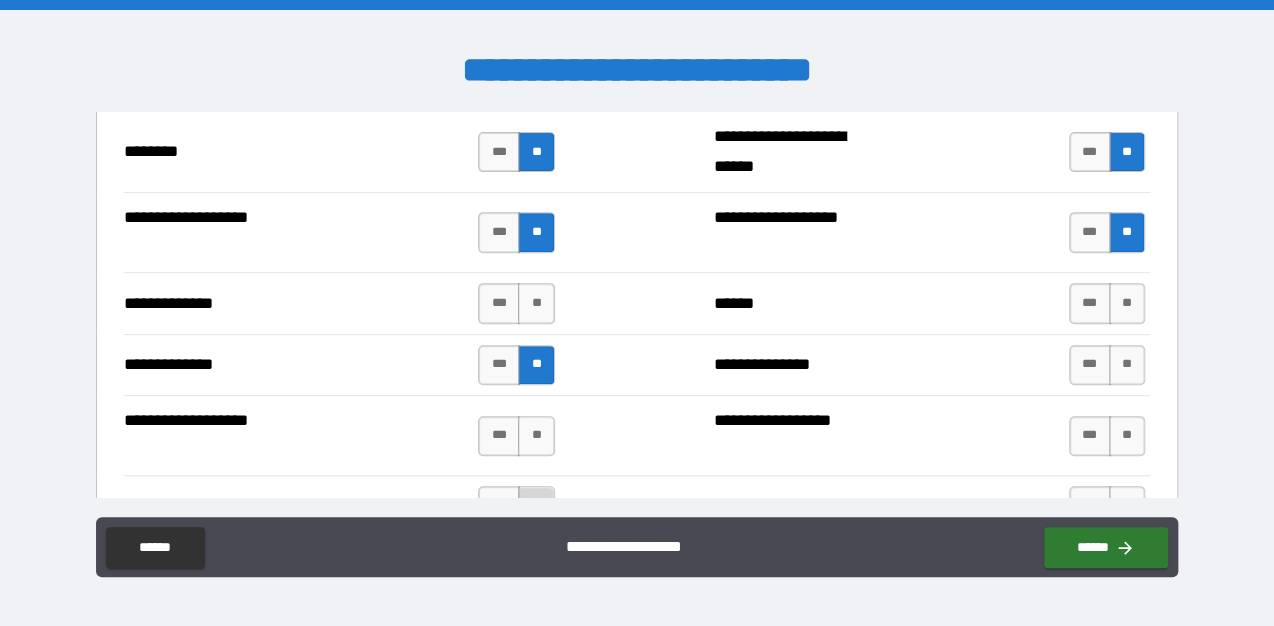 click on "**" at bounding box center (536, 506) 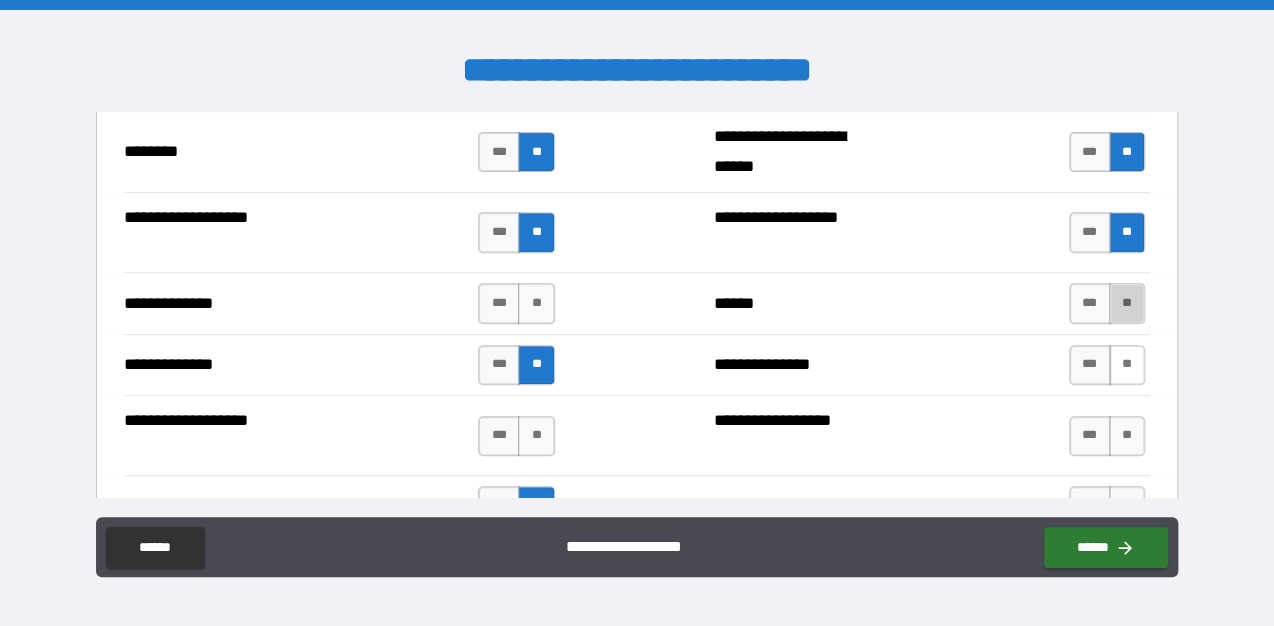 drag, startPoint x: 1119, startPoint y: 292, endPoint x: 1125, endPoint y: 361, distance: 69.260376 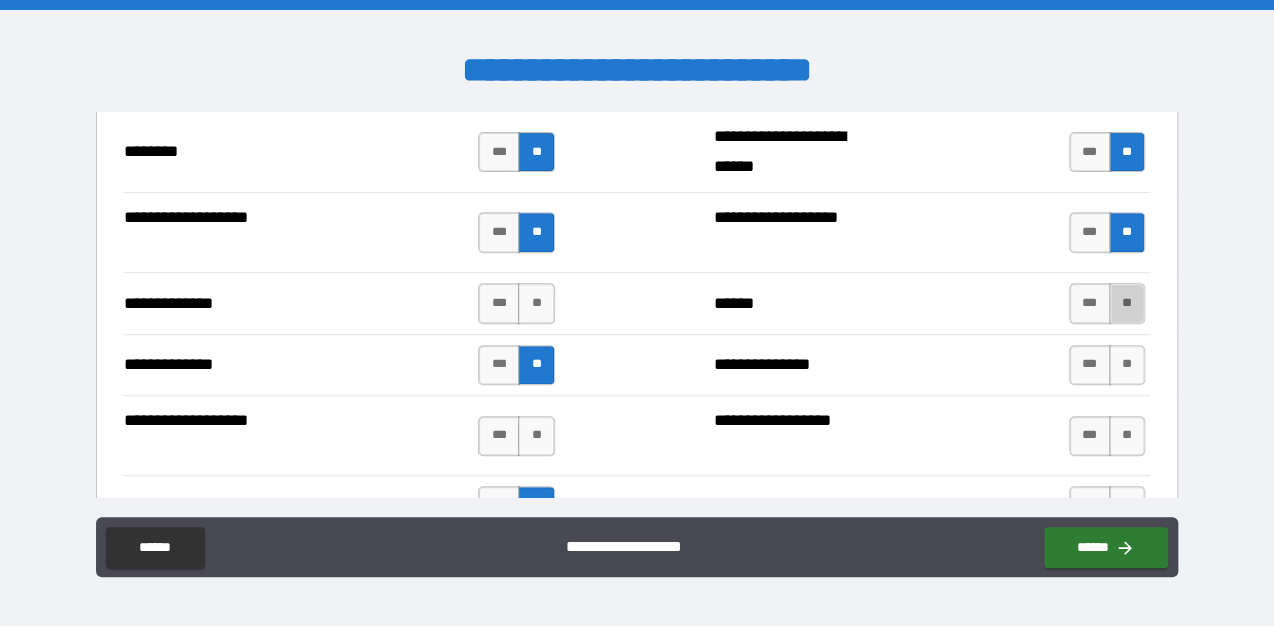 drag, startPoint x: 1115, startPoint y: 295, endPoint x: 1116, endPoint y: 322, distance: 27.018513 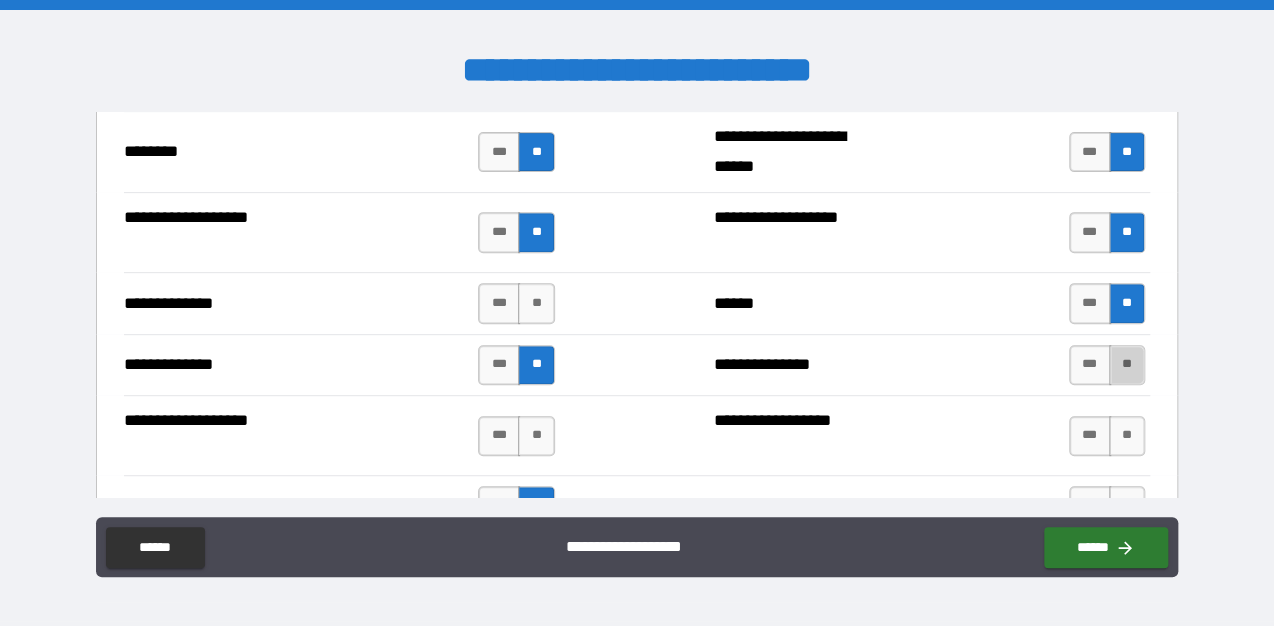 drag, startPoint x: 1116, startPoint y: 352, endPoint x: 1117, endPoint y: 390, distance: 38.013157 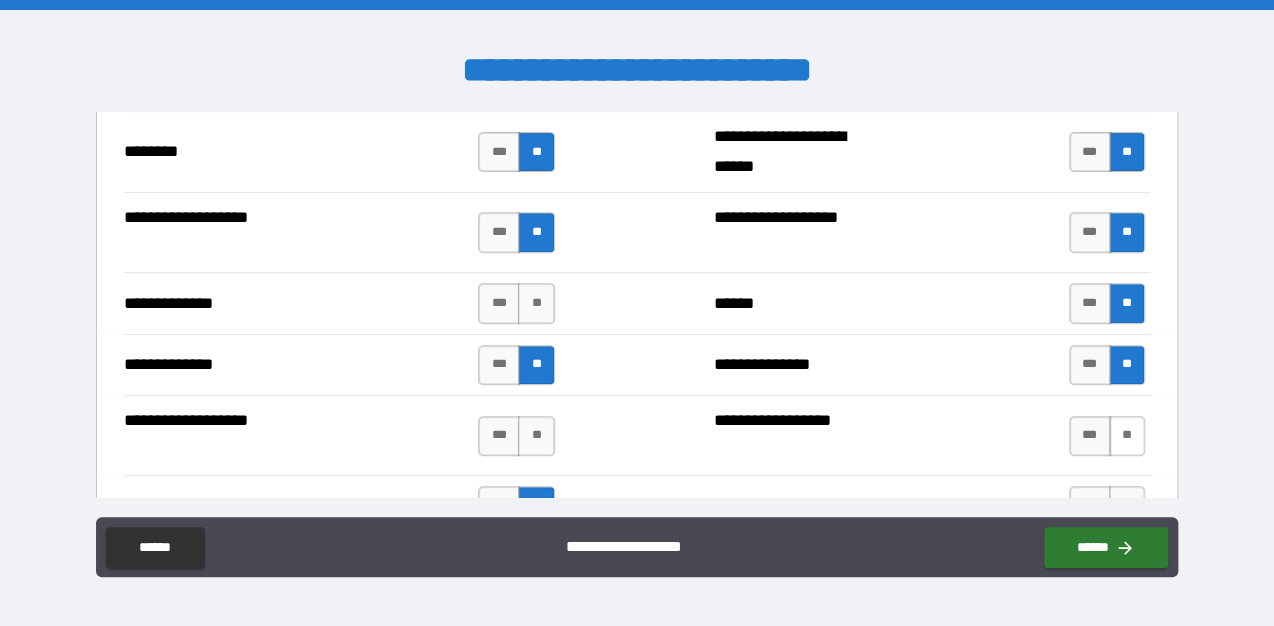 click on "**" at bounding box center [1127, 436] 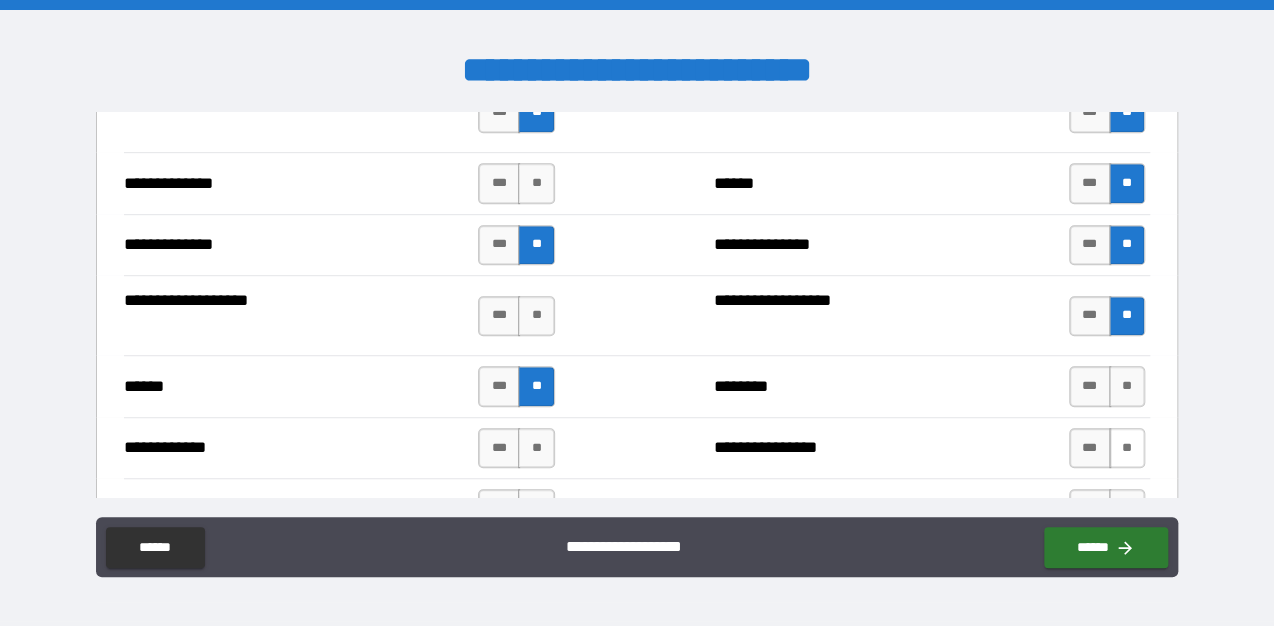 scroll, scrollTop: 3680, scrollLeft: 0, axis: vertical 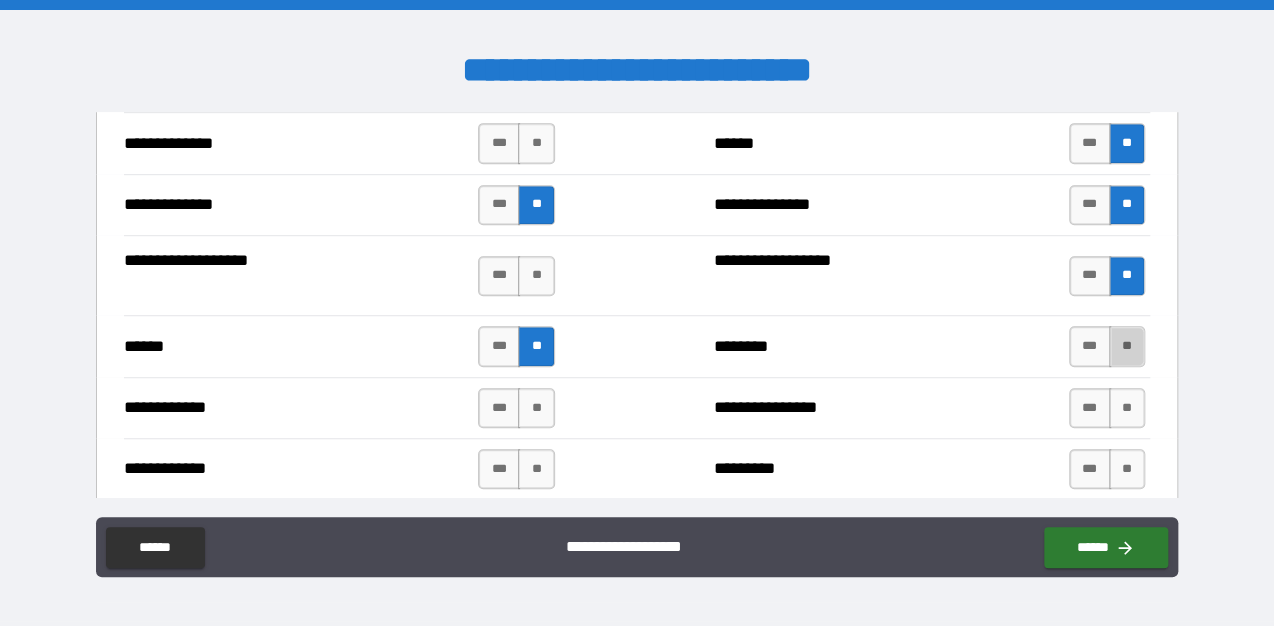 drag, startPoint x: 1111, startPoint y: 328, endPoint x: 1125, endPoint y: 369, distance: 43.32436 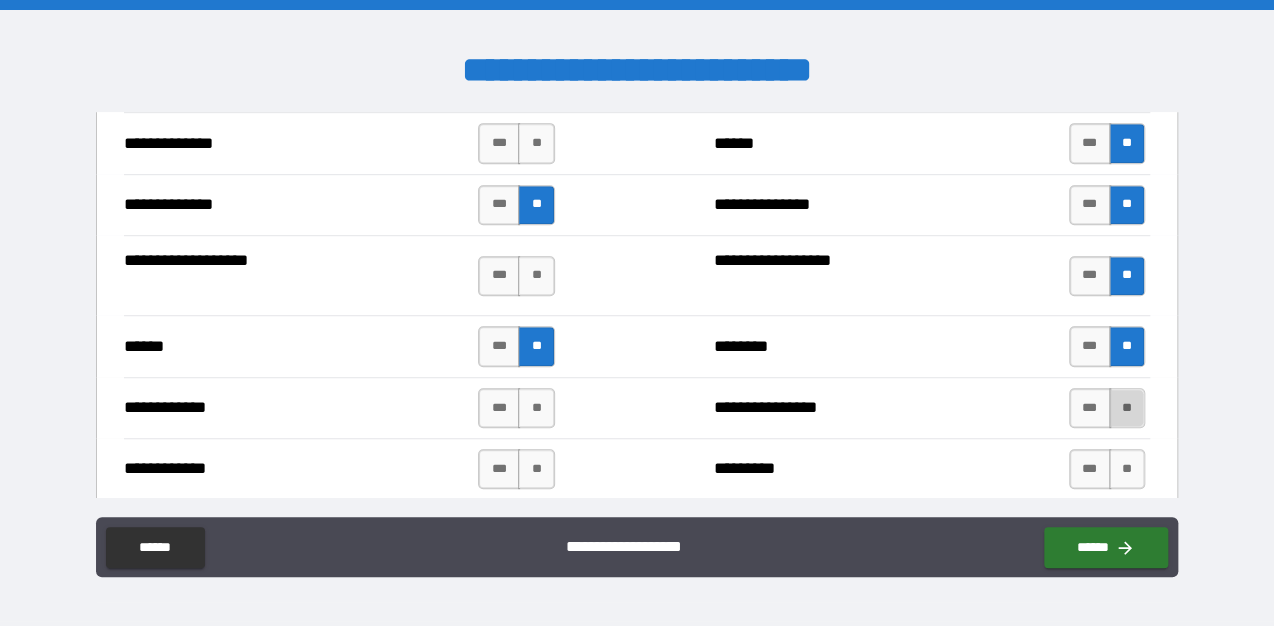 drag, startPoint x: 1121, startPoint y: 388, endPoint x: 1121, endPoint y: 409, distance: 21 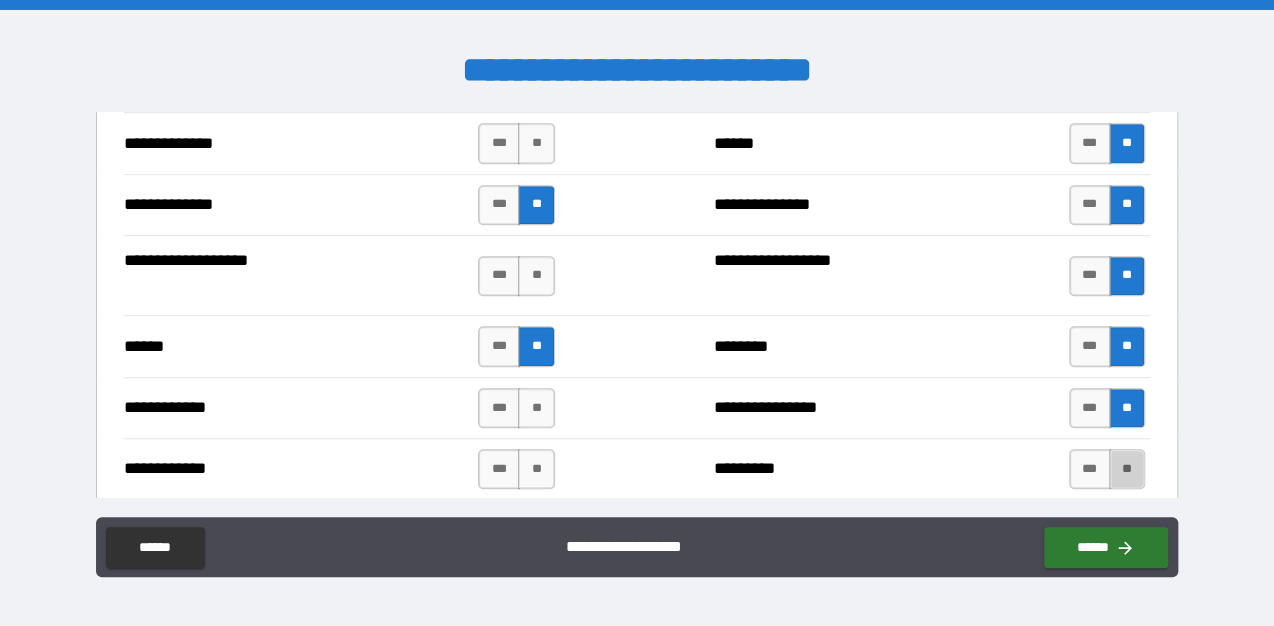 drag, startPoint x: 1124, startPoint y: 450, endPoint x: 1032, endPoint y: 440, distance: 92.541885 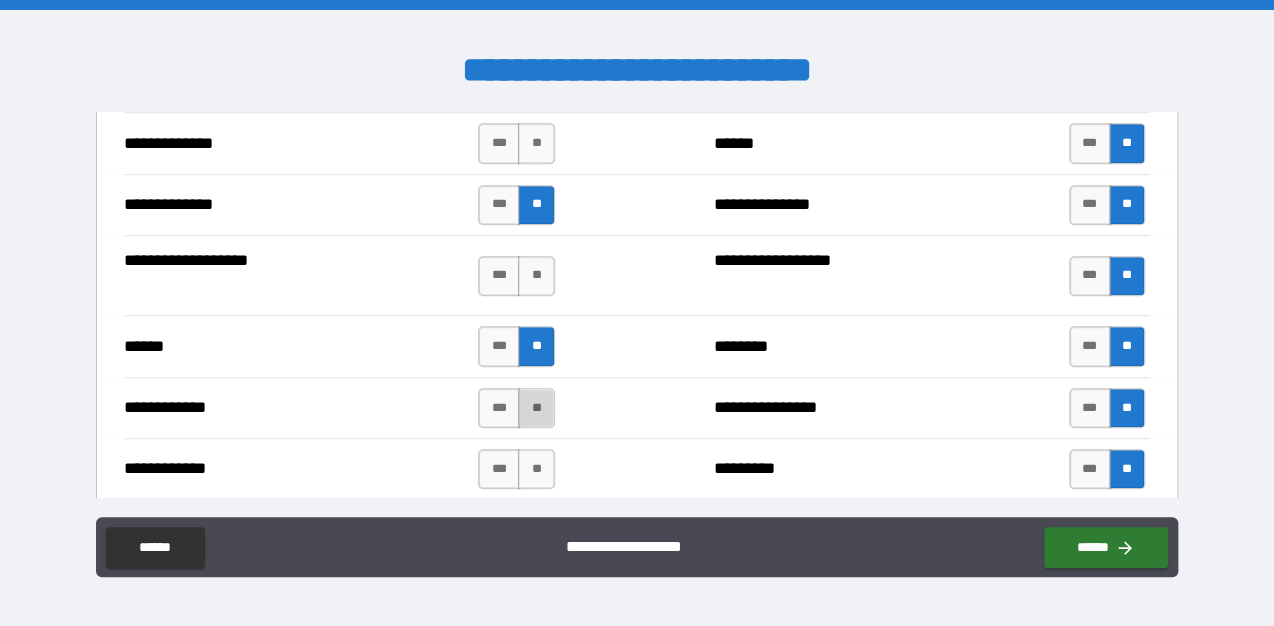 click on "**" at bounding box center (536, 408) 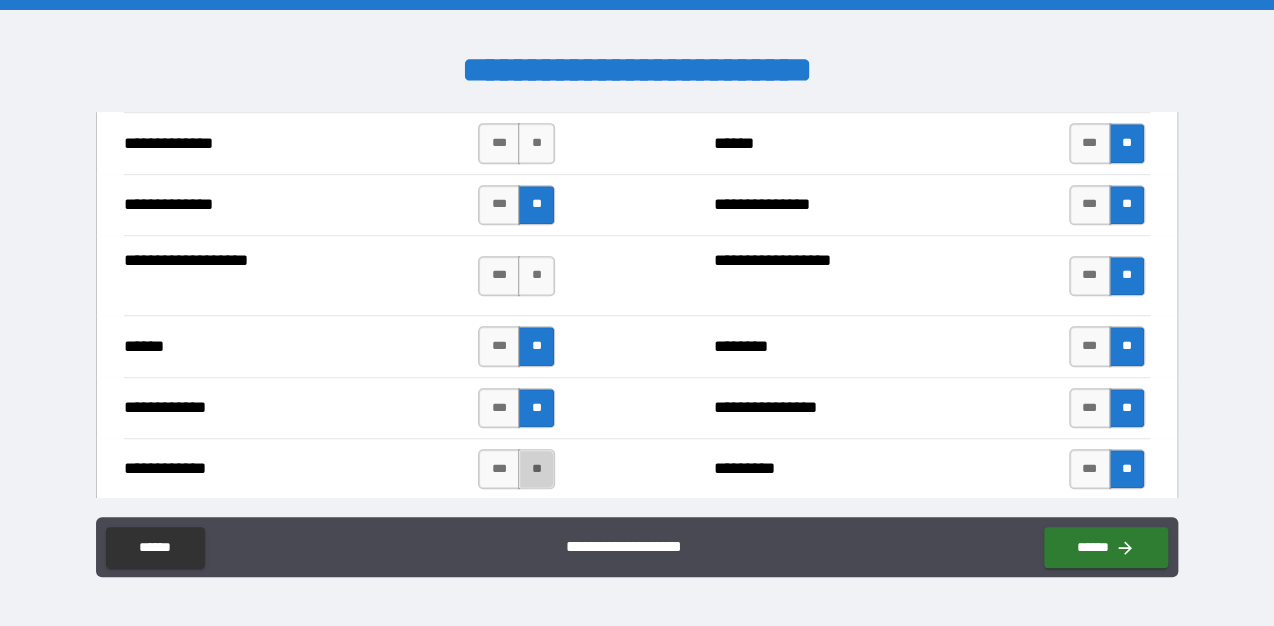 drag, startPoint x: 531, startPoint y: 447, endPoint x: 585, endPoint y: 445, distance: 54.037025 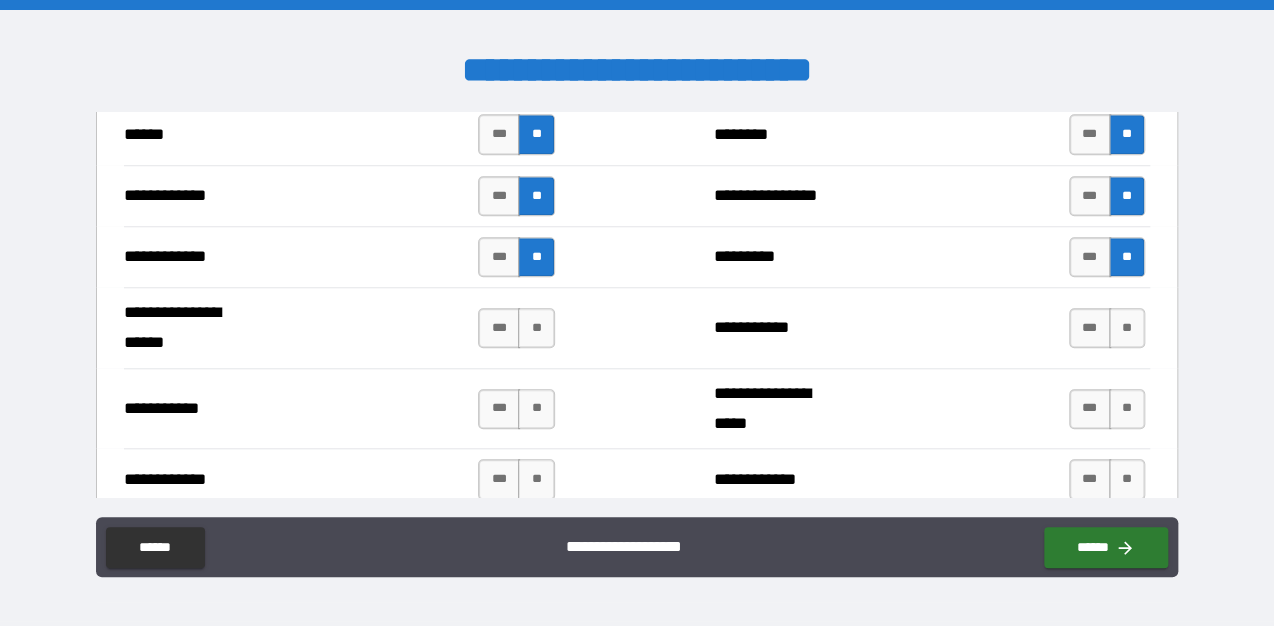 scroll, scrollTop: 3920, scrollLeft: 0, axis: vertical 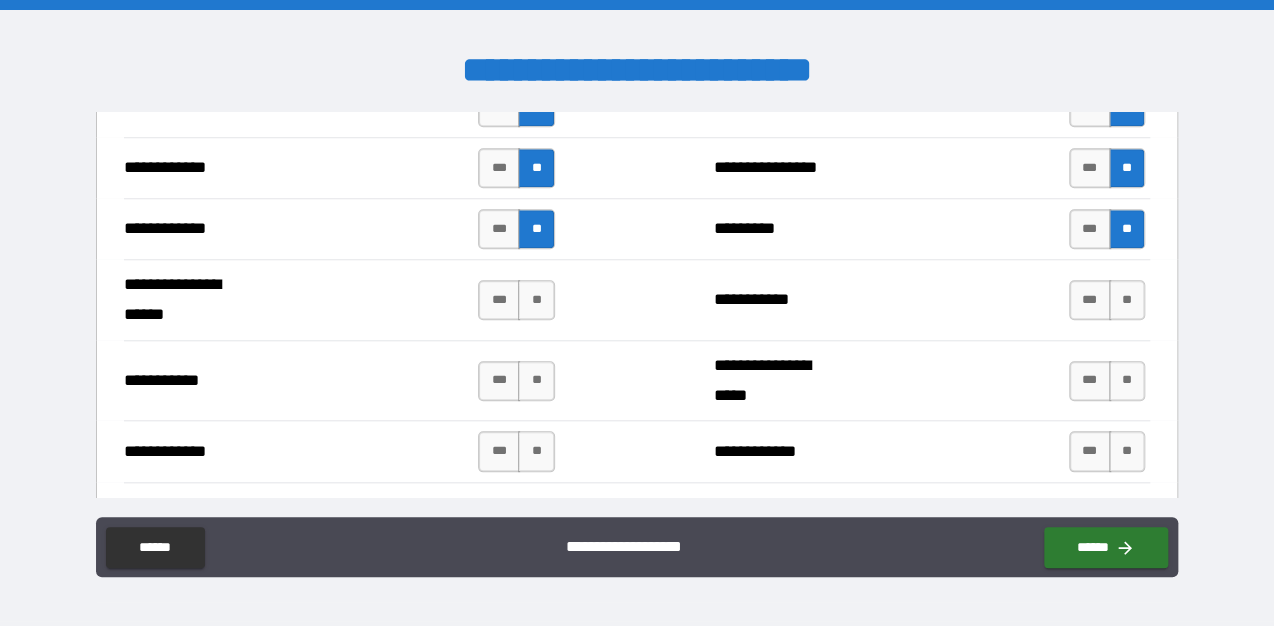 drag, startPoint x: 544, startPoint y: 284, endPoint x: 555, endPoint y: 313, distance: 31.016125 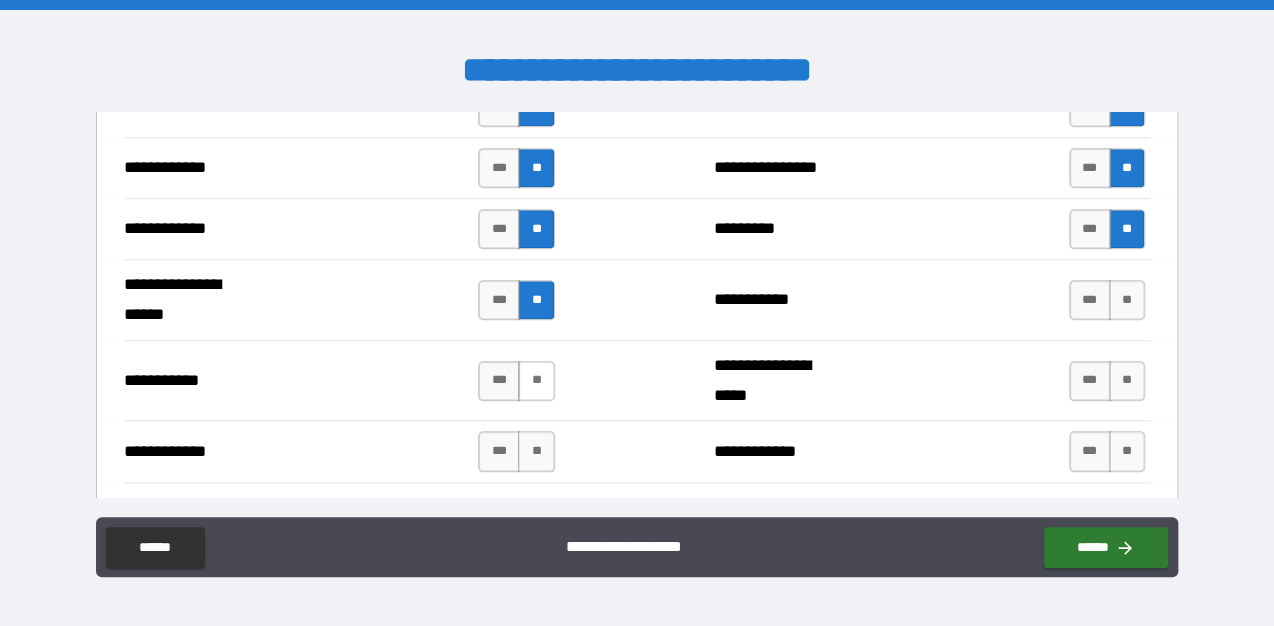 click on "**" at bounding box center [536, 381] 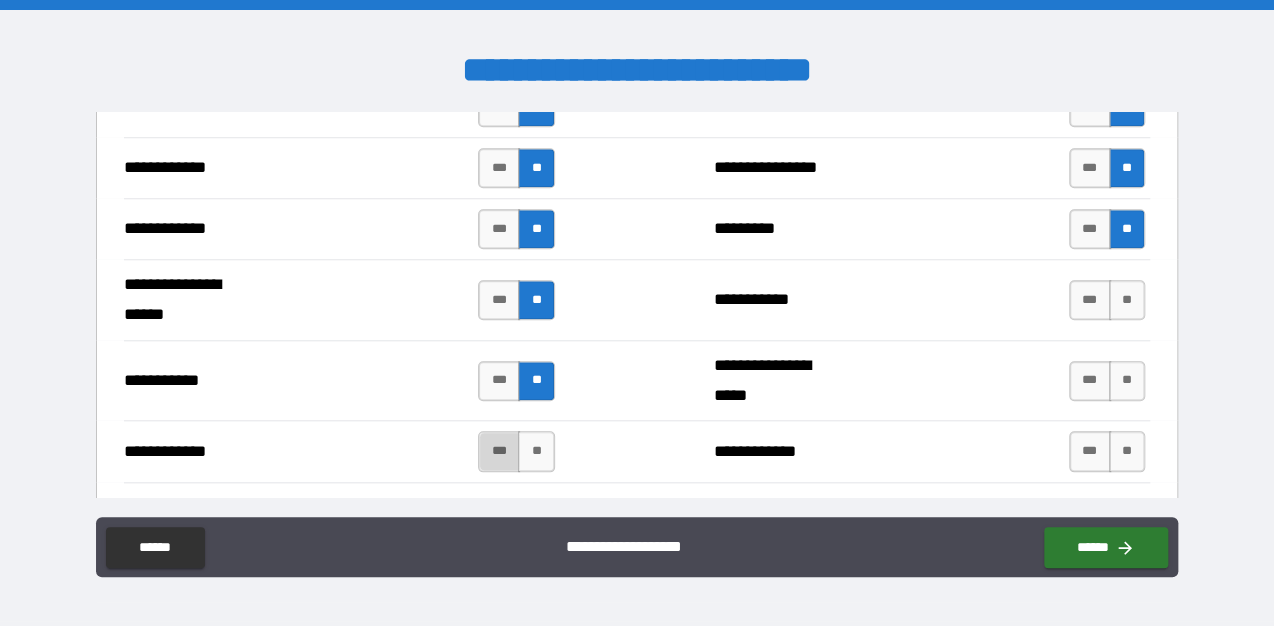 drag, startPoint x: 490, startPoint y: 441, endPoint x: 505, endPoint y: 443, distance: 15.132746 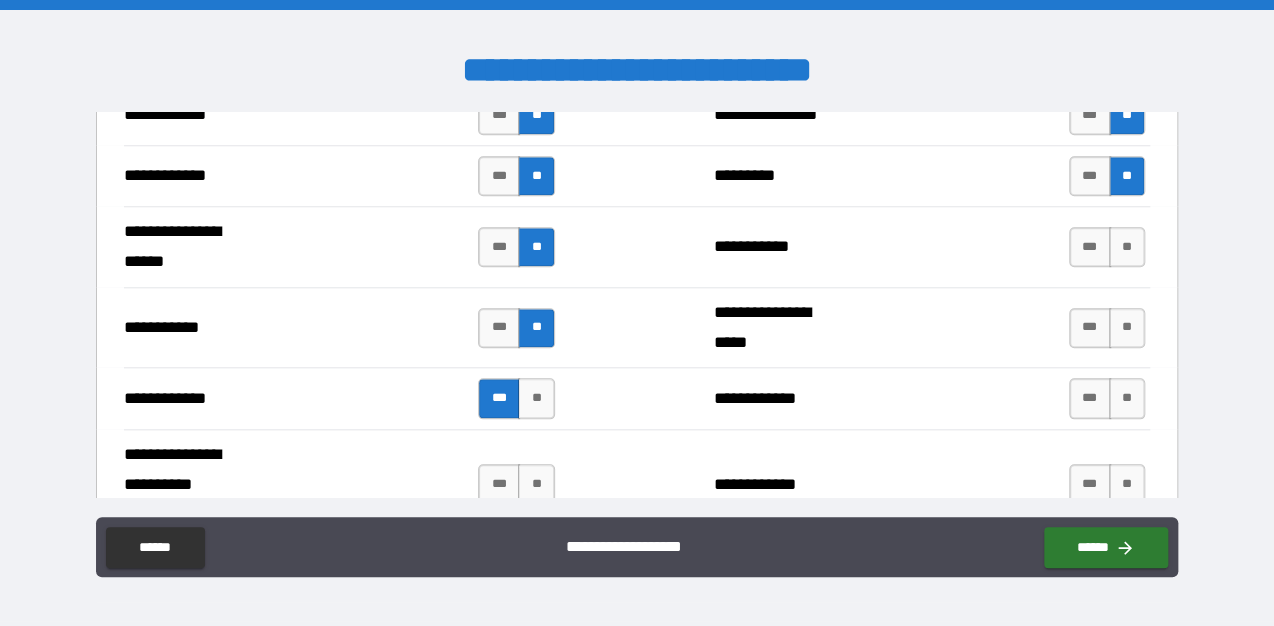 scroll, scrollTop: 4000, scrollLeft: 0, axis: vertical 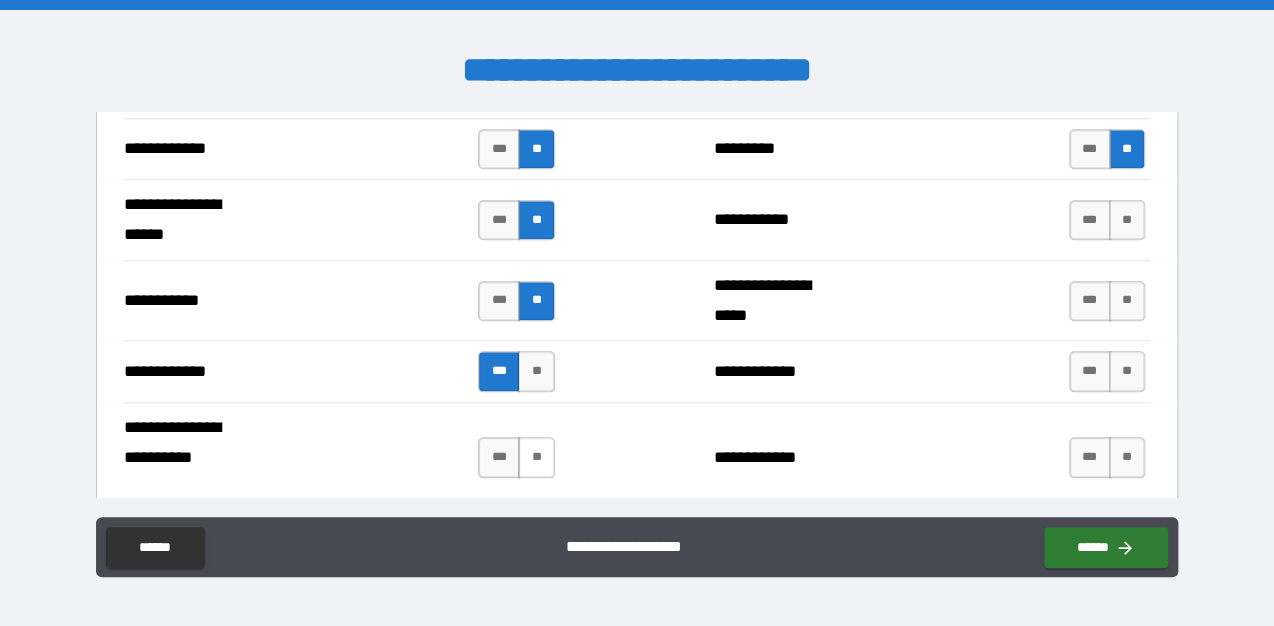 click on "**" at bounding box center (536, 457) 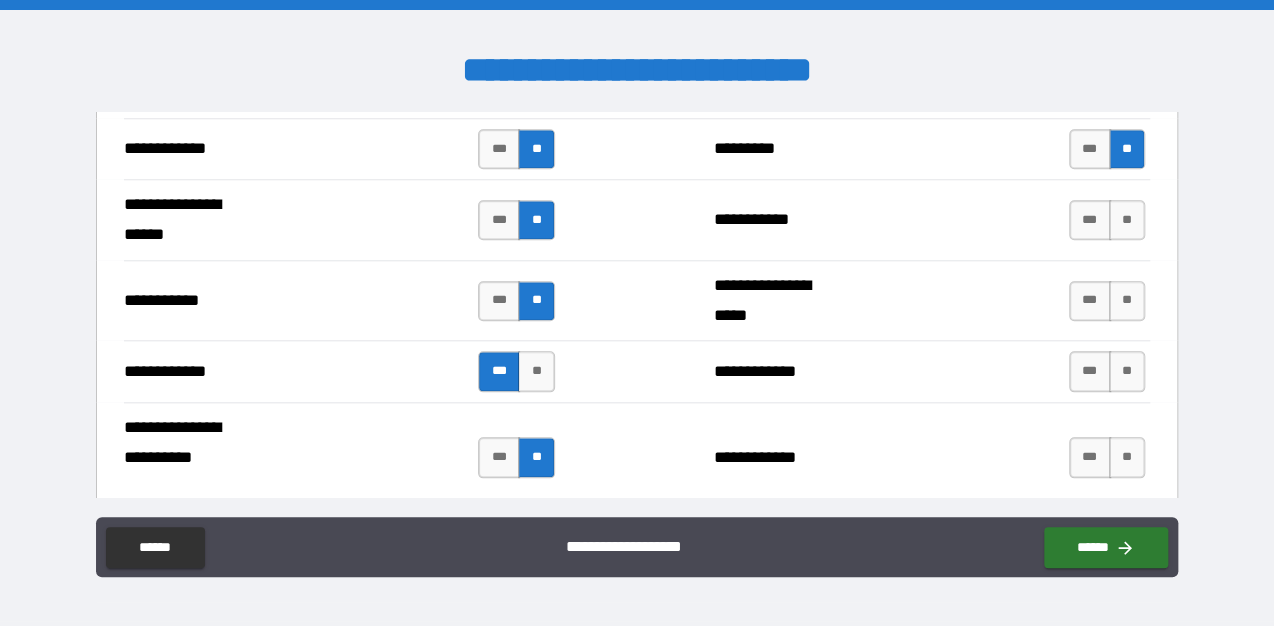 drag, startPoint x: 1104, startPoint y: 208, endPoint x: 1096, endPoint y: 238, distance: 31.04835 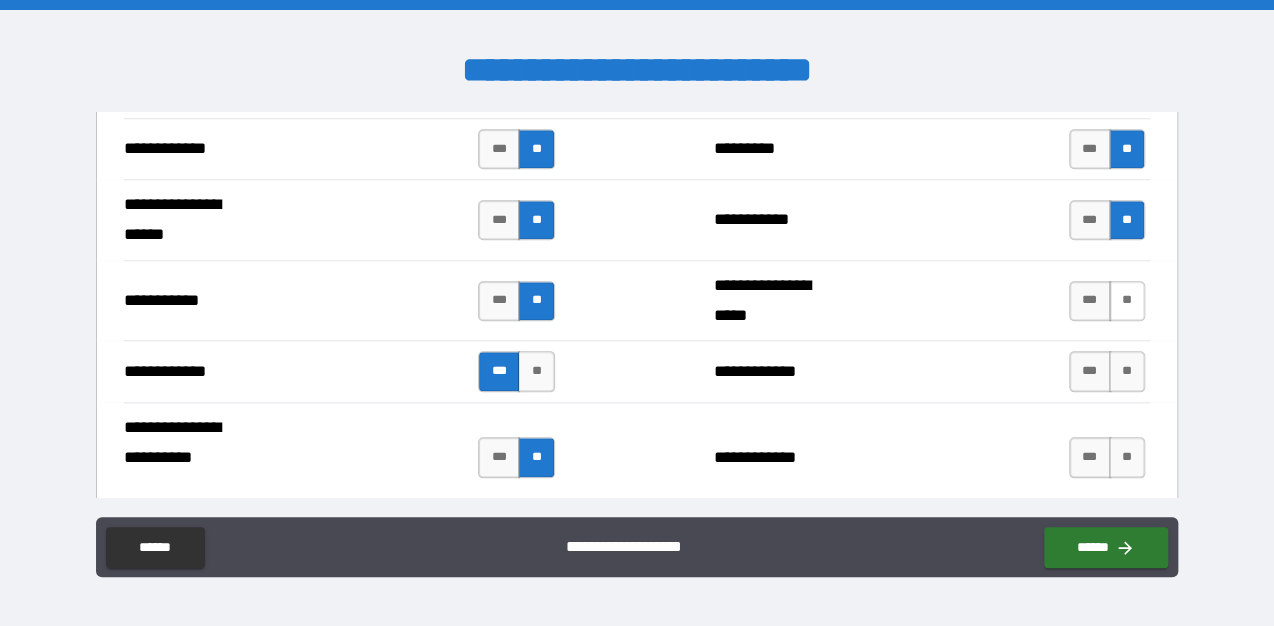 drag, startPoint x: 1119, startPoint y: 284, endPoint x: 1116, endPoint y: 296, distance: 12.369317 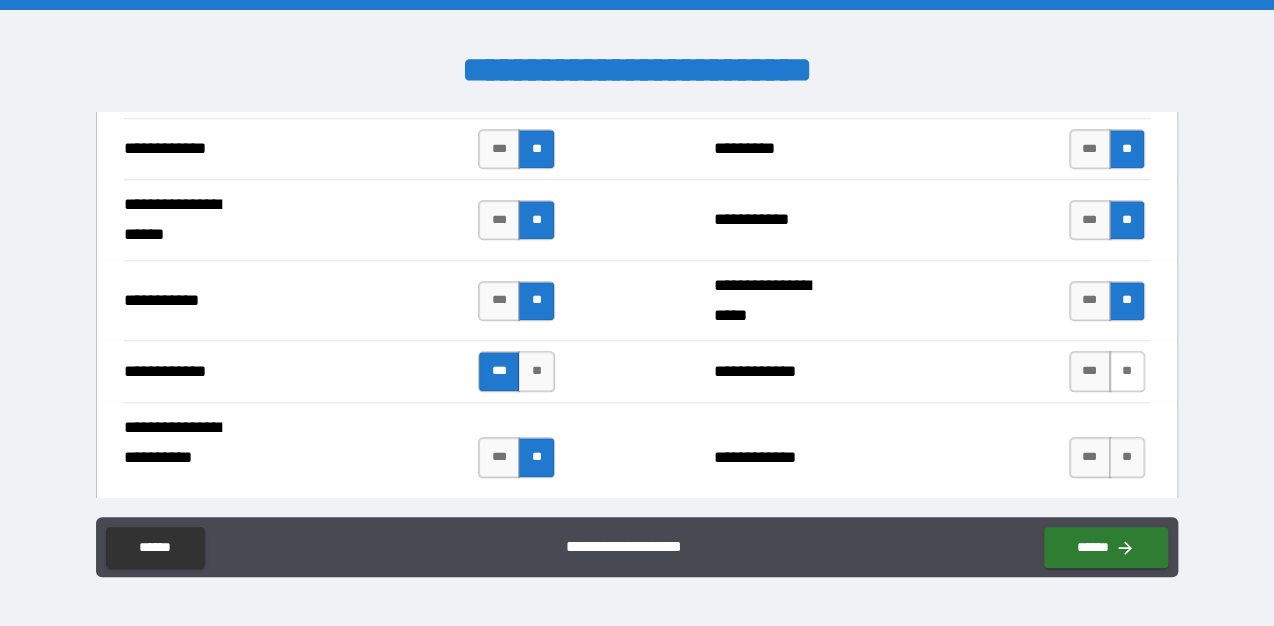 drag, startPoint x: 1112, startPoint y: 353, endPoint x: 1120, endPoint y: 373, distance: 21.540659 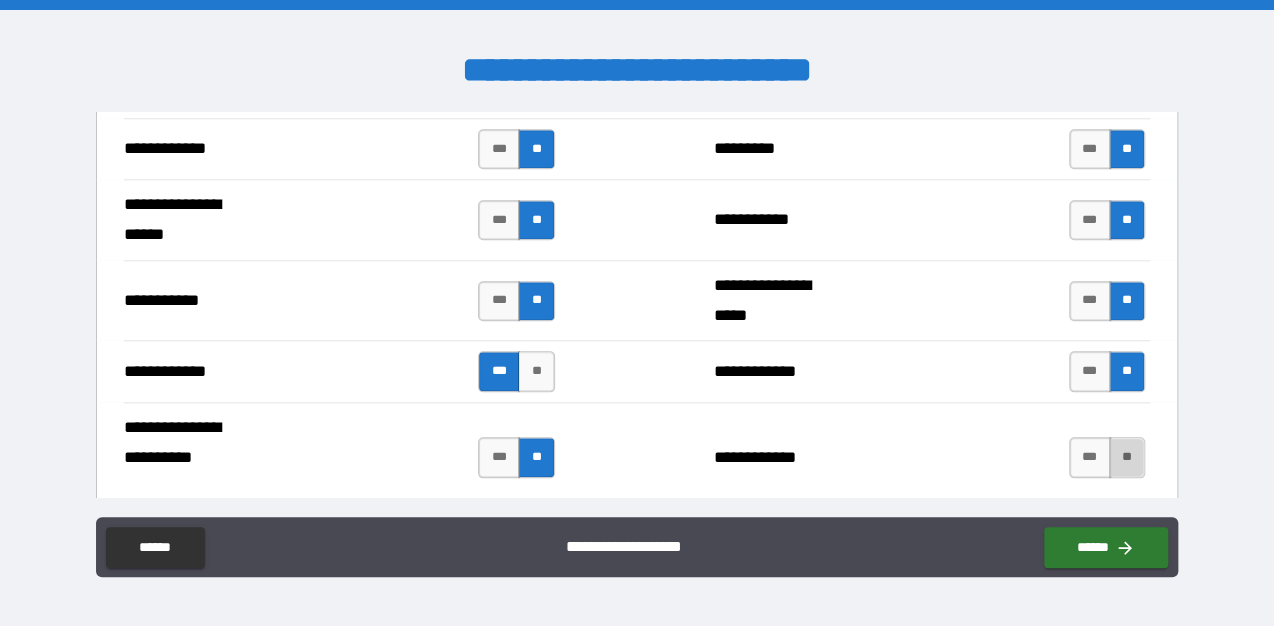 click on "**" at bounding box center (1127, 457) 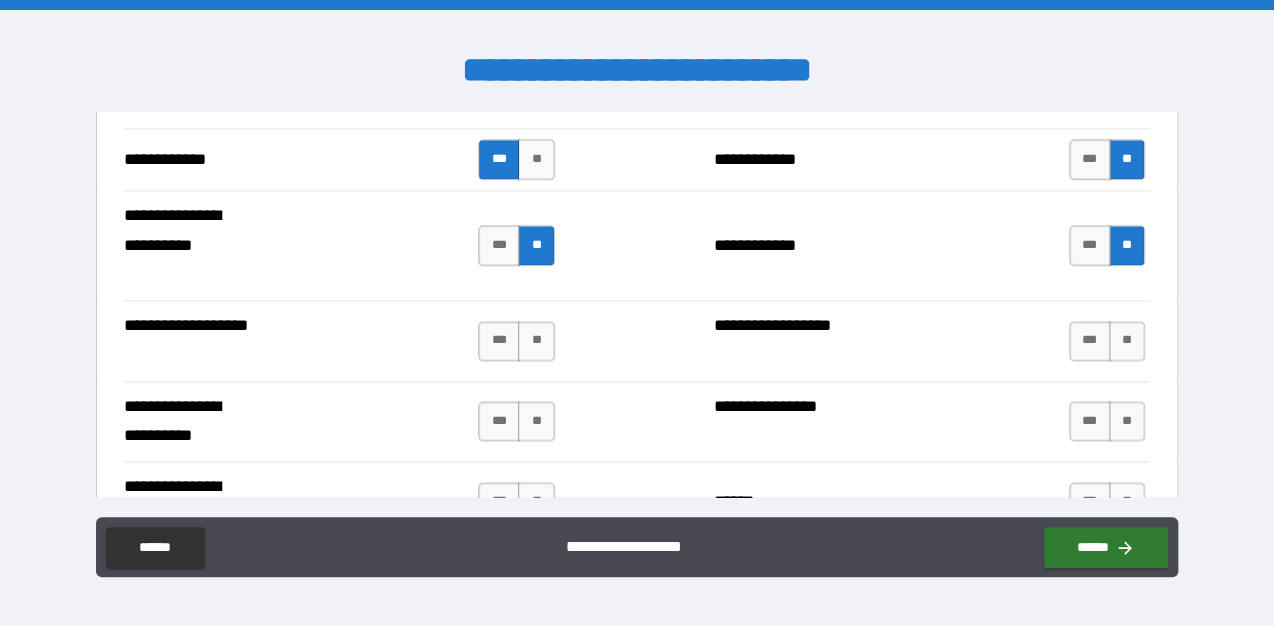 scroll, scrollTop: 4240, scrollLeft: 0, axis: vertical 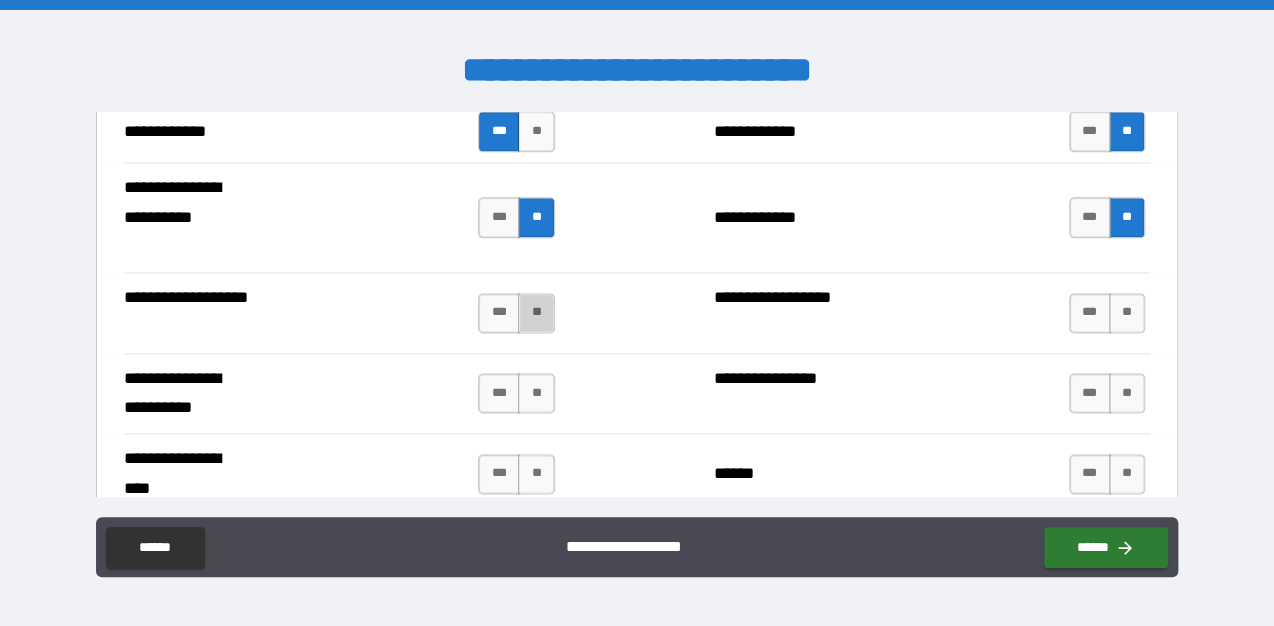 drag, startPoint x: 533, startPoint y: 300, endPoint x: 536, endPoint y: 326, distance: 26.172504 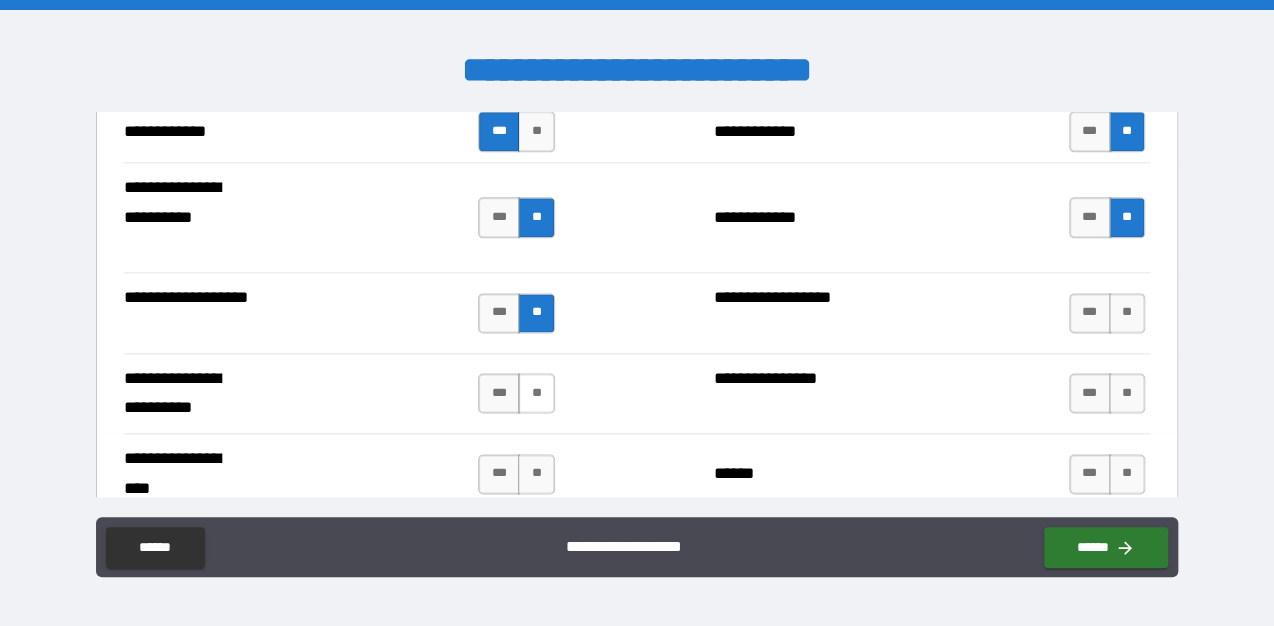 drag, startPoint x: 533, startPoint y: 377, endPoint x: 532, endPoint y: 397, distance: 20.024984 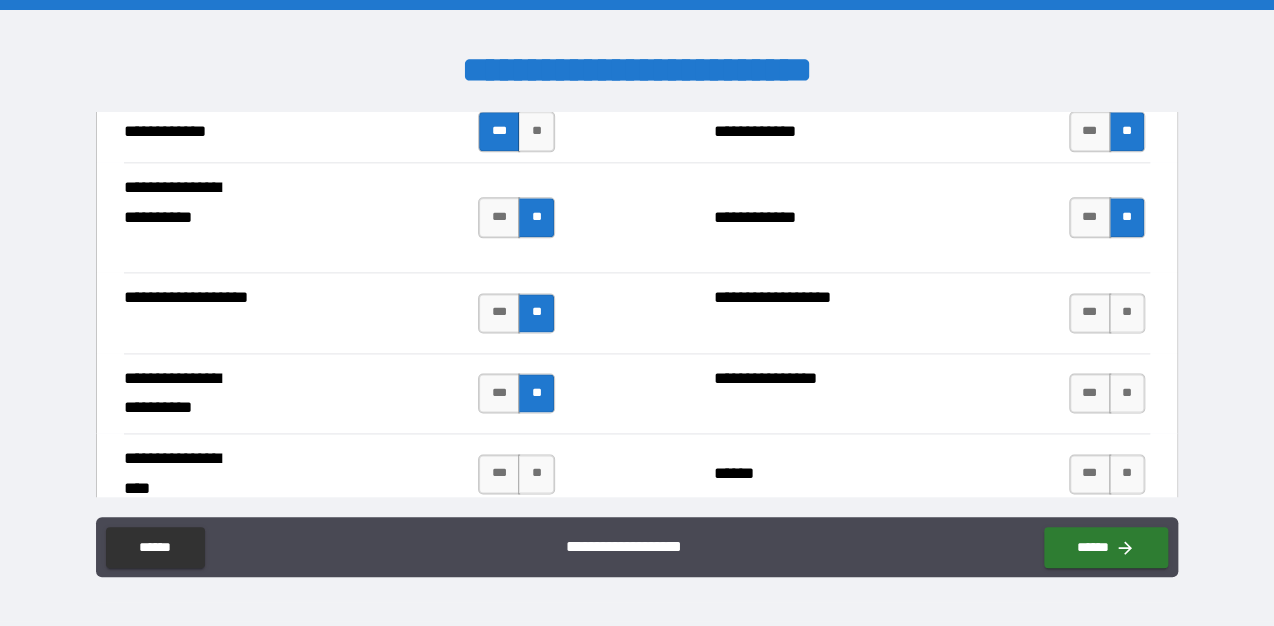 drag, startPoint x: 522, startPoint y: 451, endPoint x: 592, endPoint y: 447, distance: 70.11419 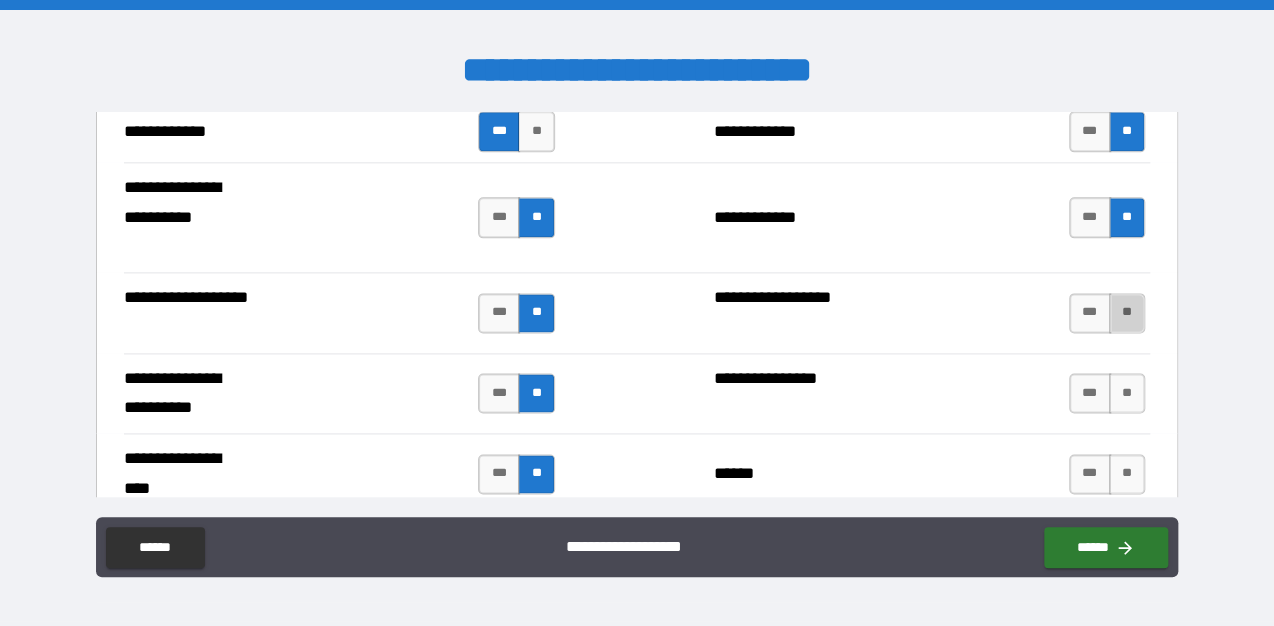 drag, startPoint x: 1110, startPoint y: 301, endPoint x: 1133, endPoint y: 319, distance: 29.206163 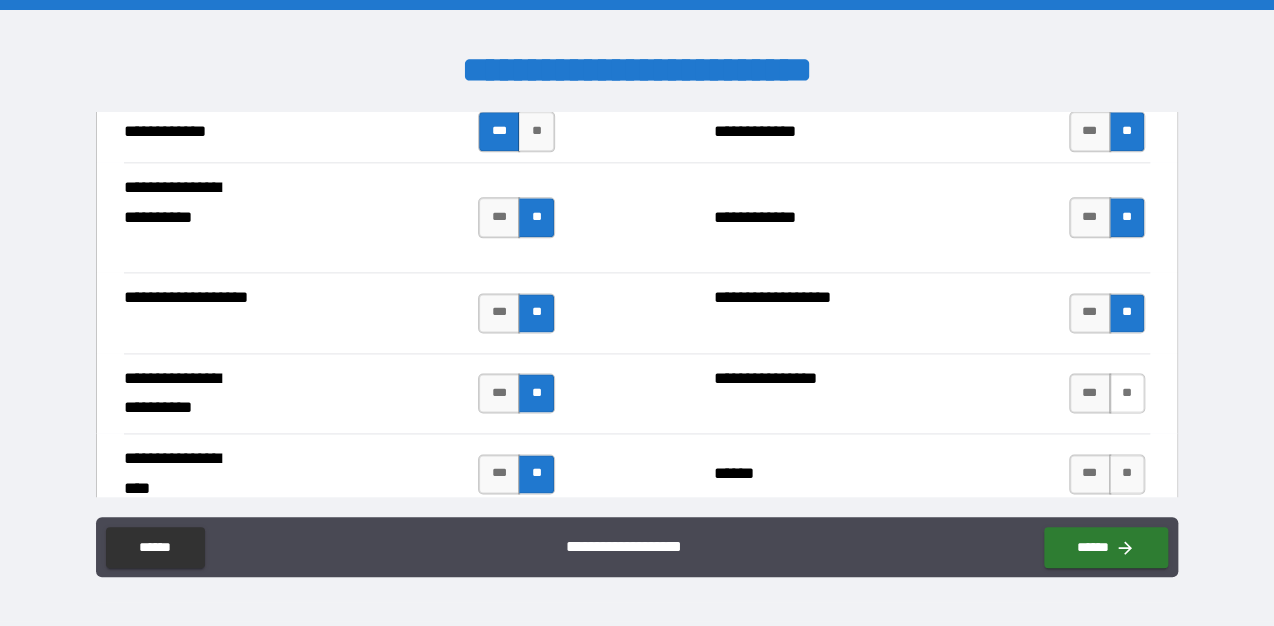 drag, startPoint x: 1116, startPoint y: 373, endPoint x: 1112, endPoint y: 394, distance: 21.377558 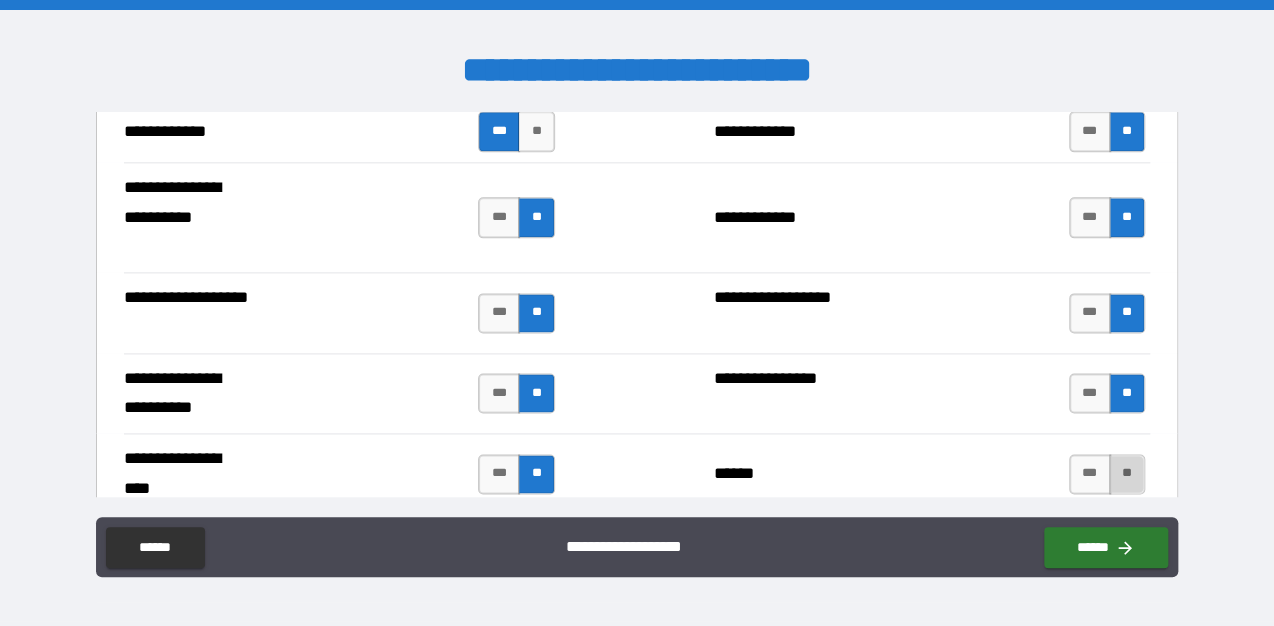 click on "**" at bounding box center [1127, 474] 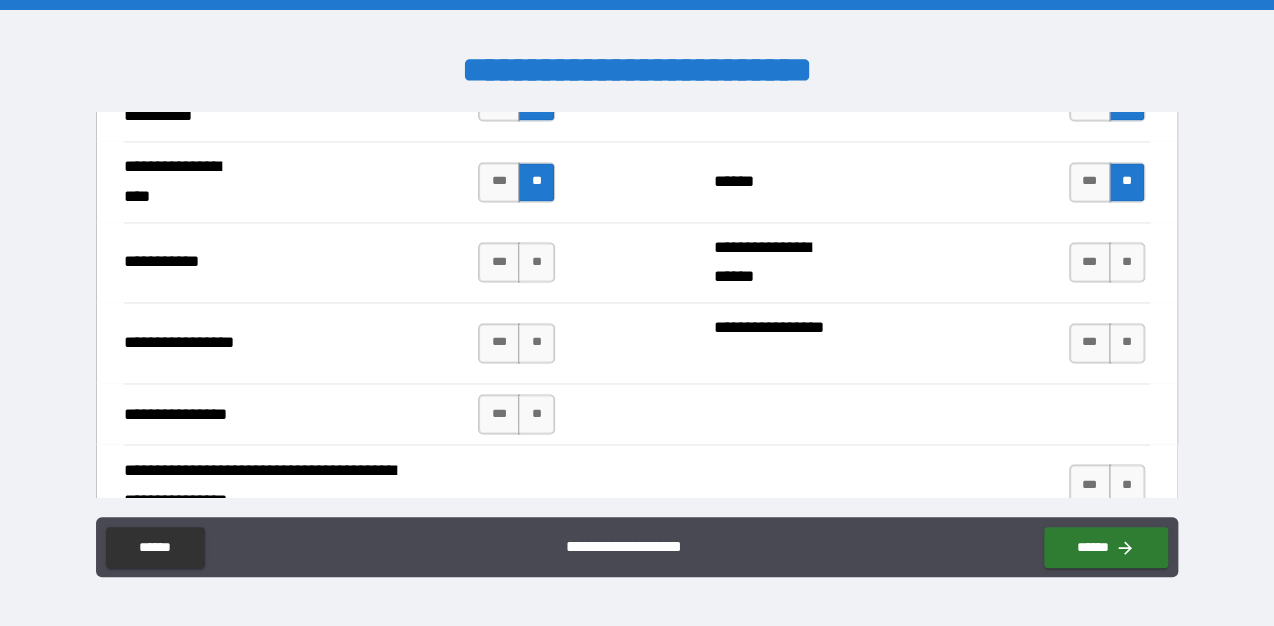 scroll, scrollTop: 4560, scrollLeft: 0, axis: vertical 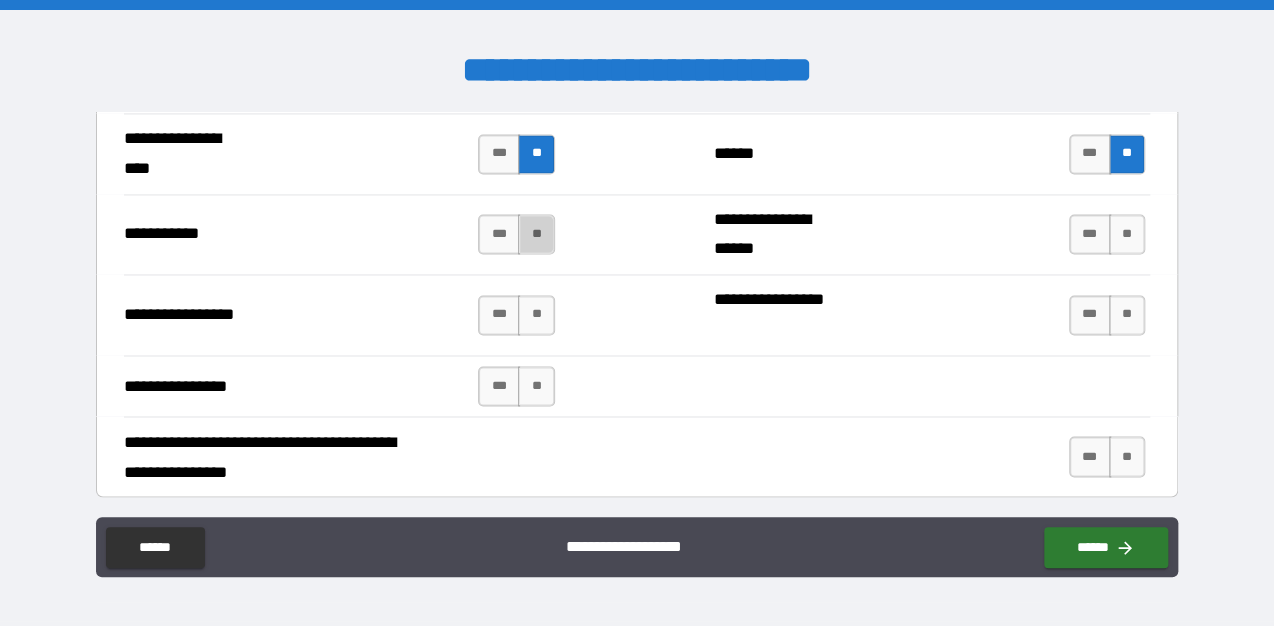 drag, startPoint x: 536, startPoint y: 225, endPoint x: 545, endPoint y: 260, distance: 36.138622 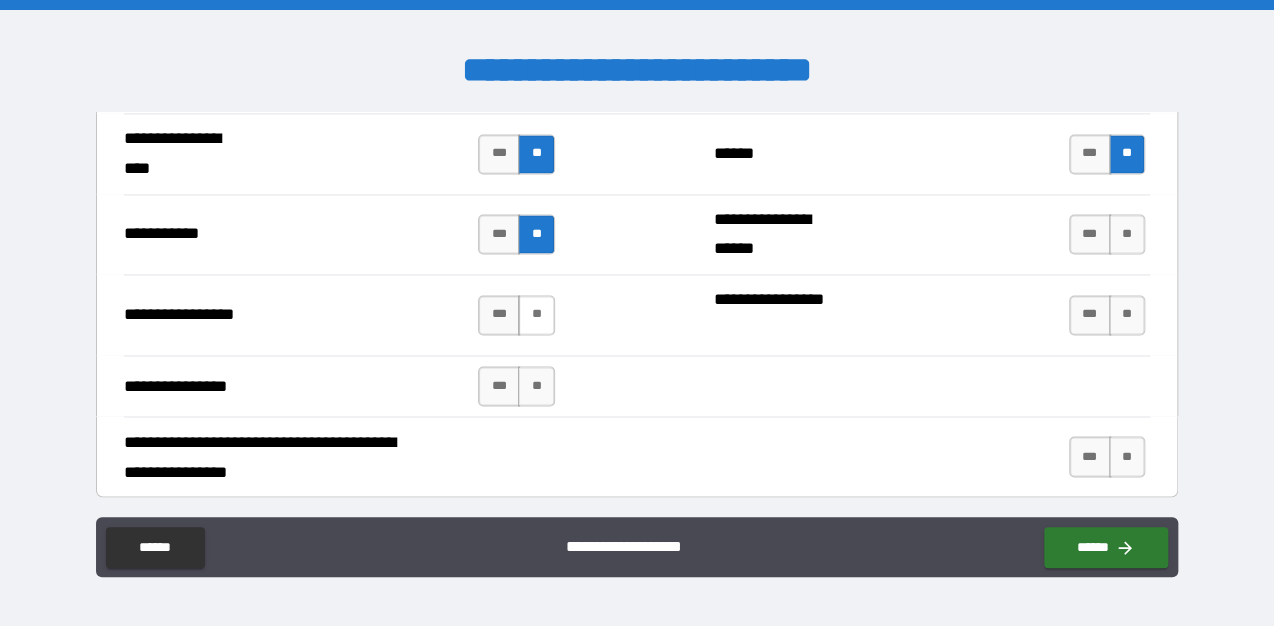 click on "**" at bounding box center (536, 315) 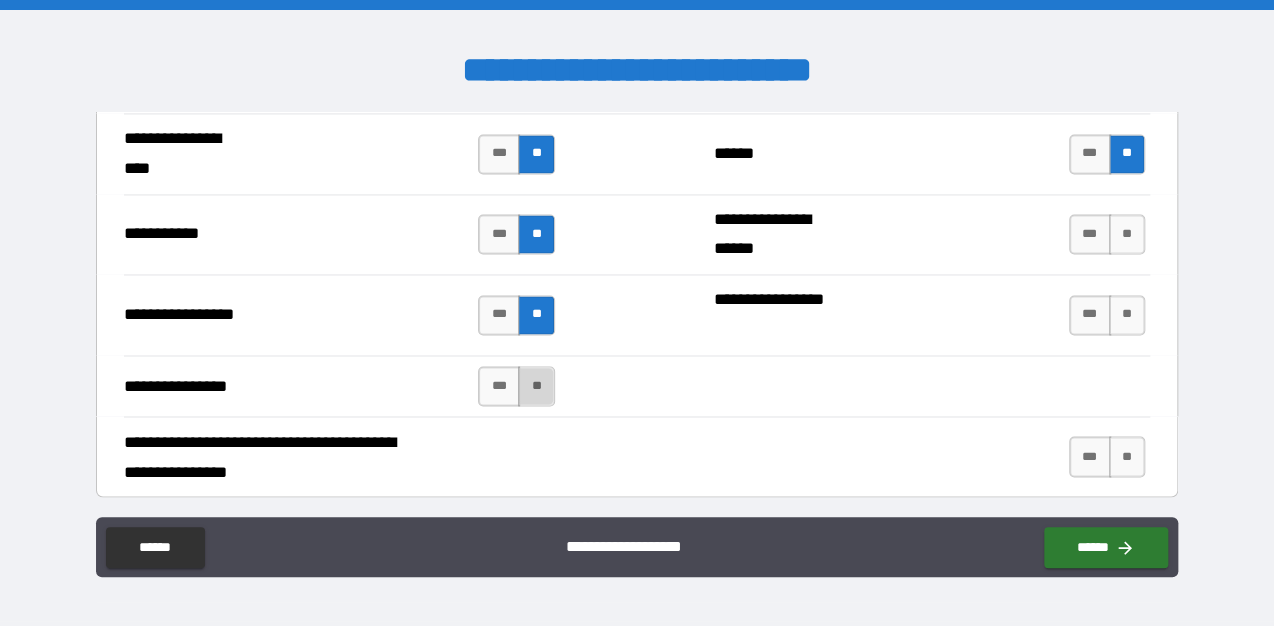 click on "**" at bounding box center (536, 386) 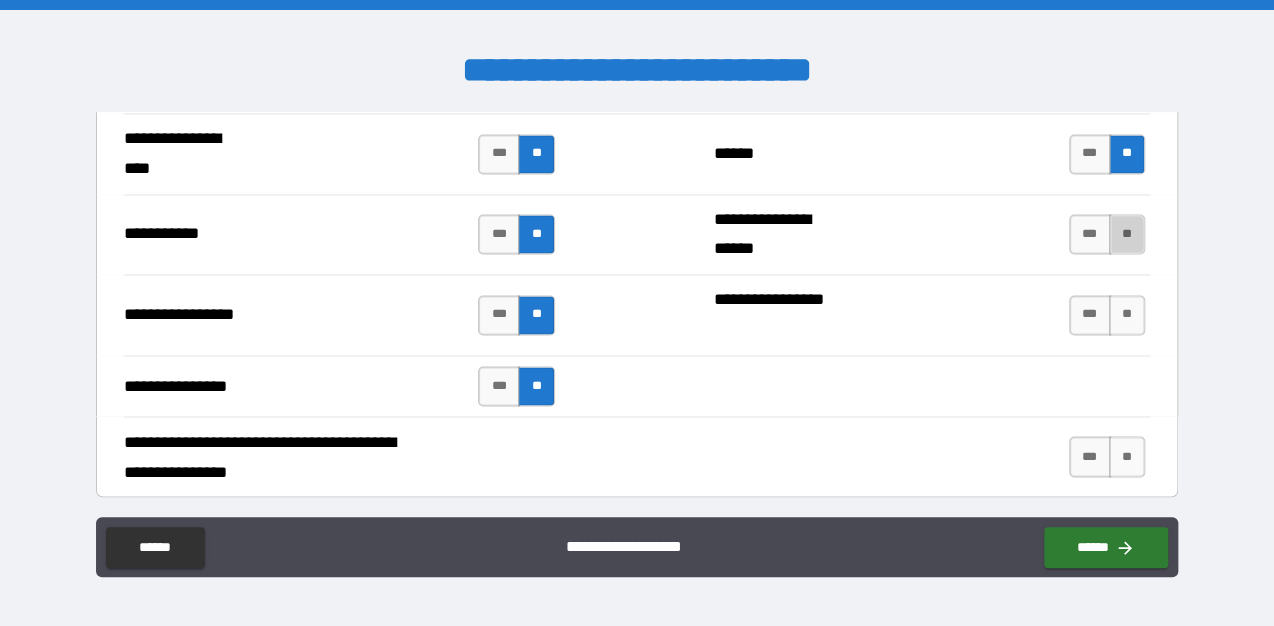drag, startPoint x: 1116, startPoint y: 219, endPoint x: 1128, endPoint y: 254, distance: 37 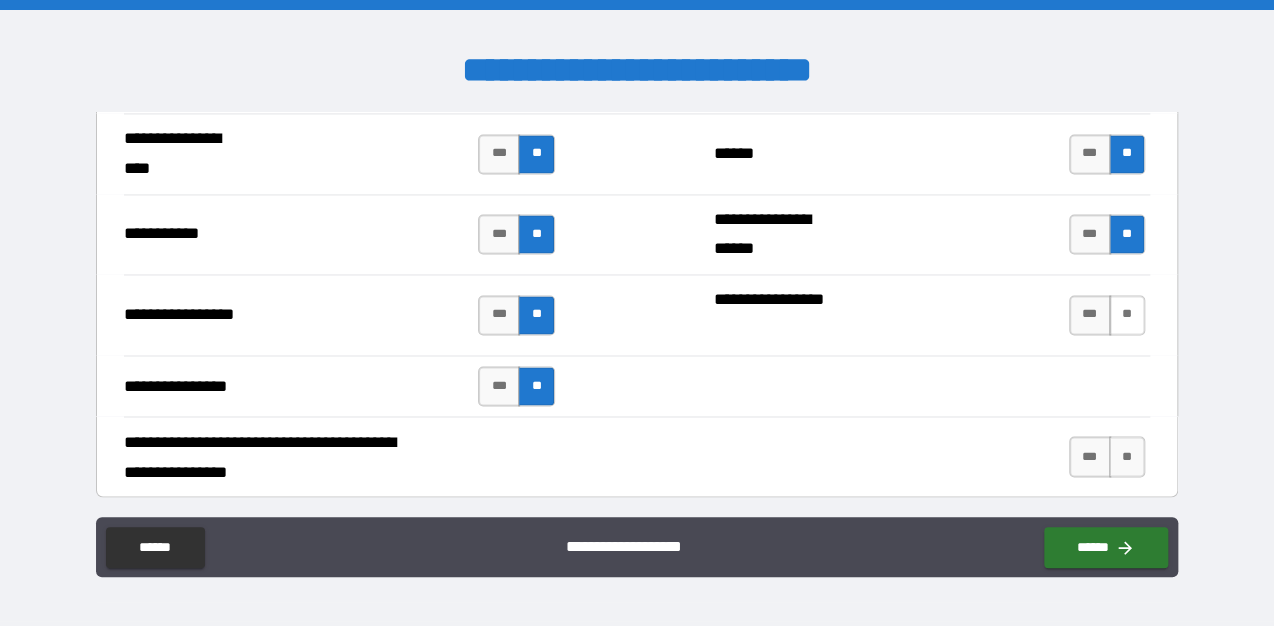 click on "**" at bounding box center [1127, 315] 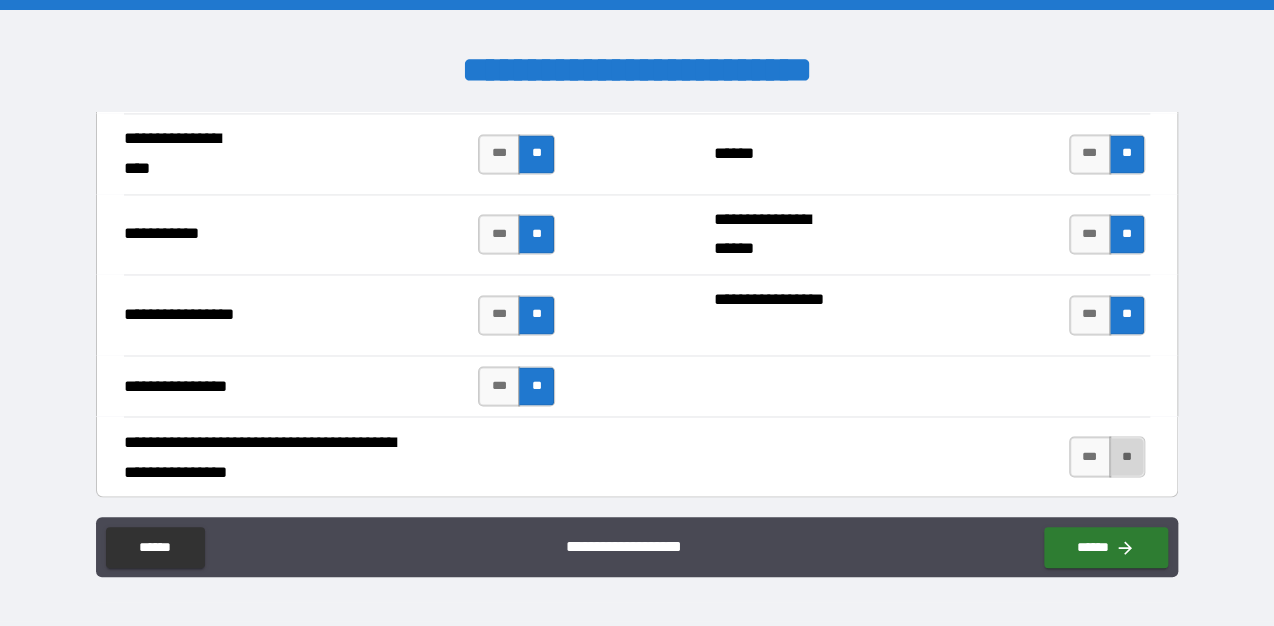 click on "**" at bounding box center [1127, 456] 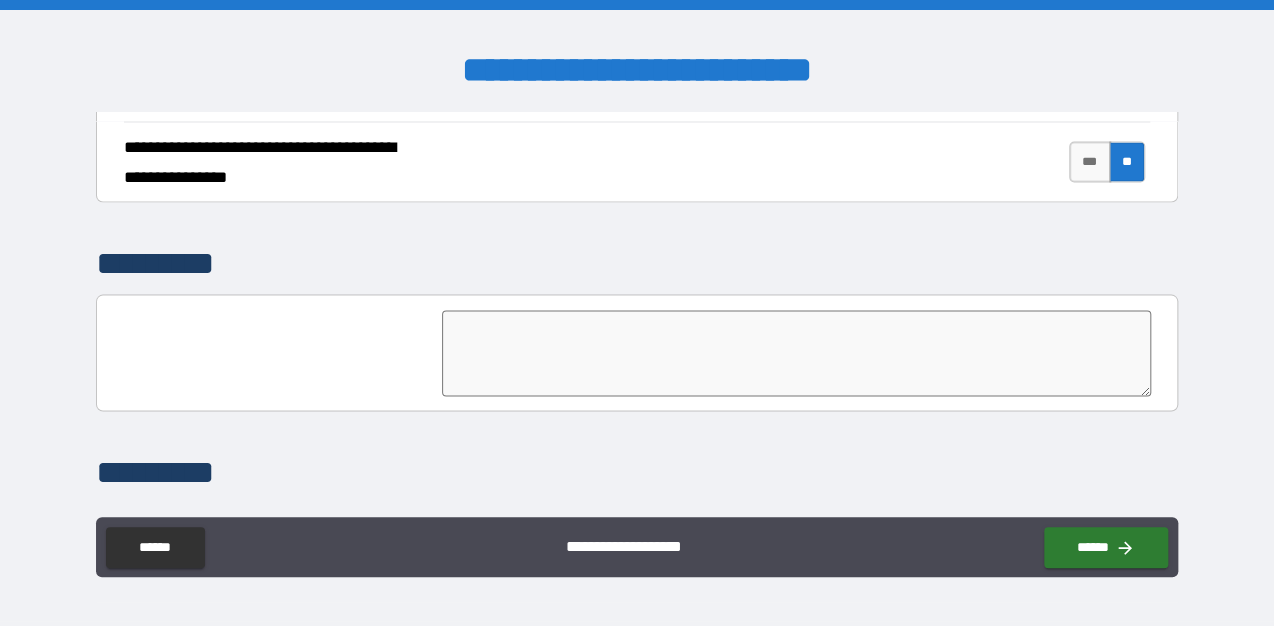 scroll, scrollTop: 4960, scrollLeft: 0, axis: vertical 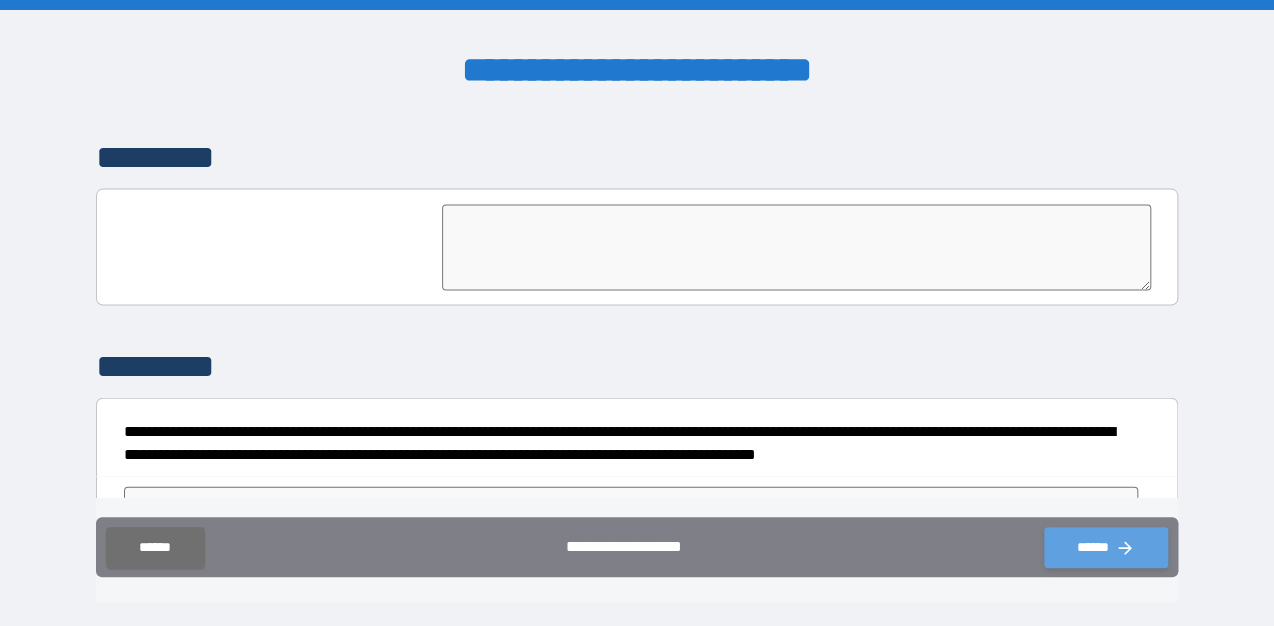 click on "******" at bounding box center (1106, 547) 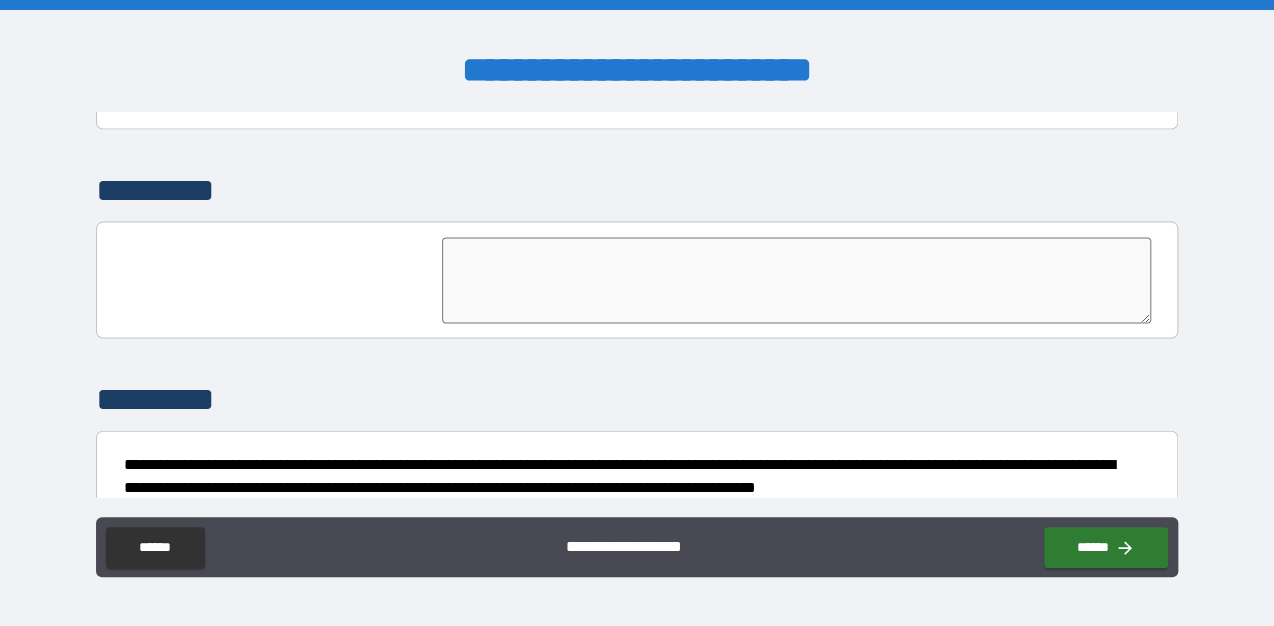 scroll, scrollTop: 5005, scrollLeft: 0, axis: vertical 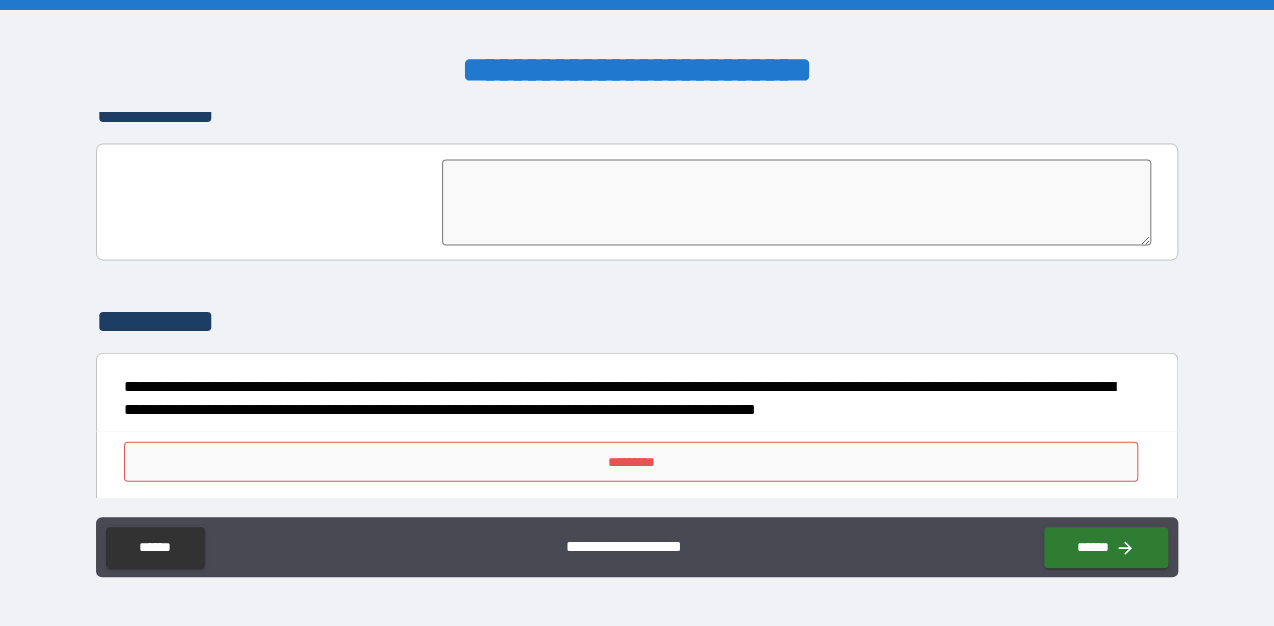 click on "*********" at bounding box center (631, 462) 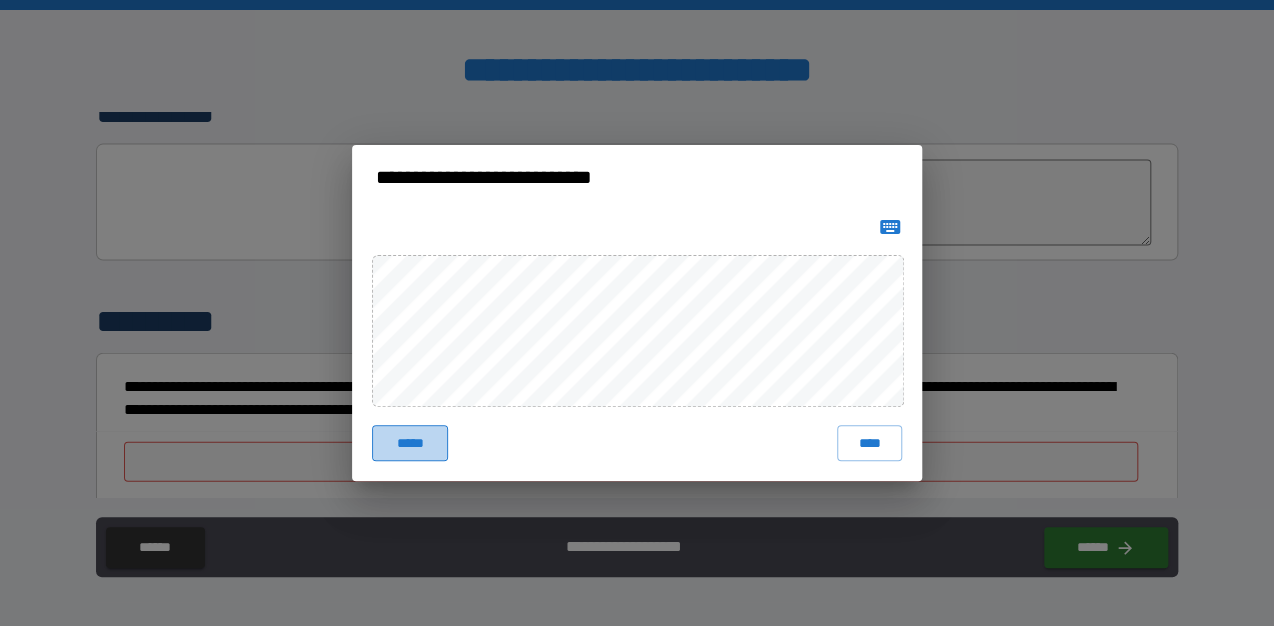 click on "*****" at bounding box center [410, 443] 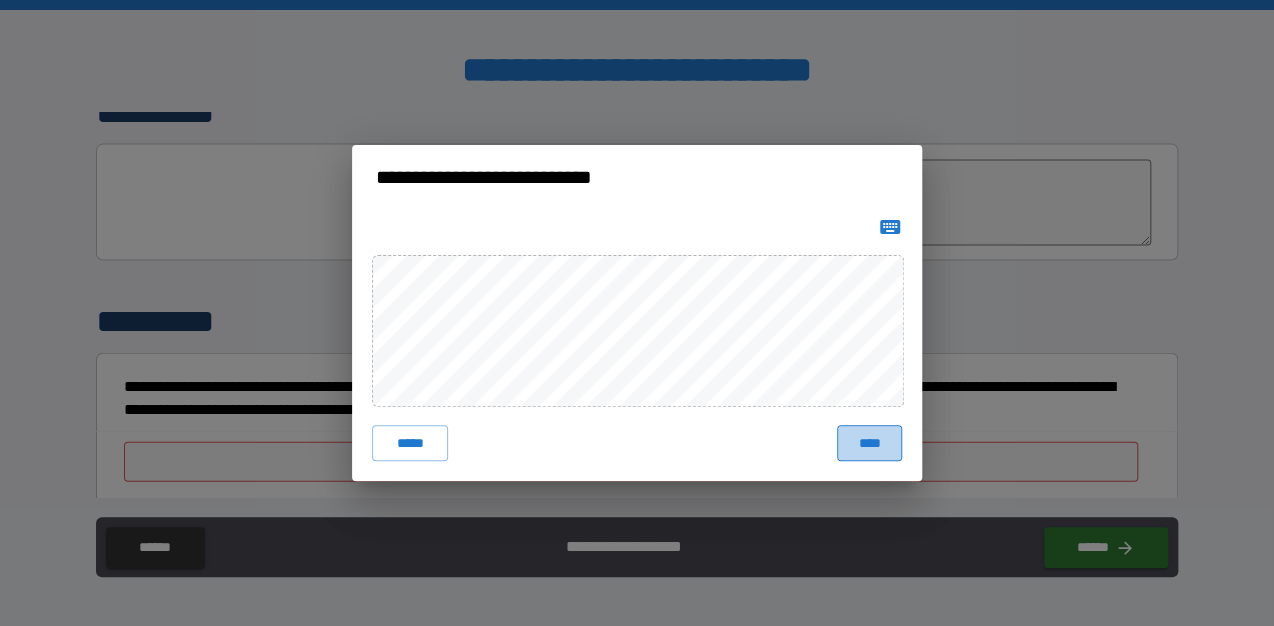 click on "****" at bounding box center [869, 443] 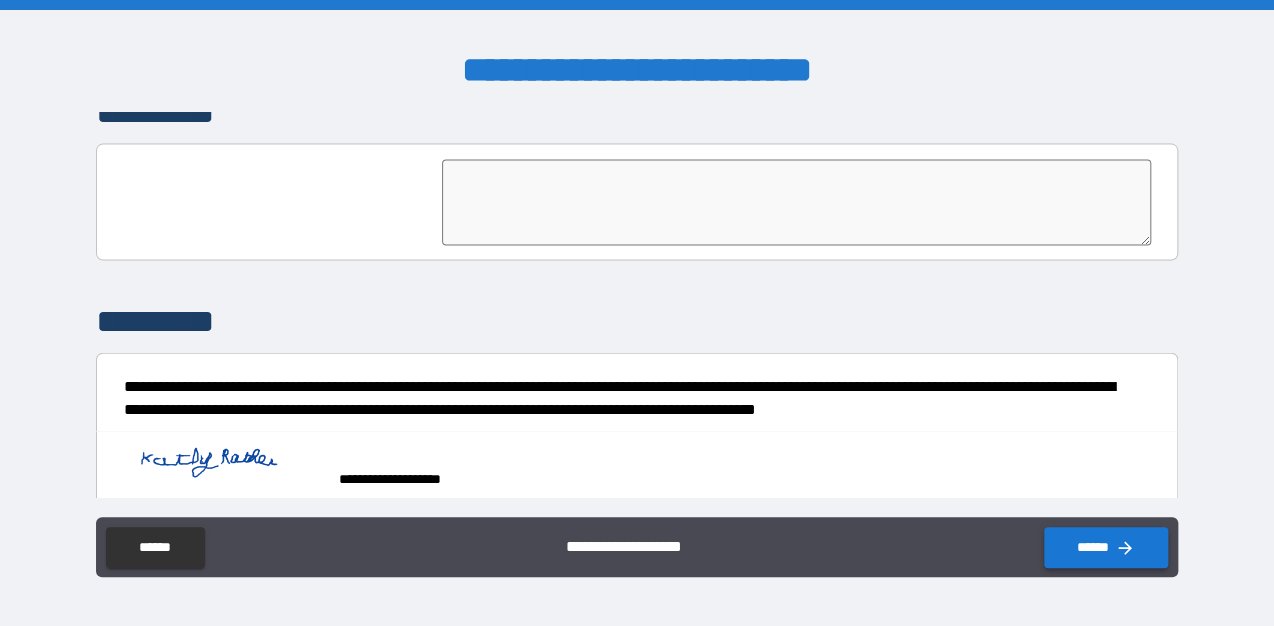 click on "******" at bounding box center (1106, 547) 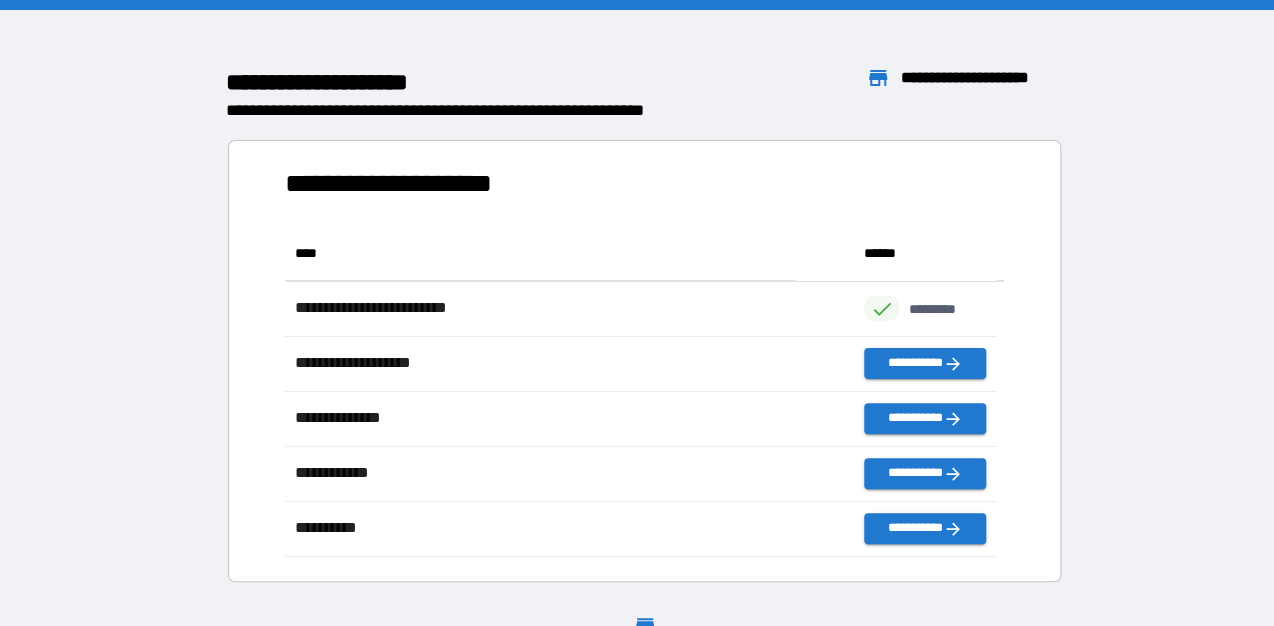scroll, scrollTop: 319, scrollLeft: 700, axis: both 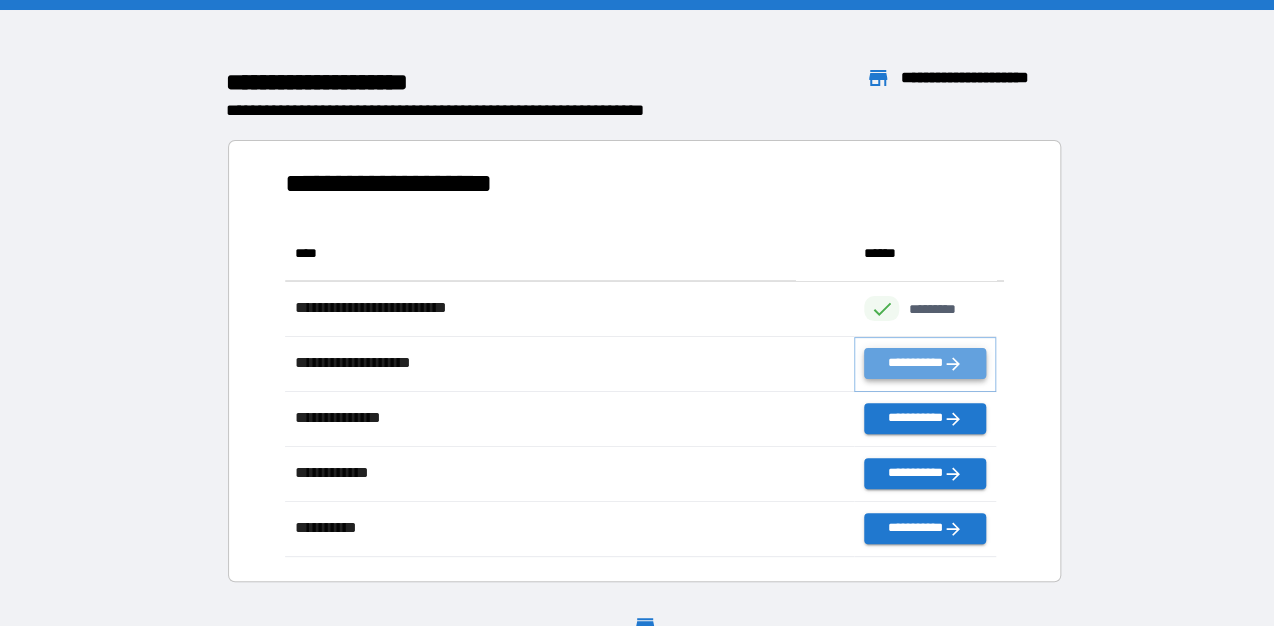 click on "**********" at bounding box center (925, 363) 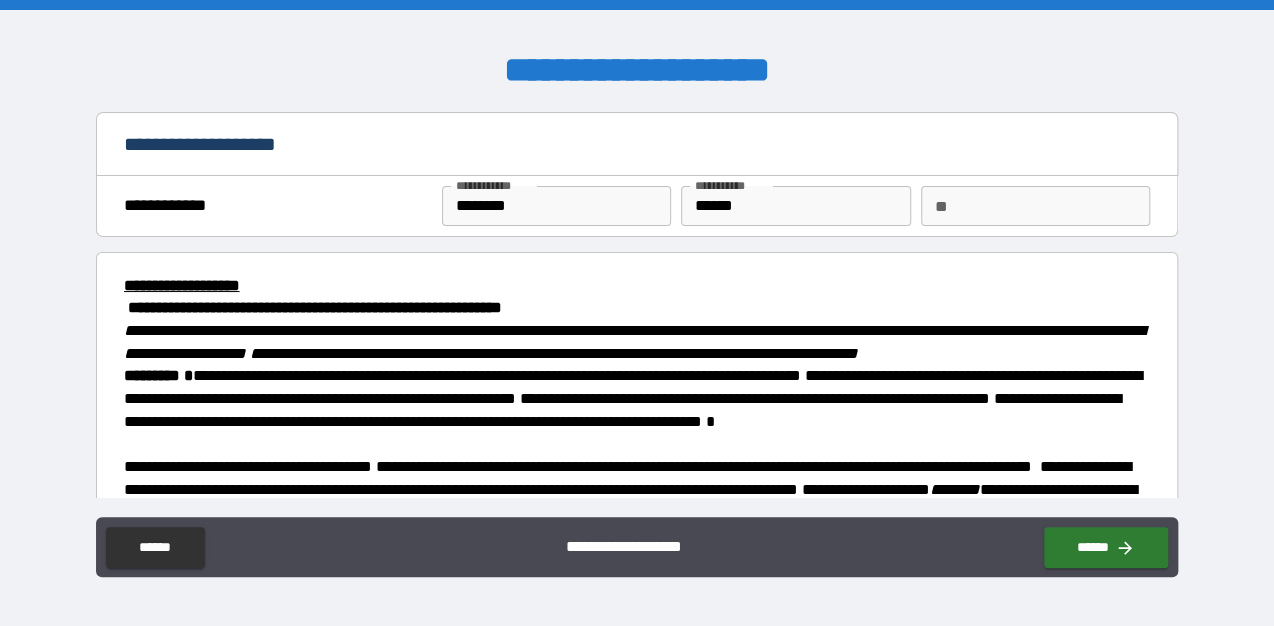 click on "**********" at bounding box center (276, 206) 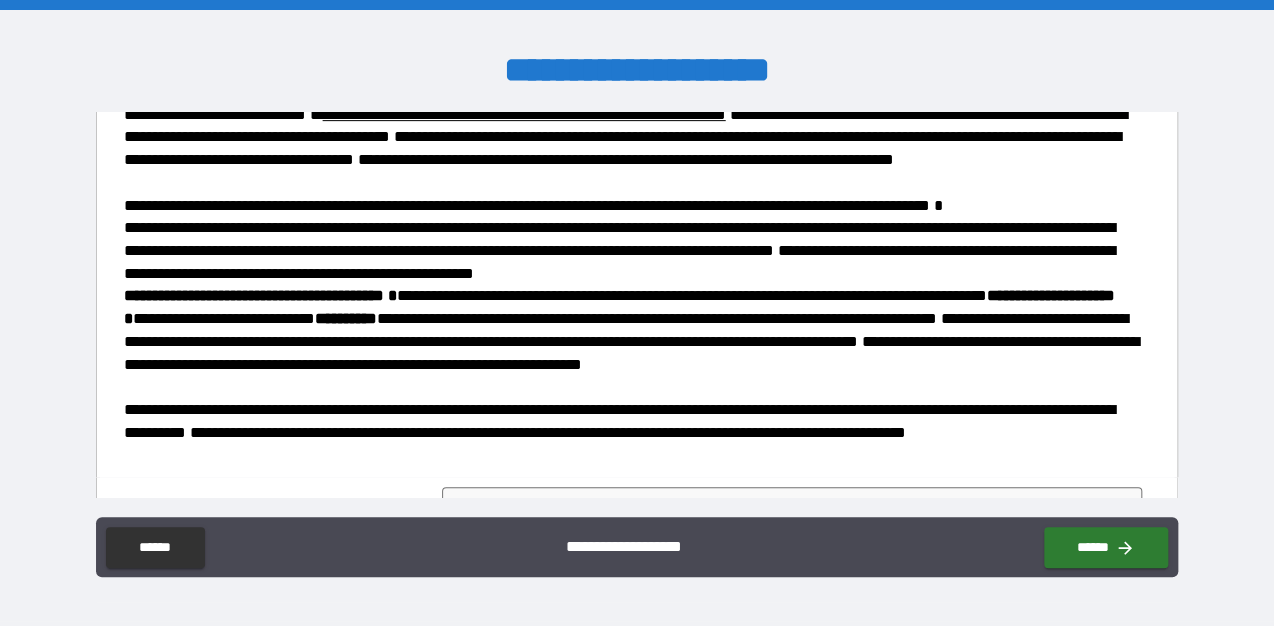 scroll, scrollTop: 400, scrollLeft: 0, axis: vertical 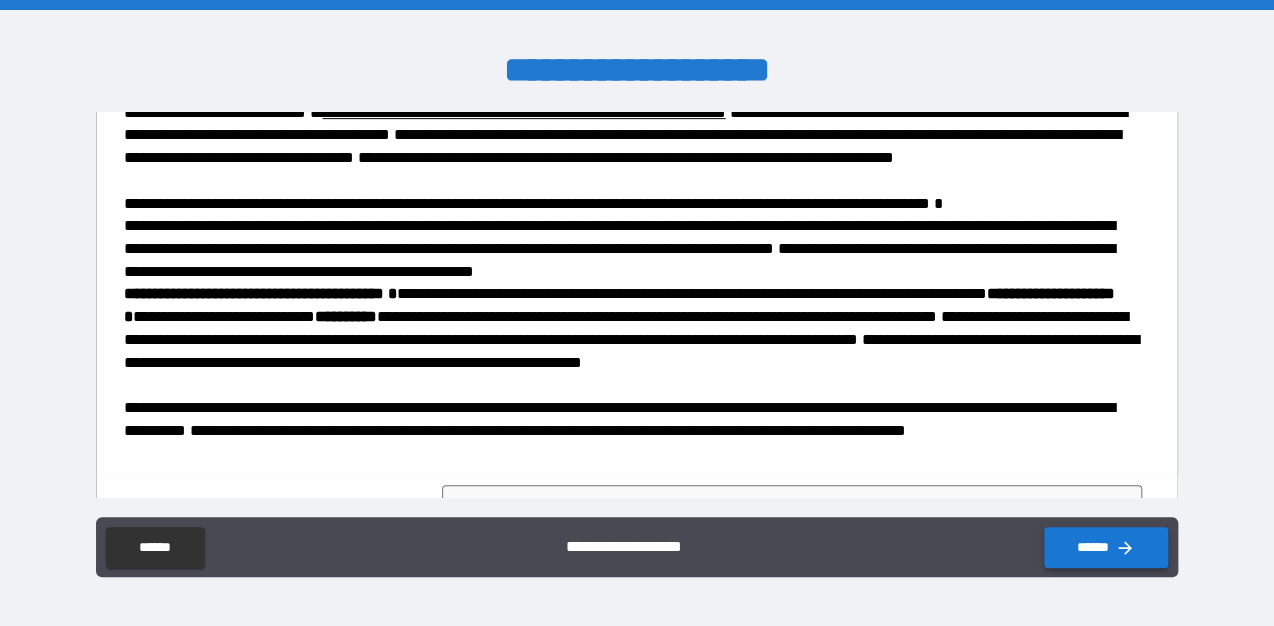 click on "******" at bounding box center (1106, 547) 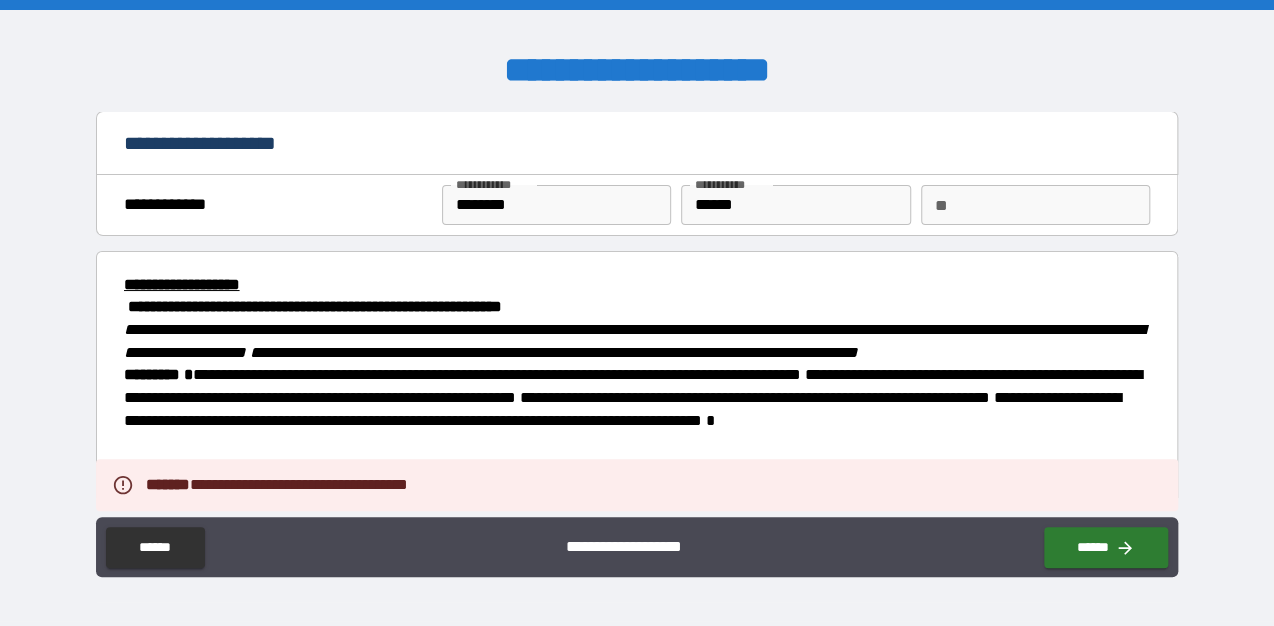 scroll, scrollTop: 0, scrollLeft: 0, axis: both 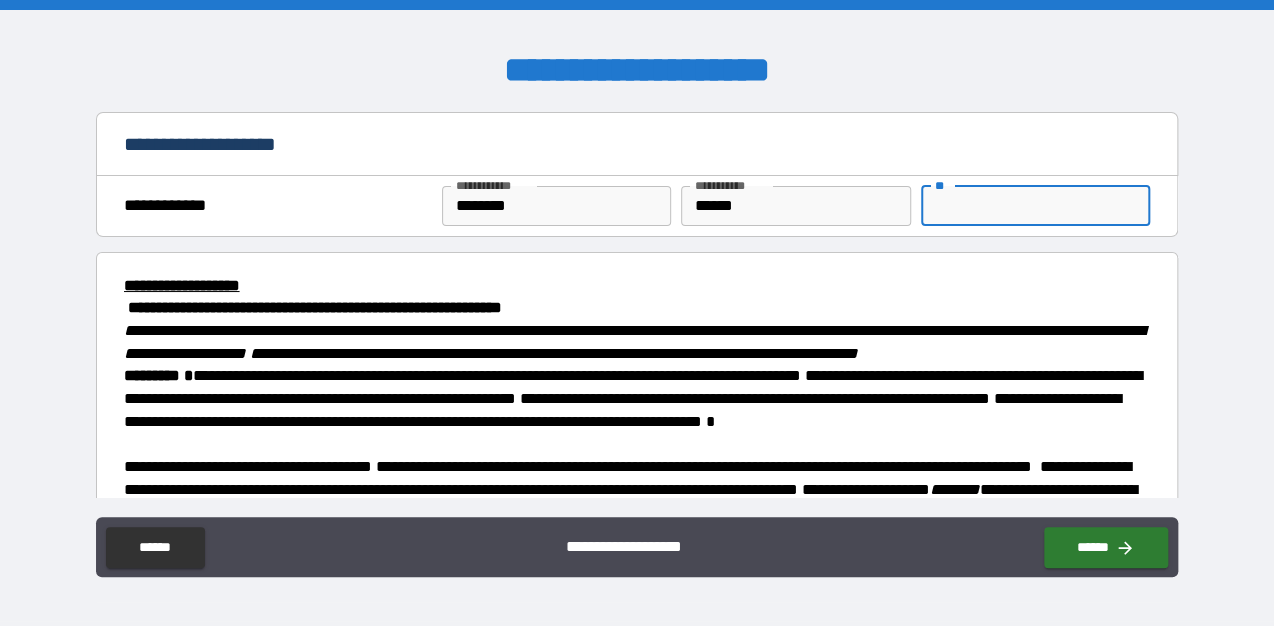 click on "**" at bounding box center [1035, 206] 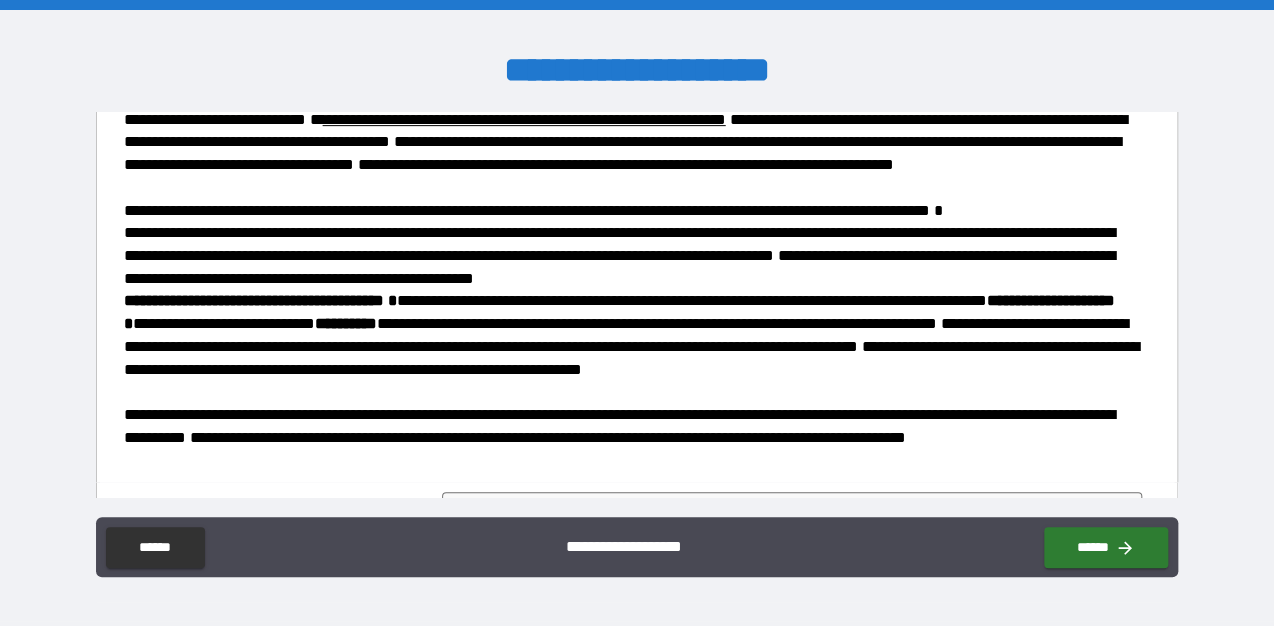 scroll, scrollTop: 400, scrollLeft: 0, axis: vertical 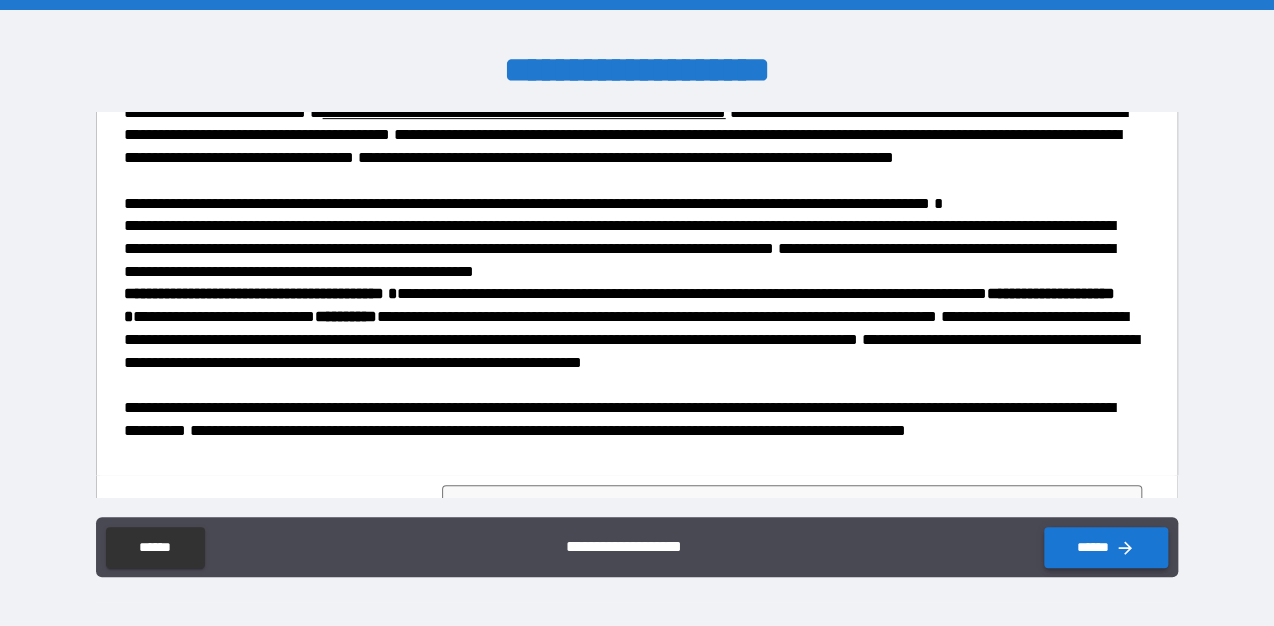 type on "***" 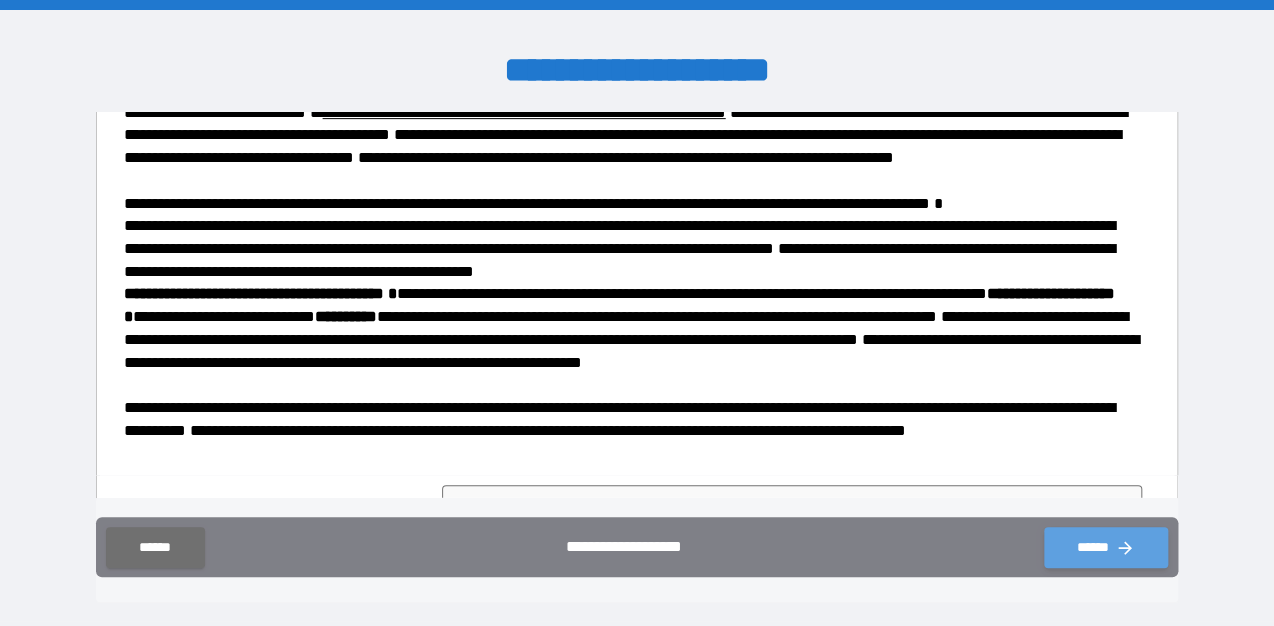 click on "******" at bounding box center (1106, 547) 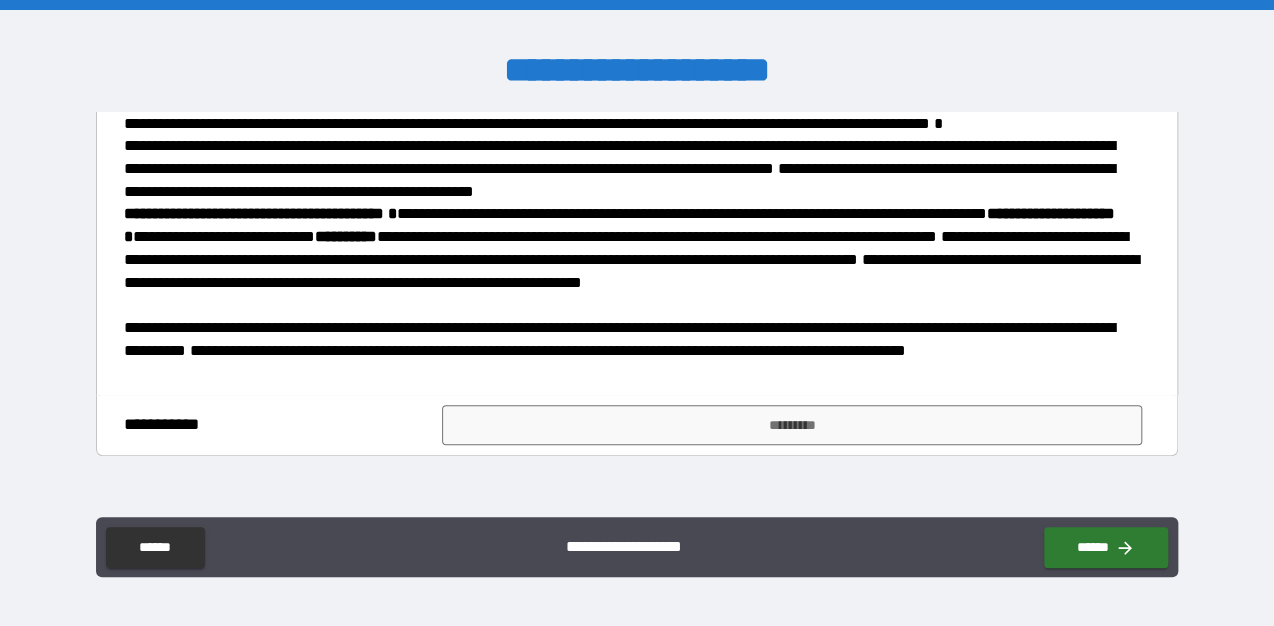 scroll, scrollTop: 560, scrollLeft: 0, axis: vertical 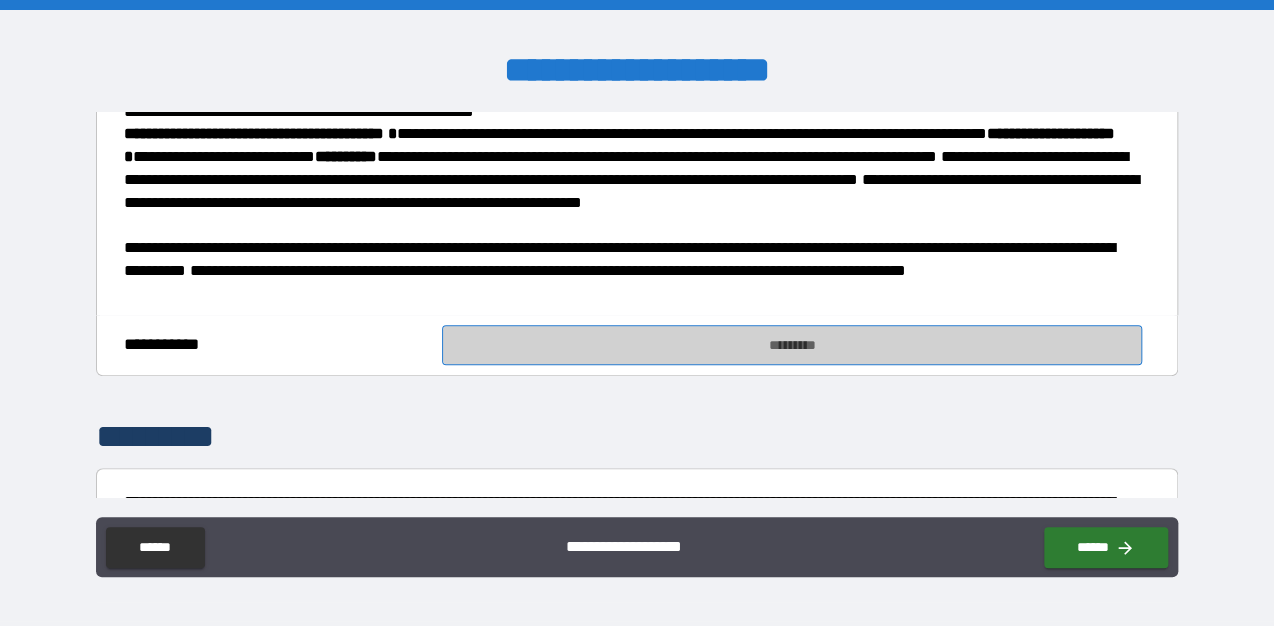 click on "*********" at bounding box center (792, 345) 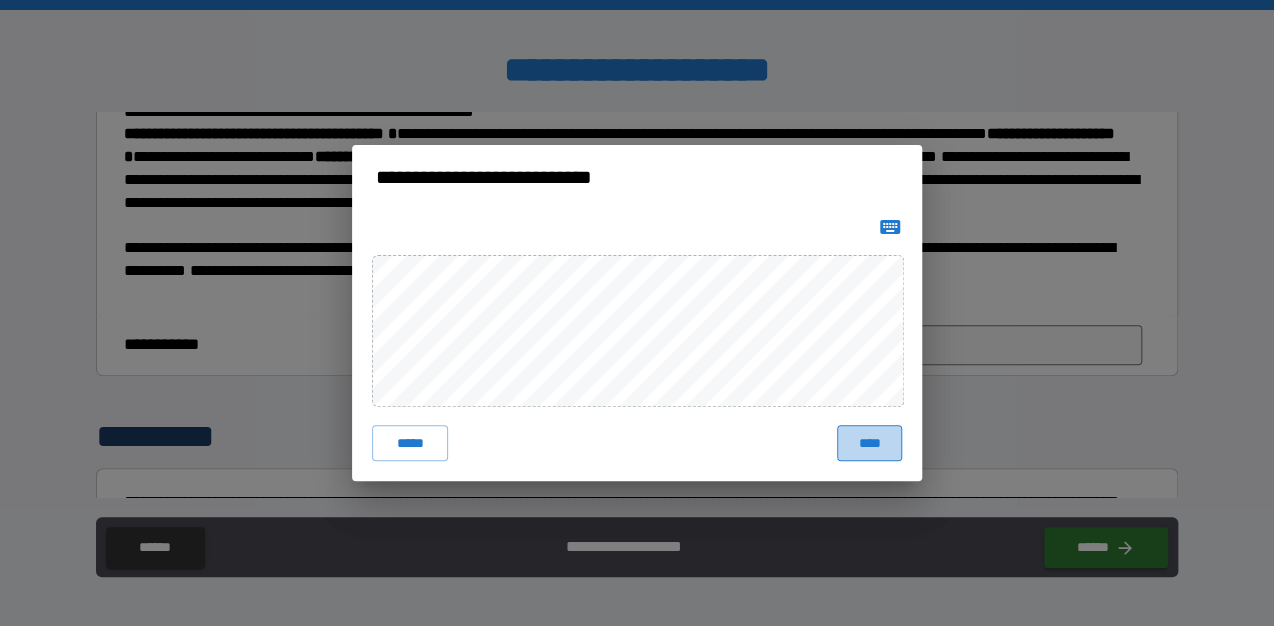 click on "****" at bounding box center (869, 443) 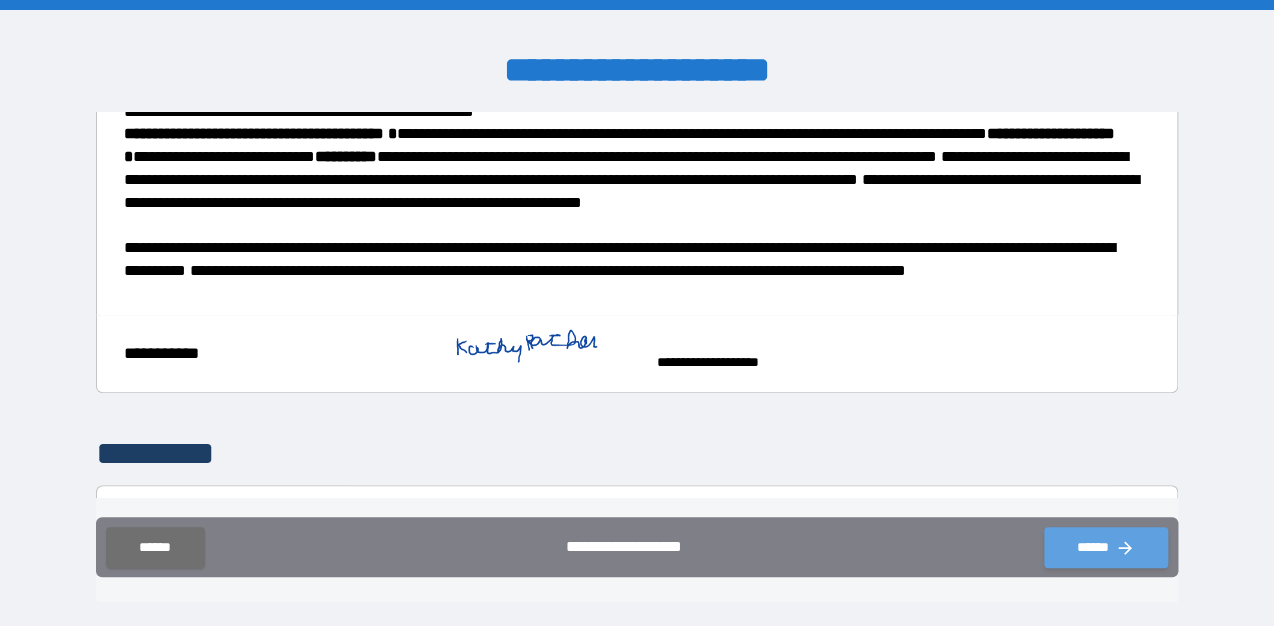 click on "******" at bounding box center (1106, 547) 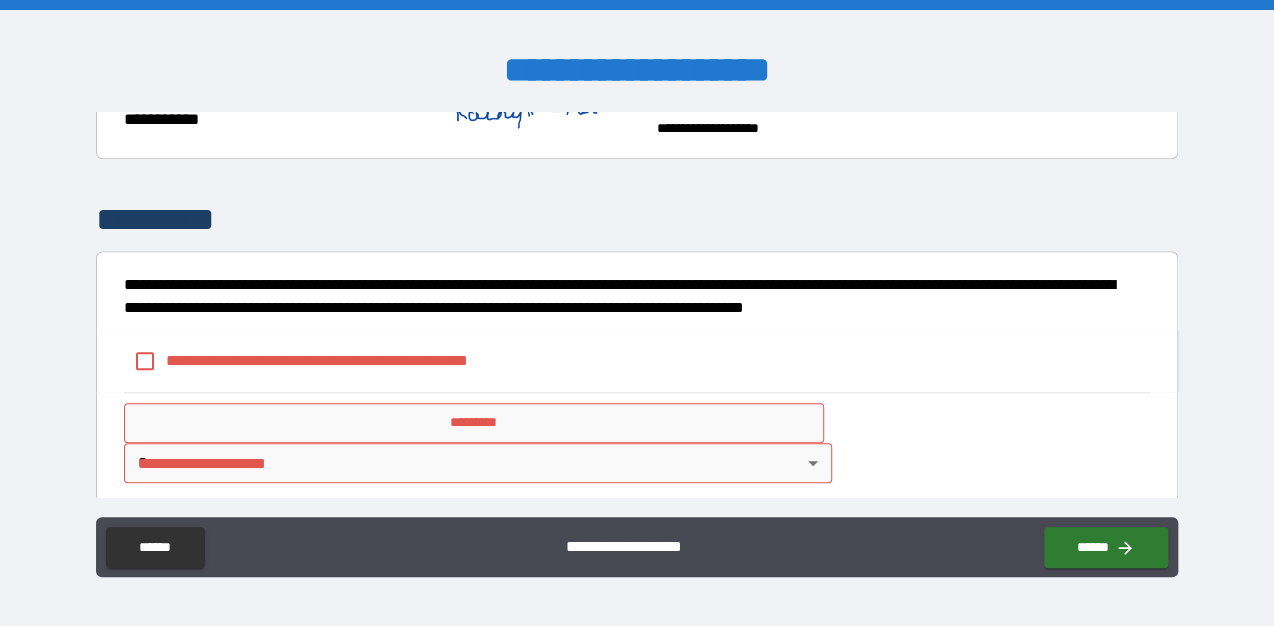 scroll, scrollTop: 831, scrollLeft: 0, axis: vertical 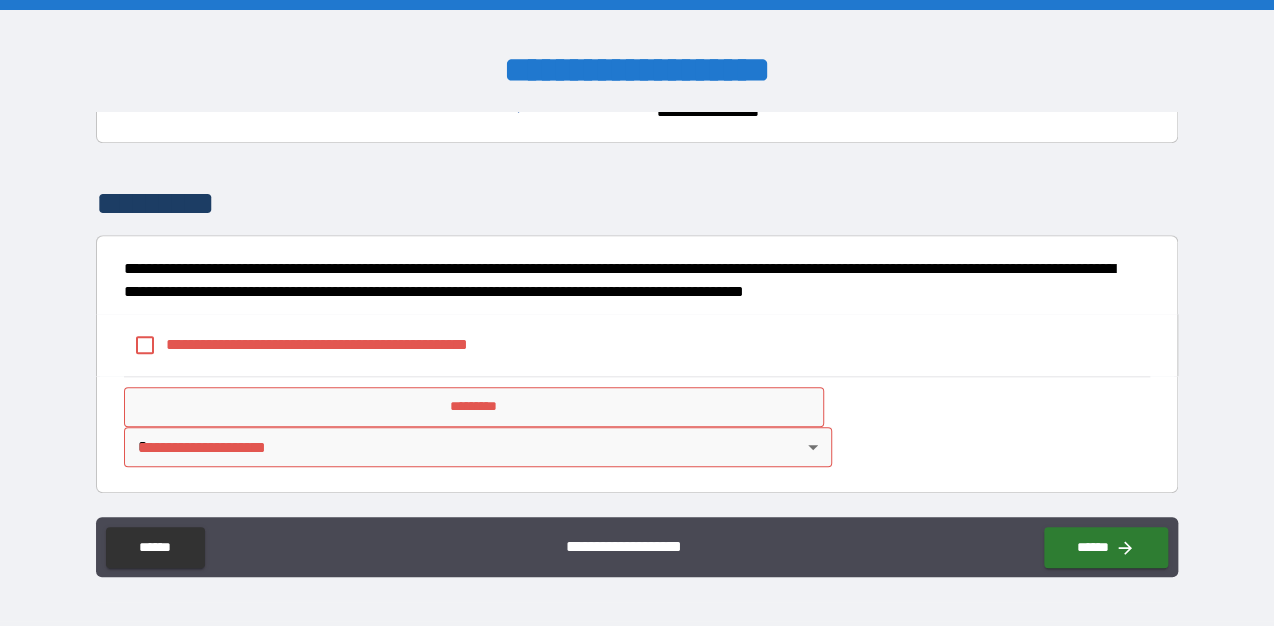 click on "*********" at bounding box center [474, 407] 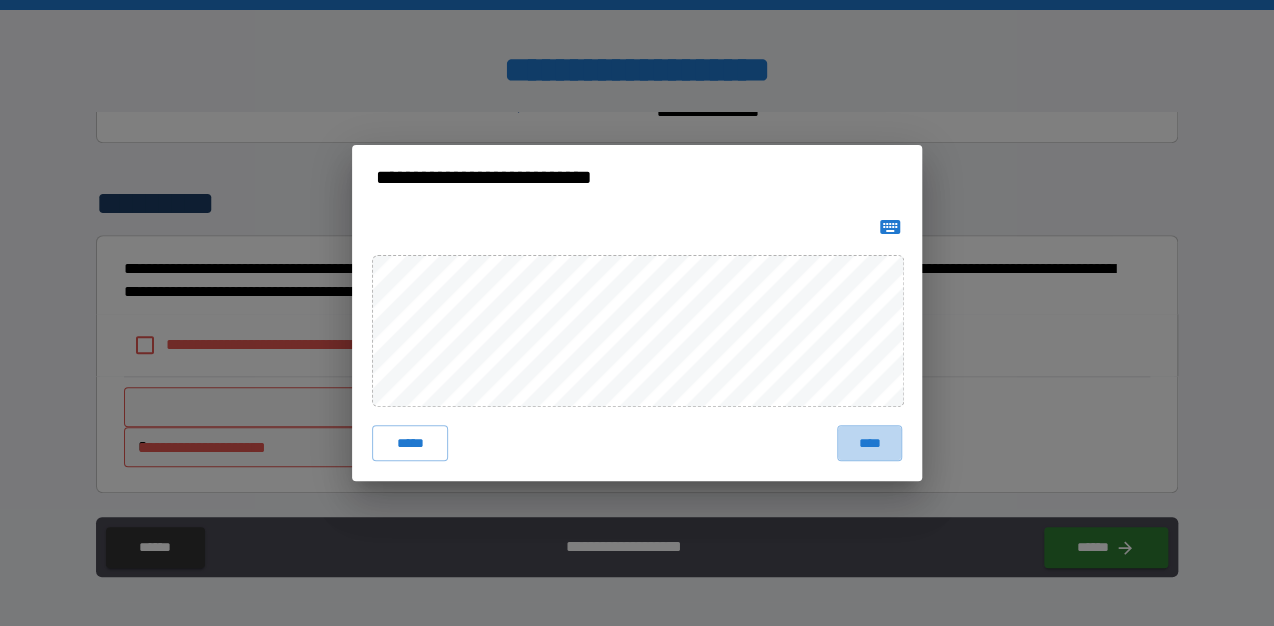 click on "****" at bounding box center (869, 443) 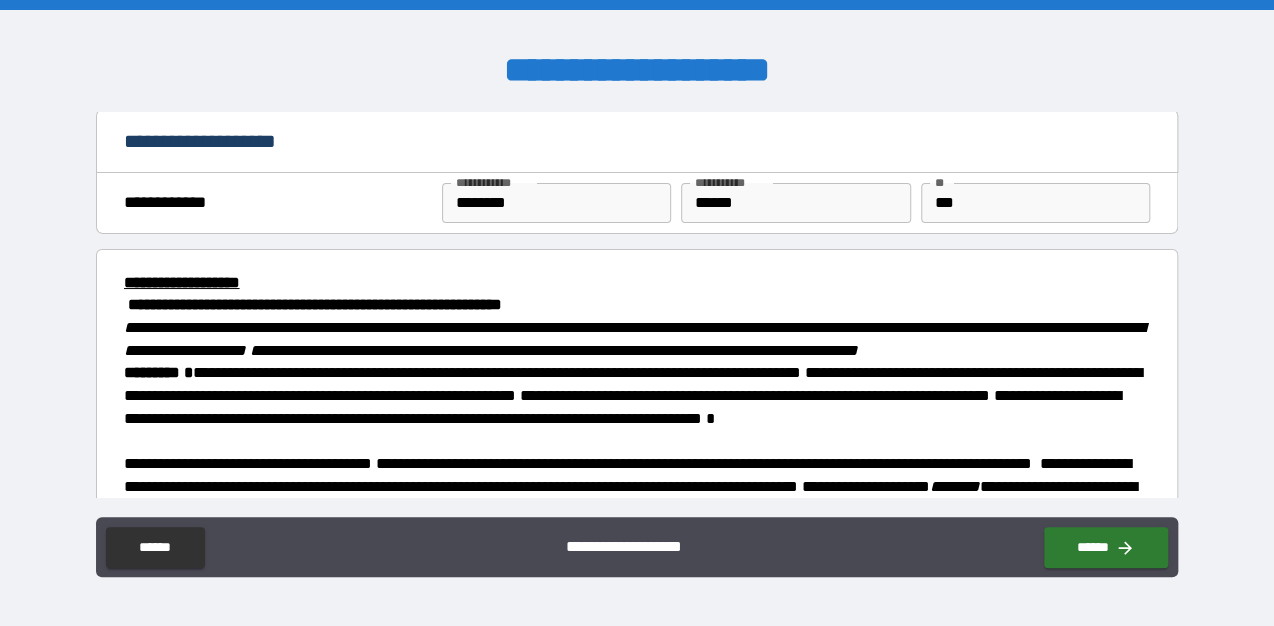 scroll, scrollTop: 0, scrollLeft: 0, axis: both 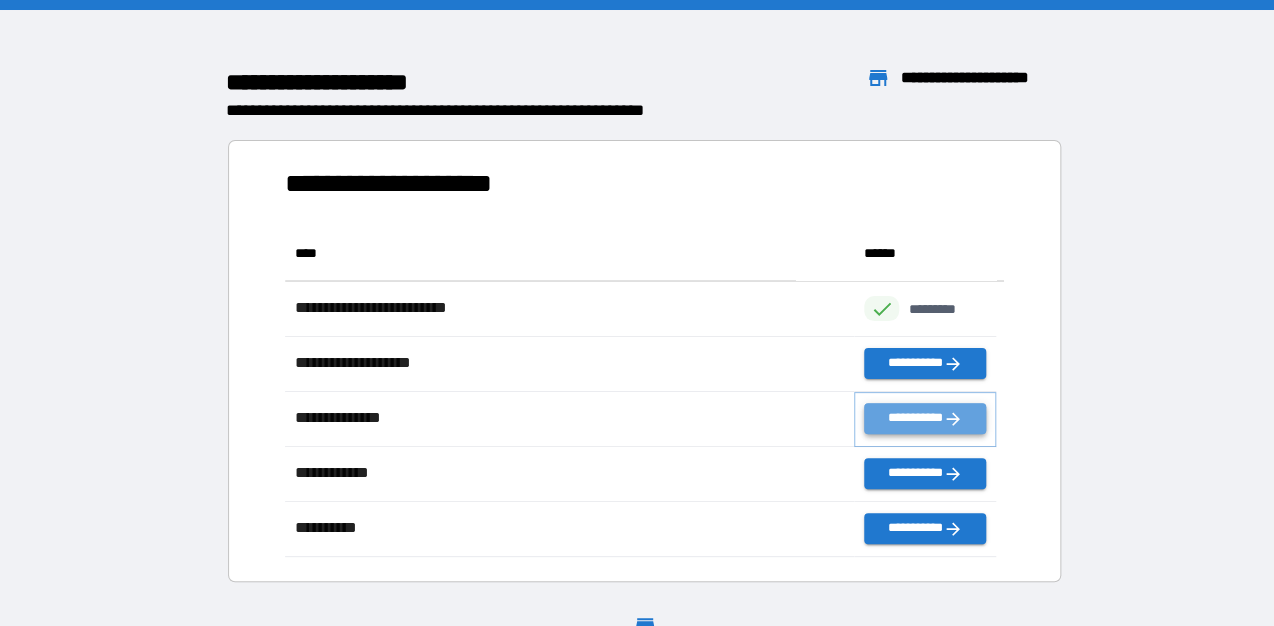 click on "**********" at bounding box center (925, 418) 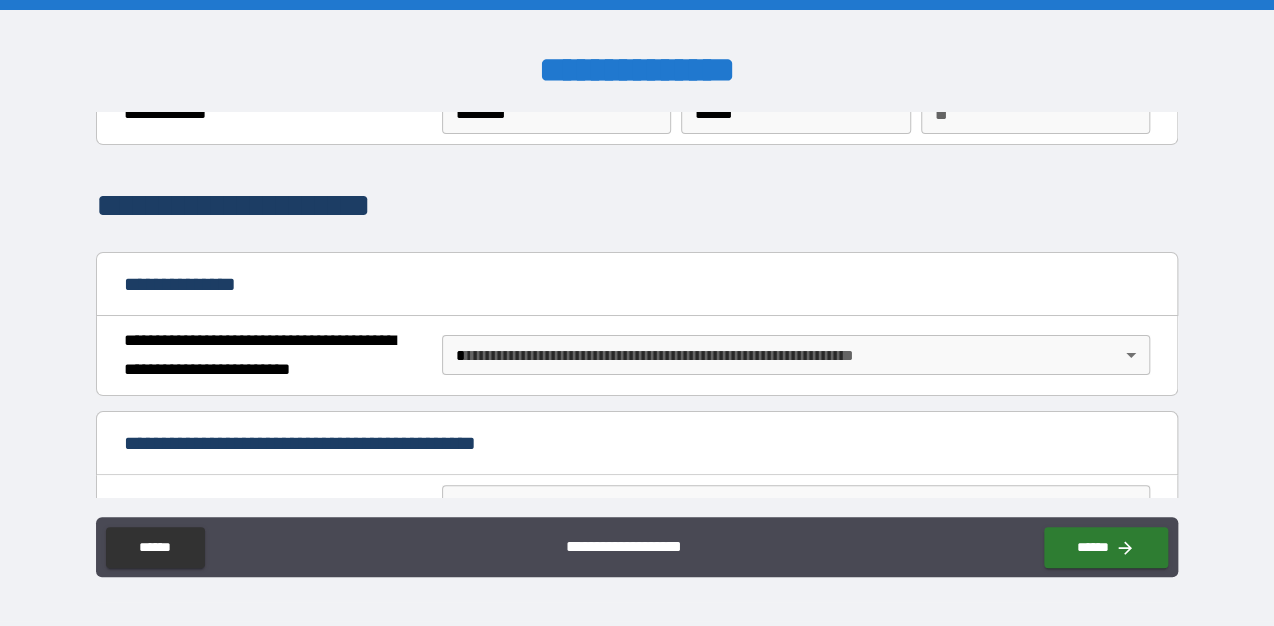 scroll, scrollTop: 0, scrollLeft: 0, axis: both 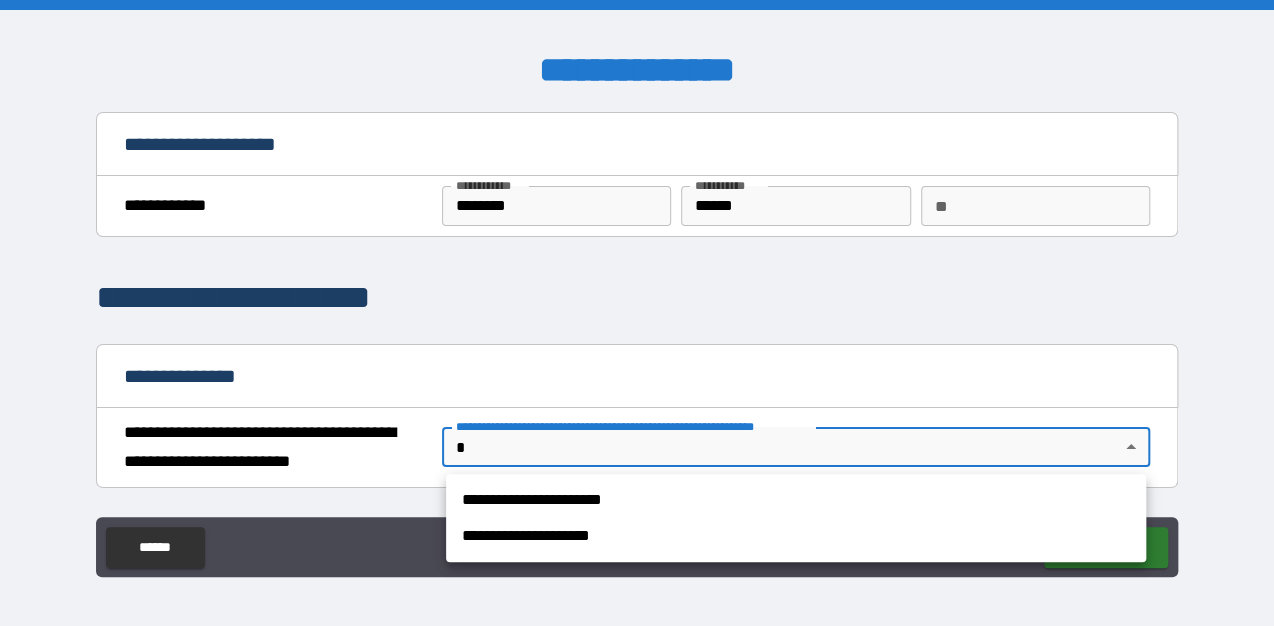 click on "**********" at bounding box center [637, 313] 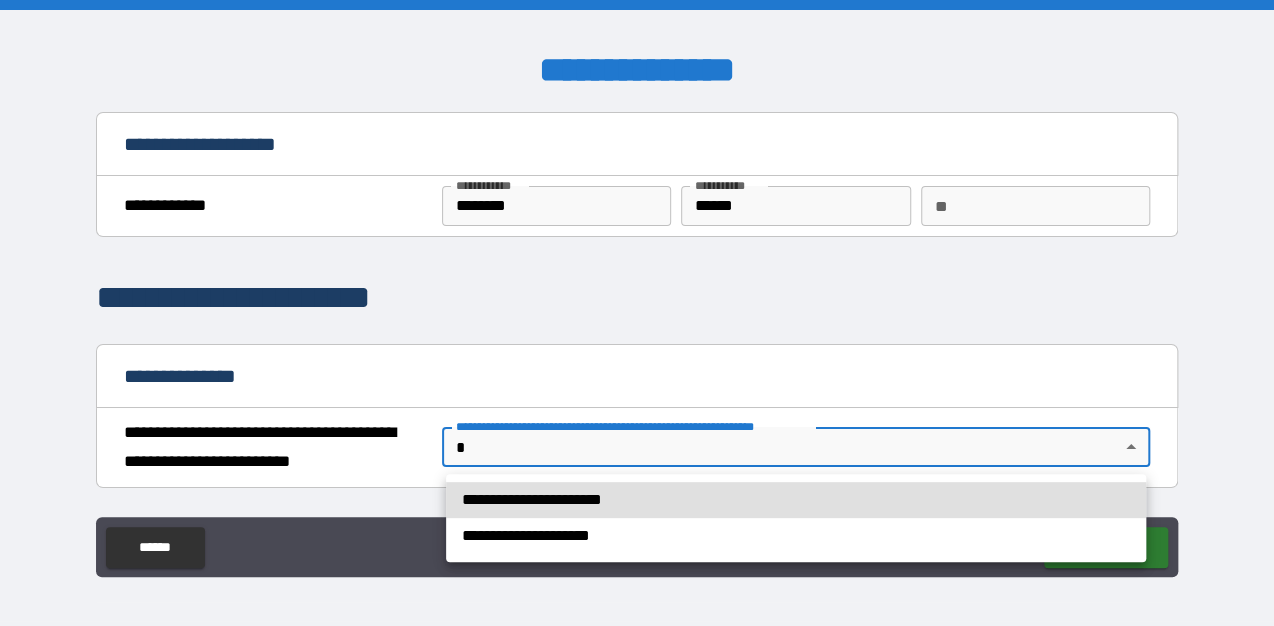 type 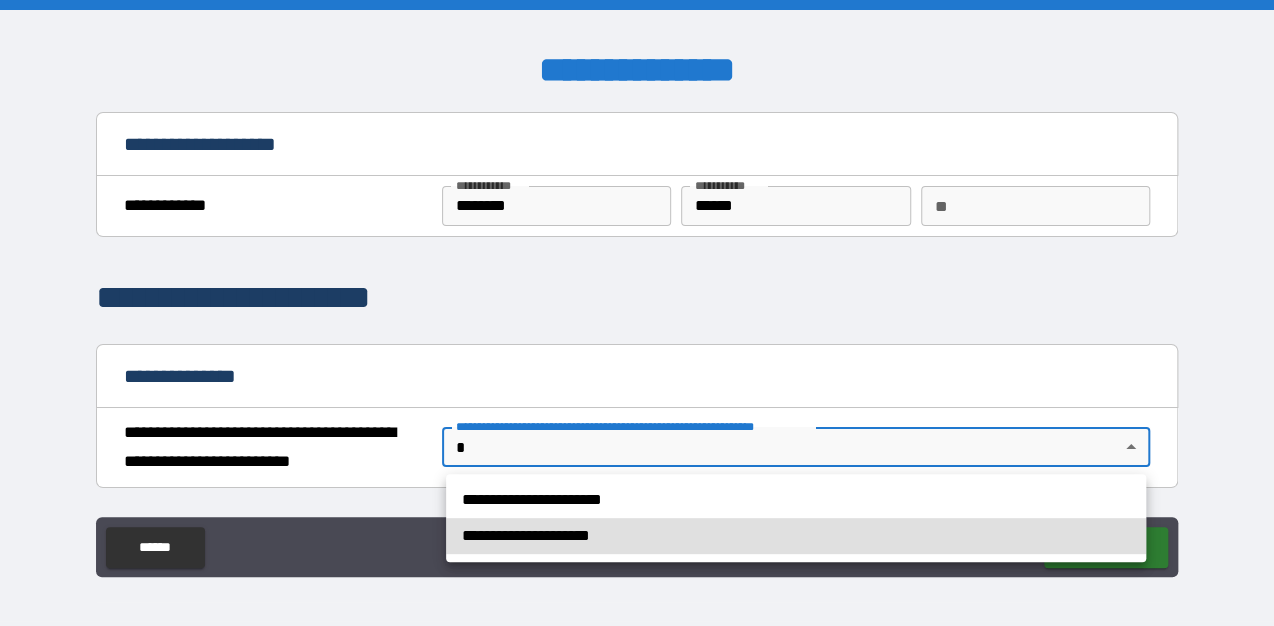 type 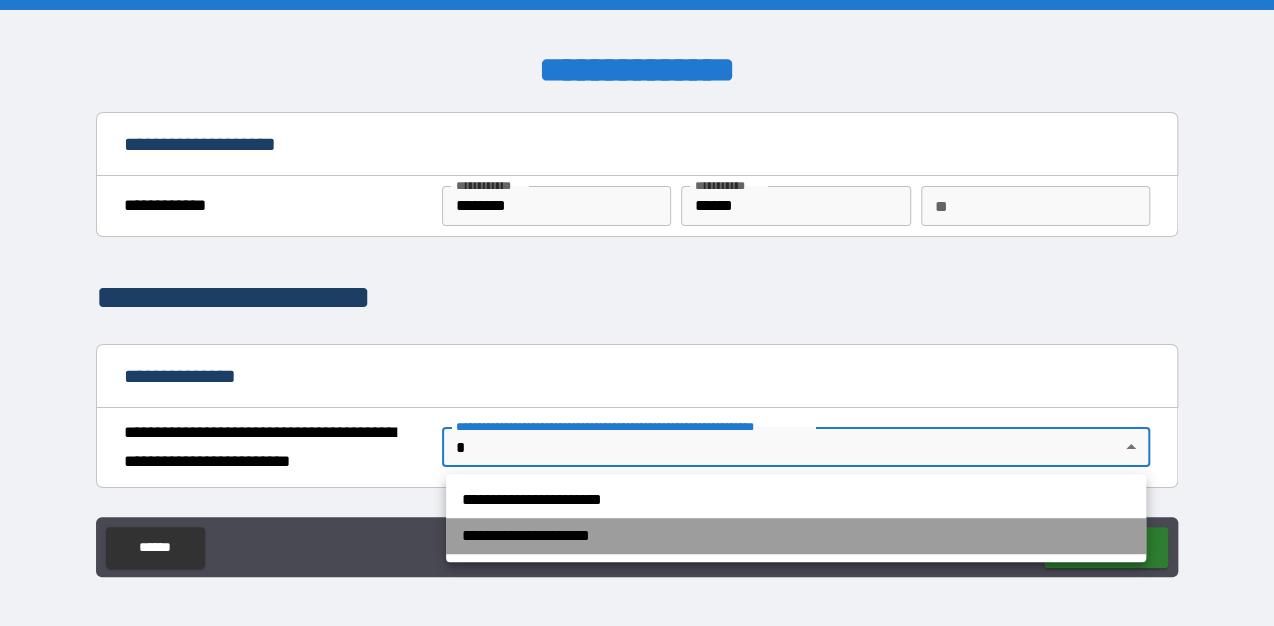 click on "**********" at bounding box center [796, 536] 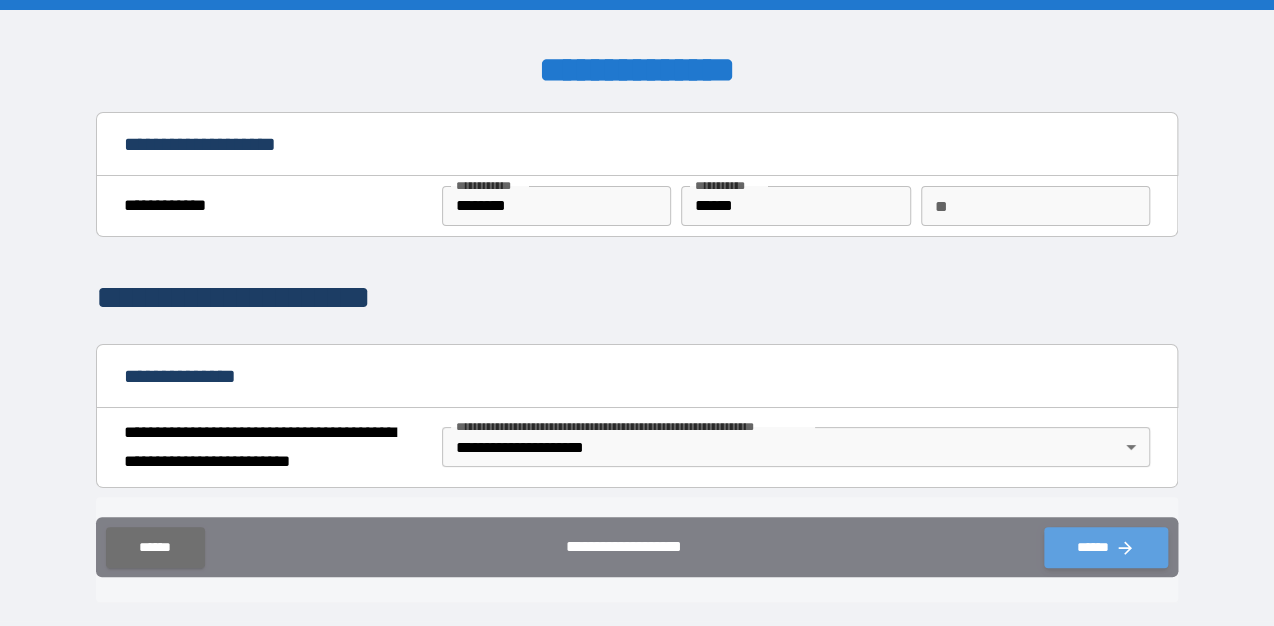 click on "******" at bounding box center [1106, 547] 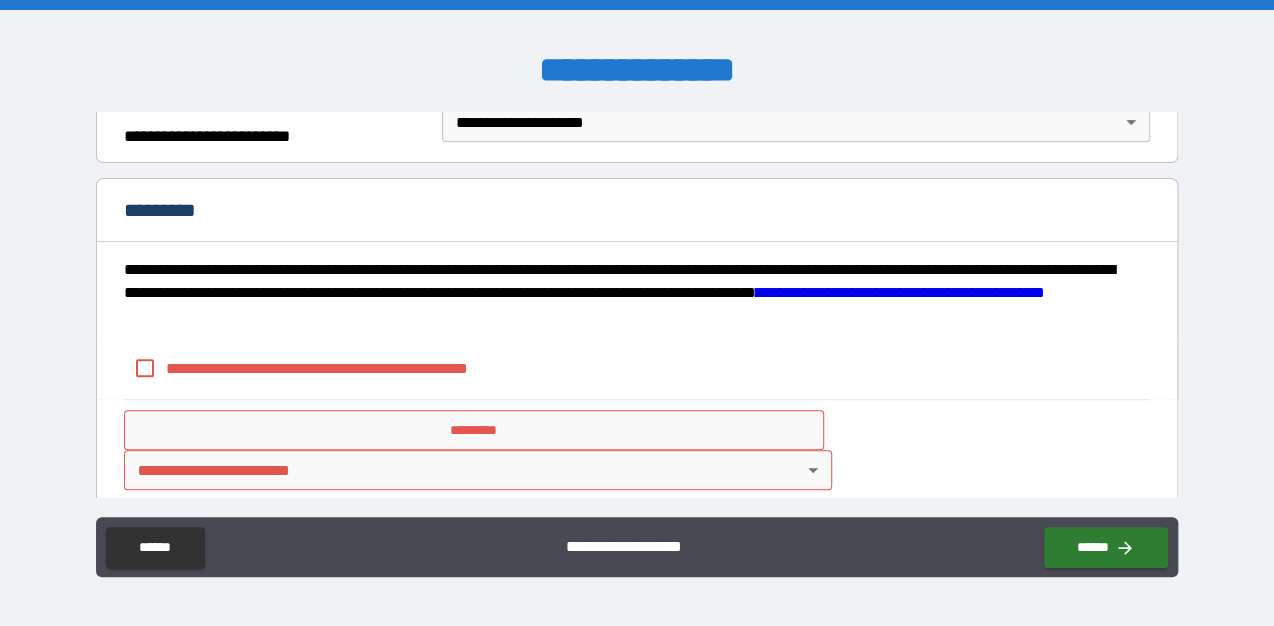 scroll, scrollTop: 346, scrollLeft: 0, axis: vertical 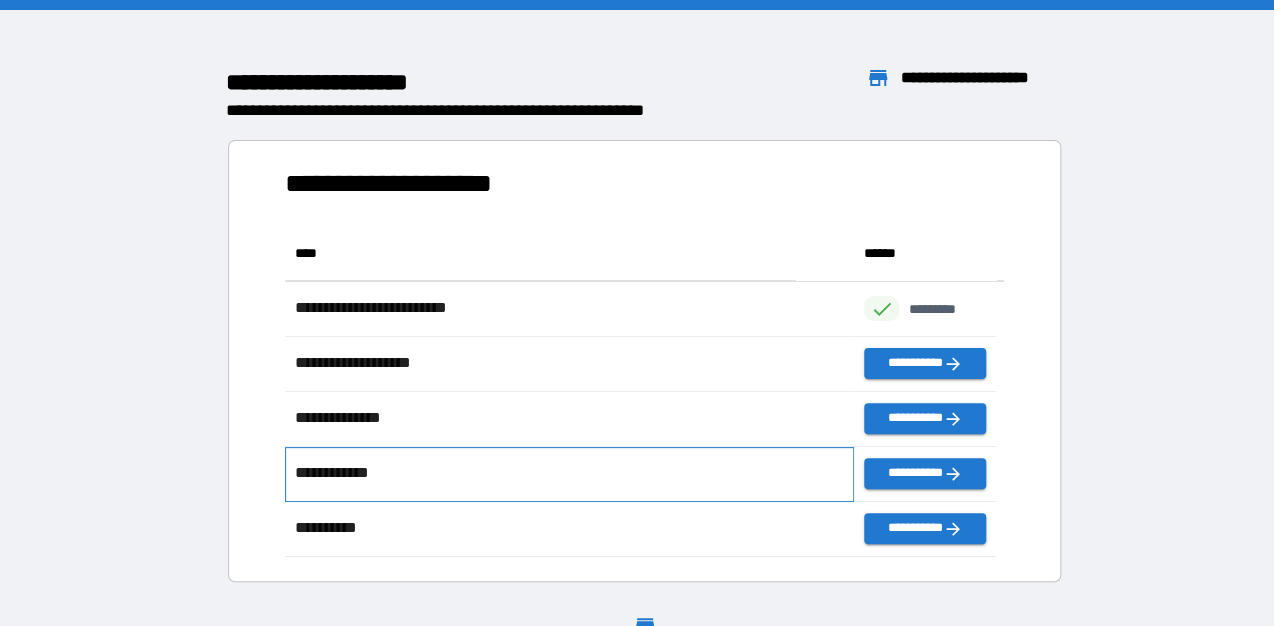 click on "**********" at bounding box center [337, 473] 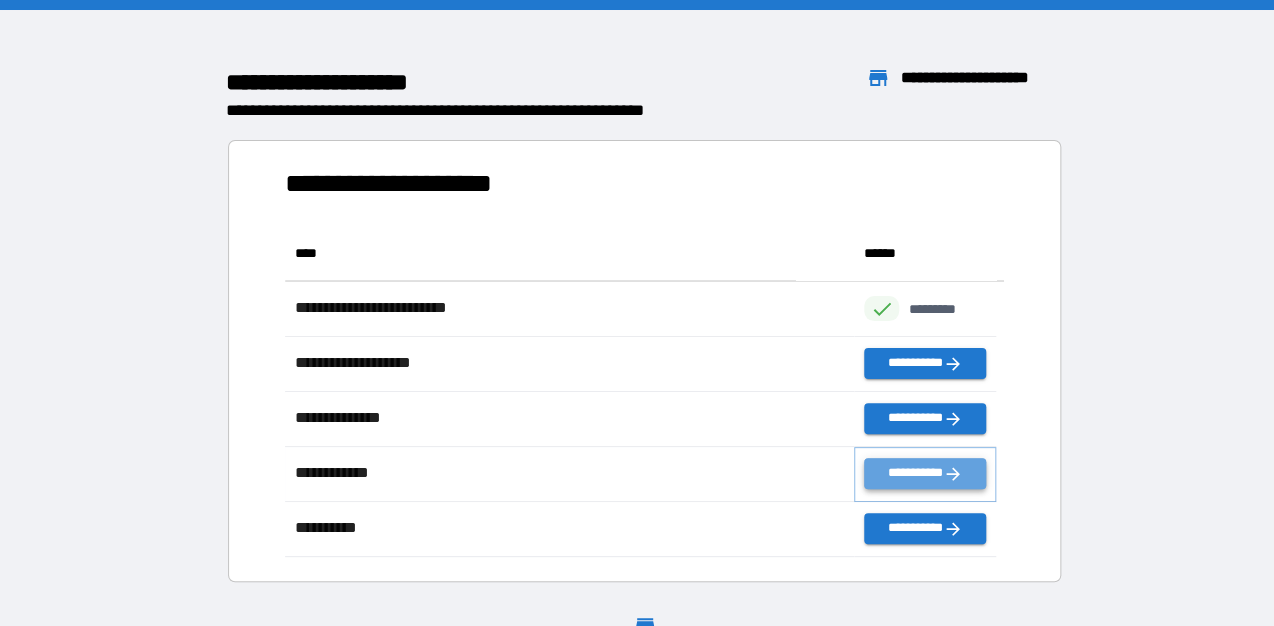 click on "**********" at bounding box center [925, 473] 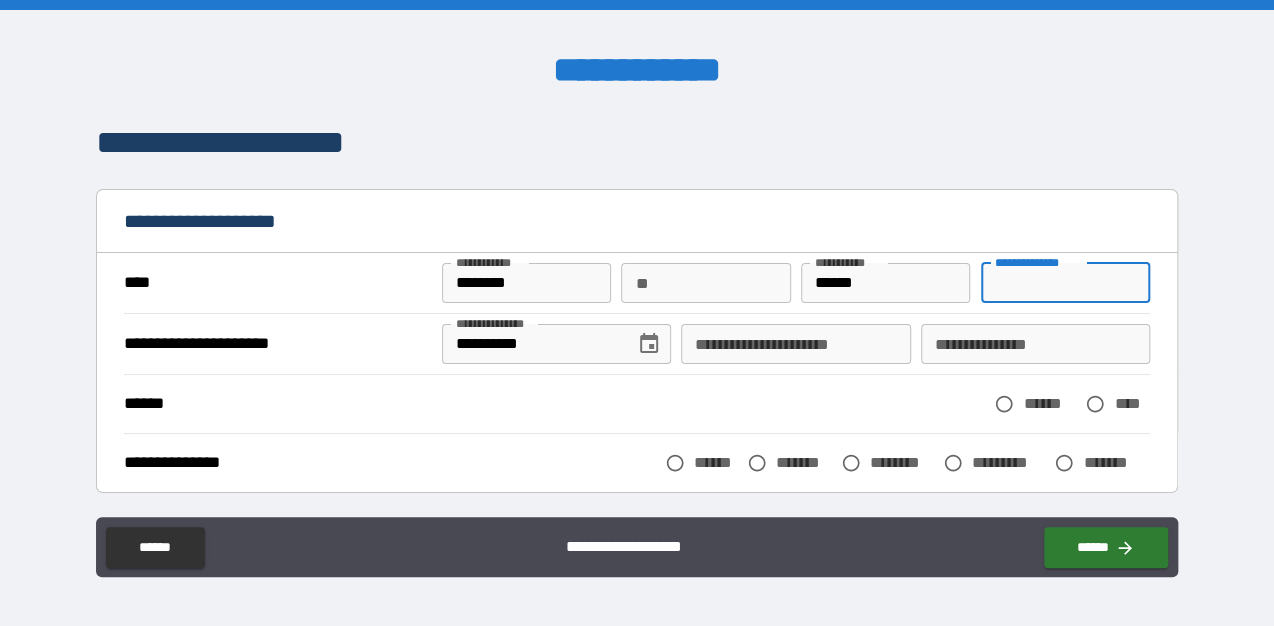 click on "**********" at bounding box center [1065, 283] 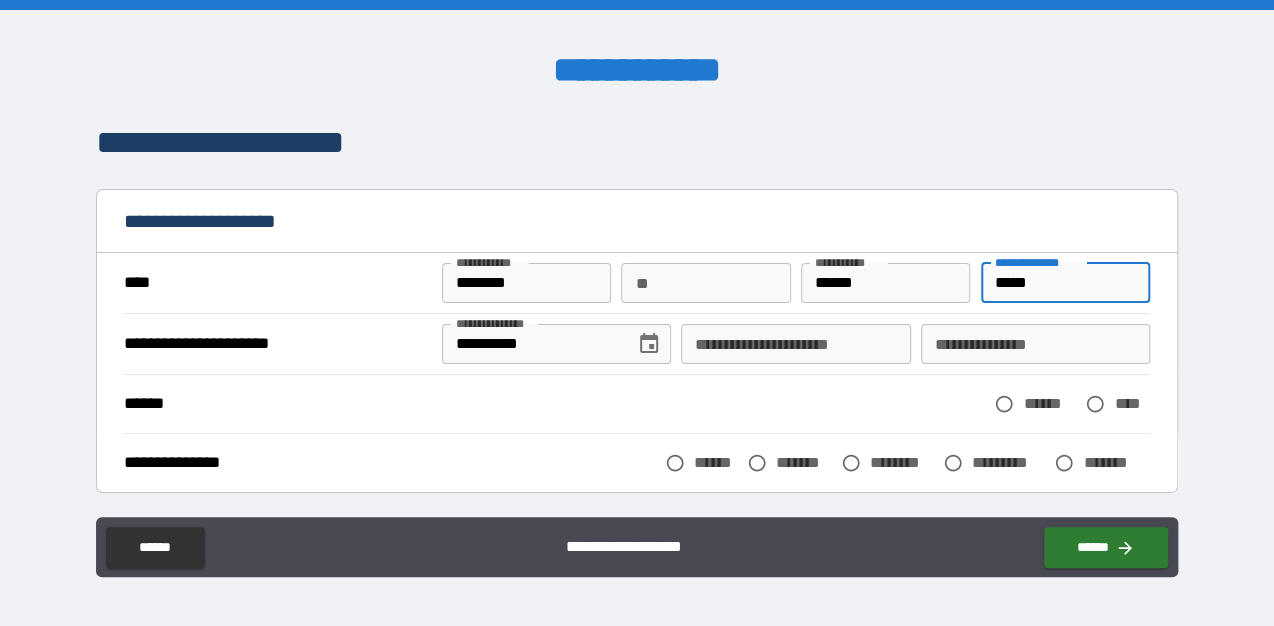 type on "*****" 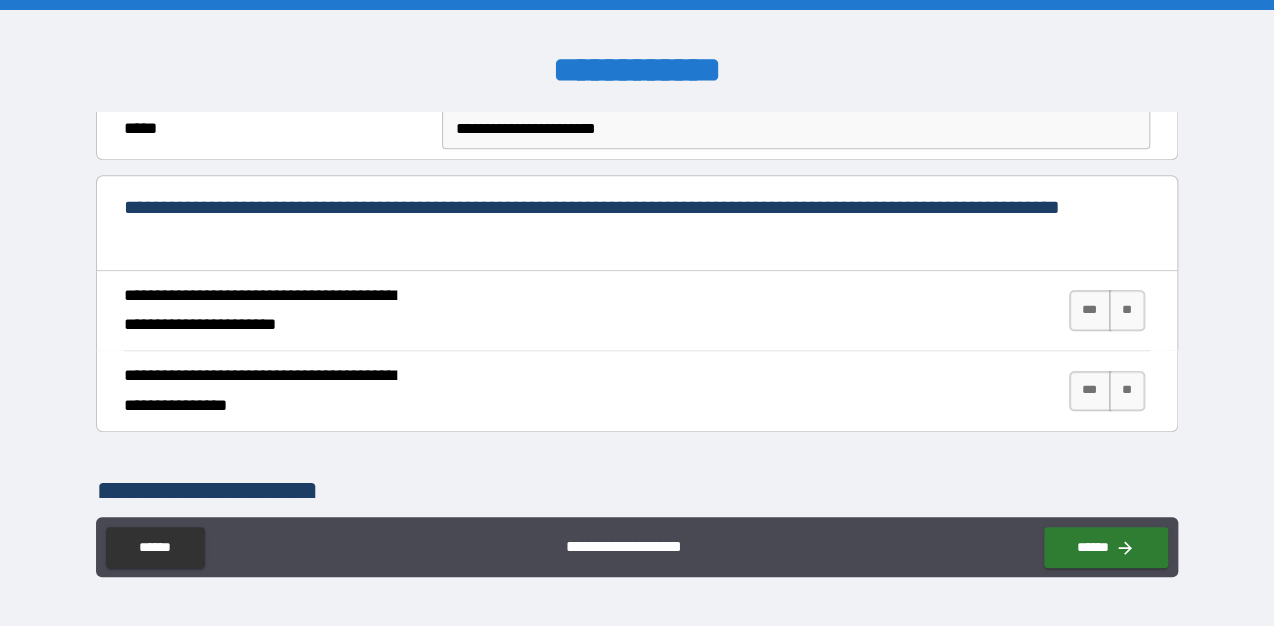 scroll, scrollTop: 720, scrollLeft: 0, axis: vertical 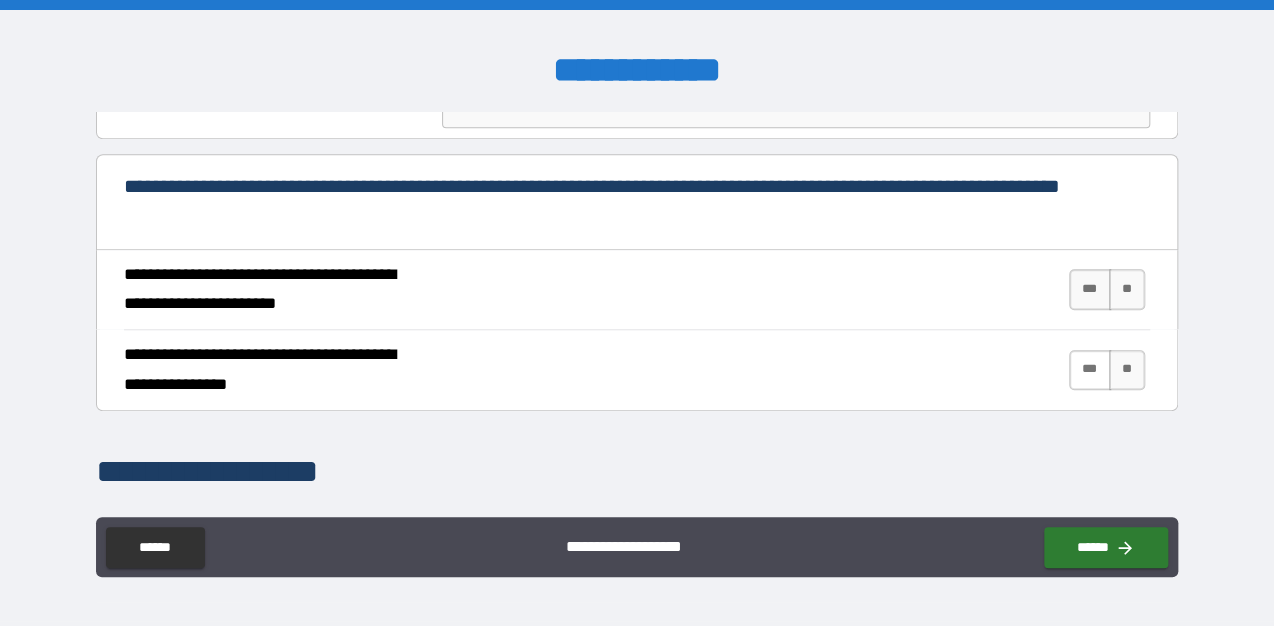 click on "***" at bounding box center (1090, 370) 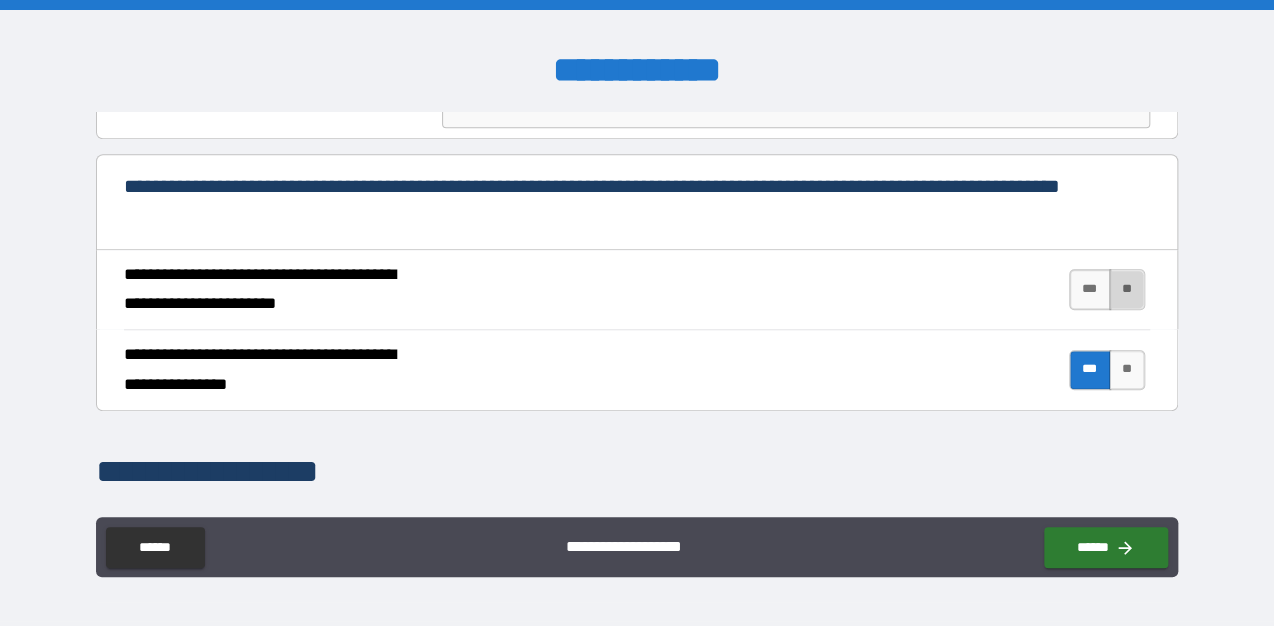 click on "**" at bounding box center (1127, 289) 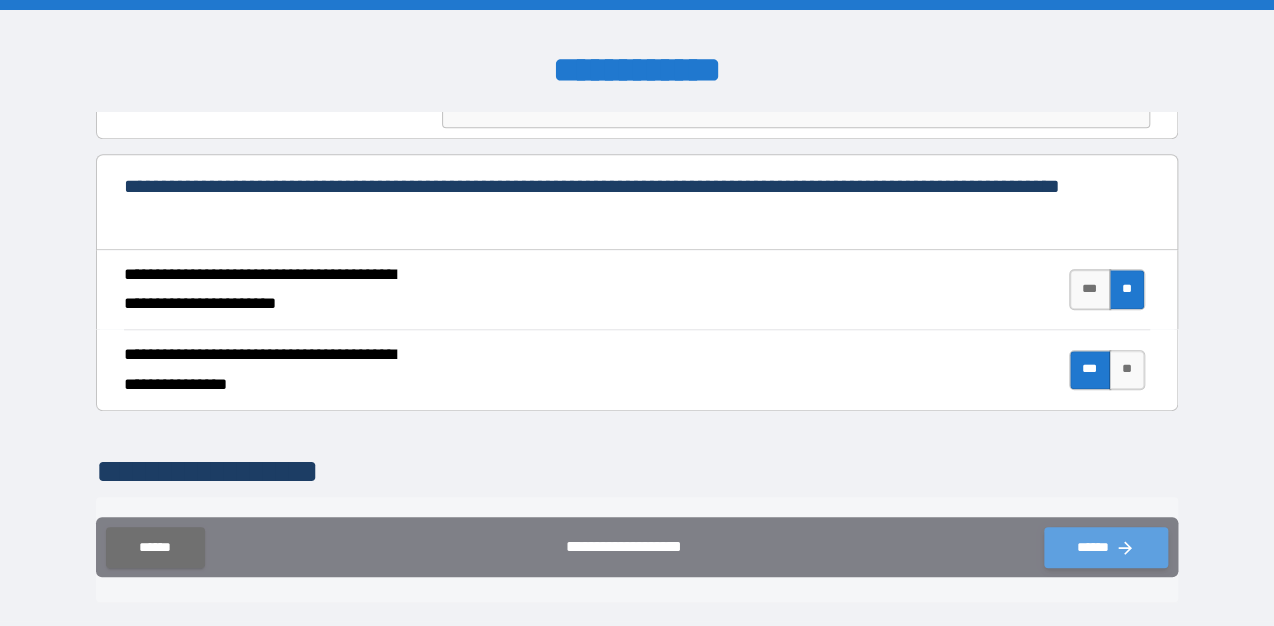 click on "******" at bounding box center [1106, 547] 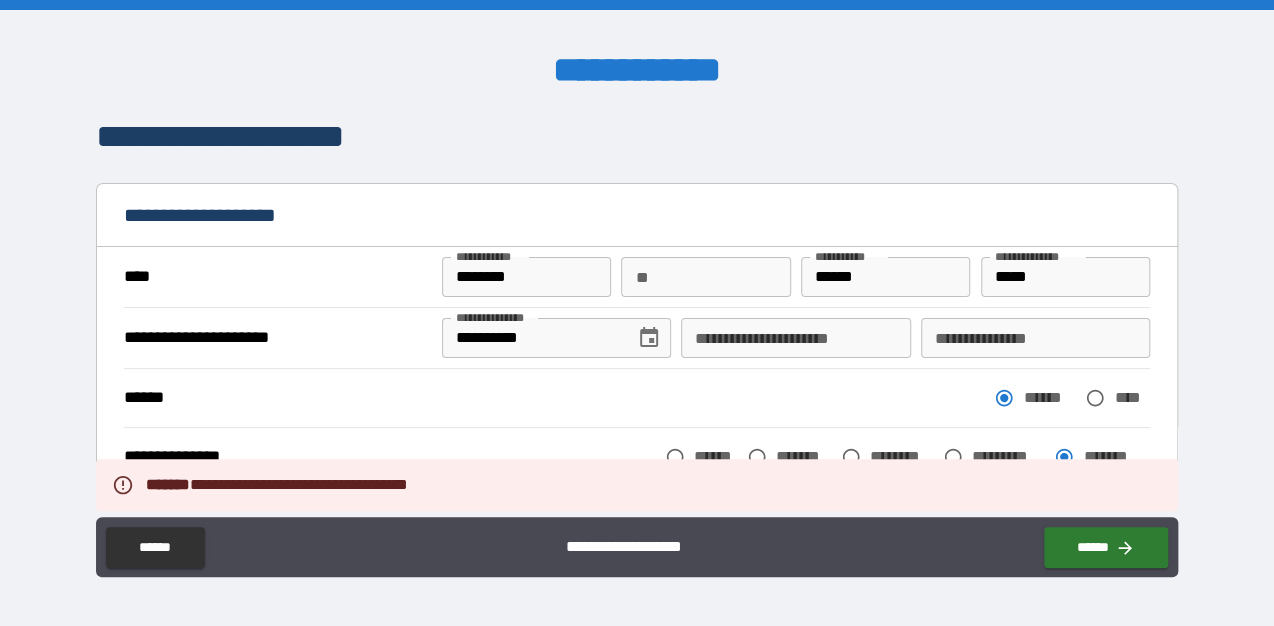 scroll, scrollTop: 0, scrollLeft: 0, axis: both 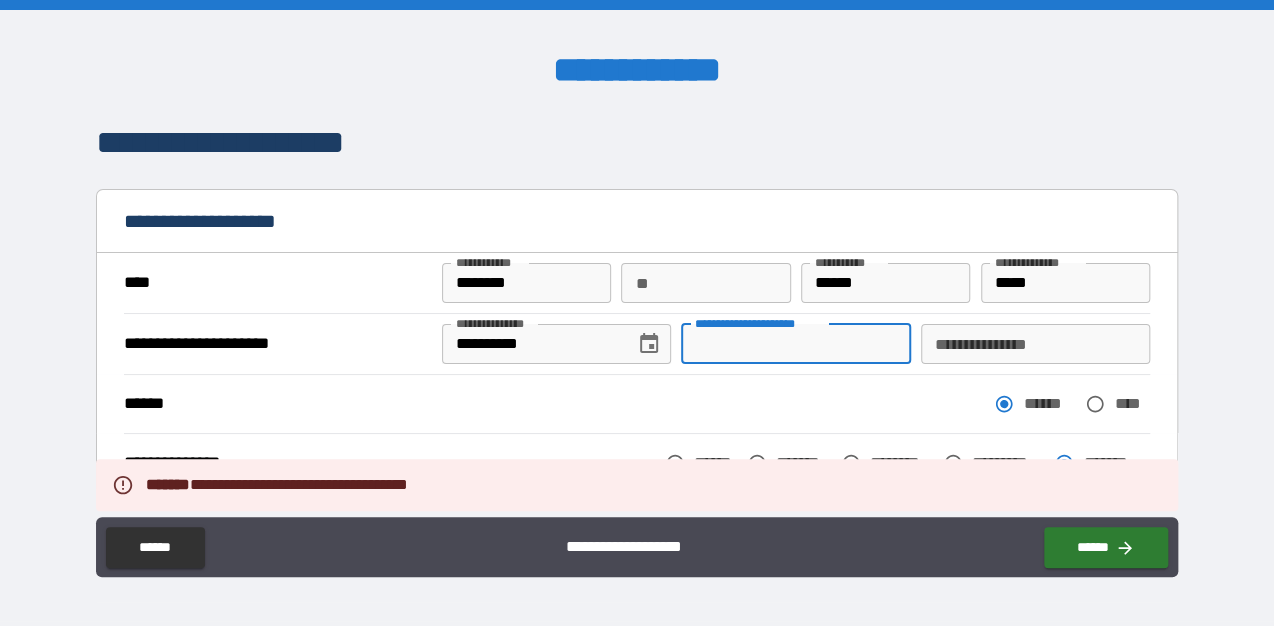 click on "**********" at bounding box center (795, 344) 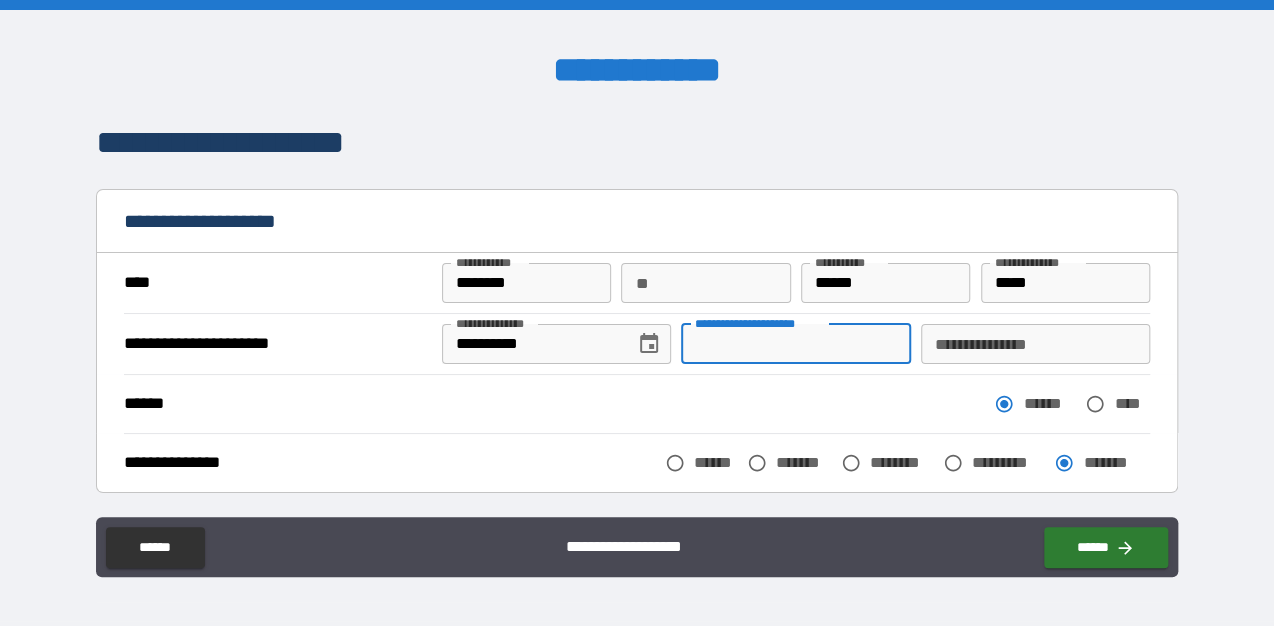 type 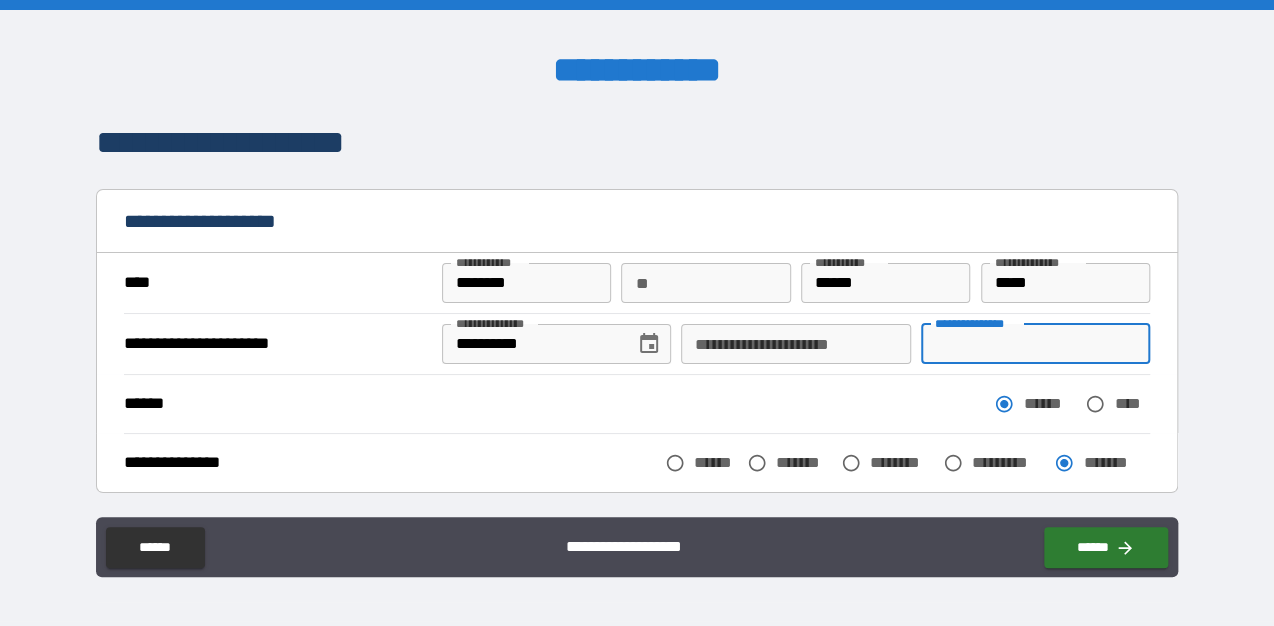 click on "**********" at bounding box center [1035, 344] 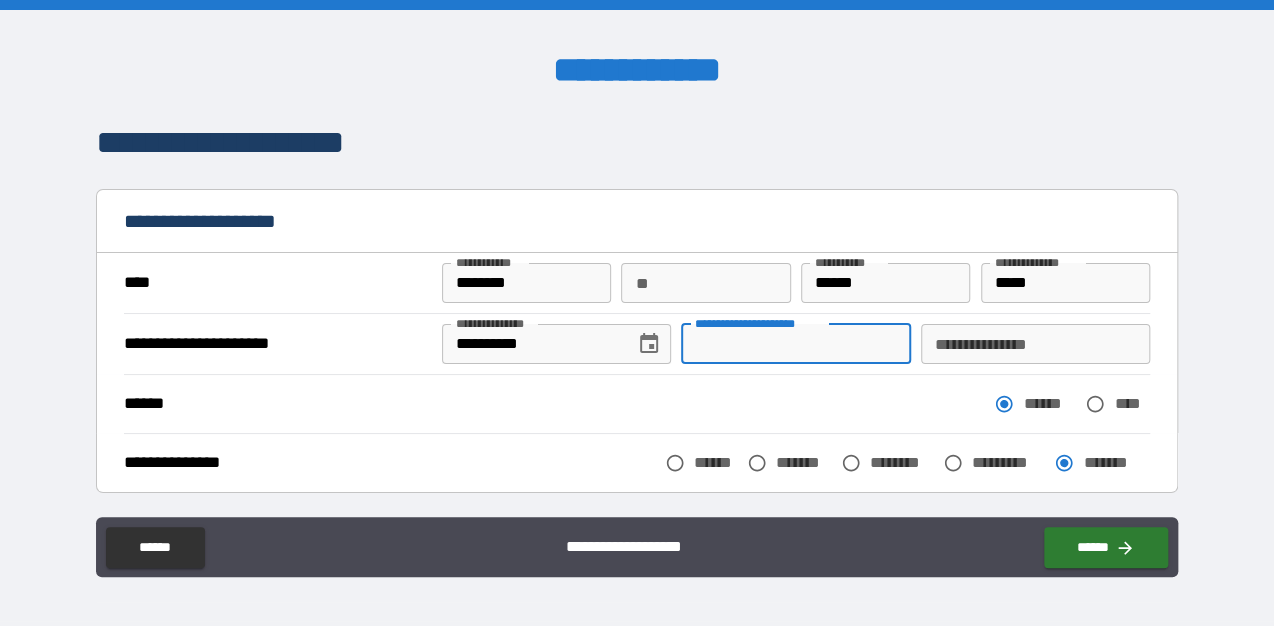 drag, startPoint x: 769, startPoint y: 352, endPoint x: 759, endPoint y: 359, distance: 12.206555 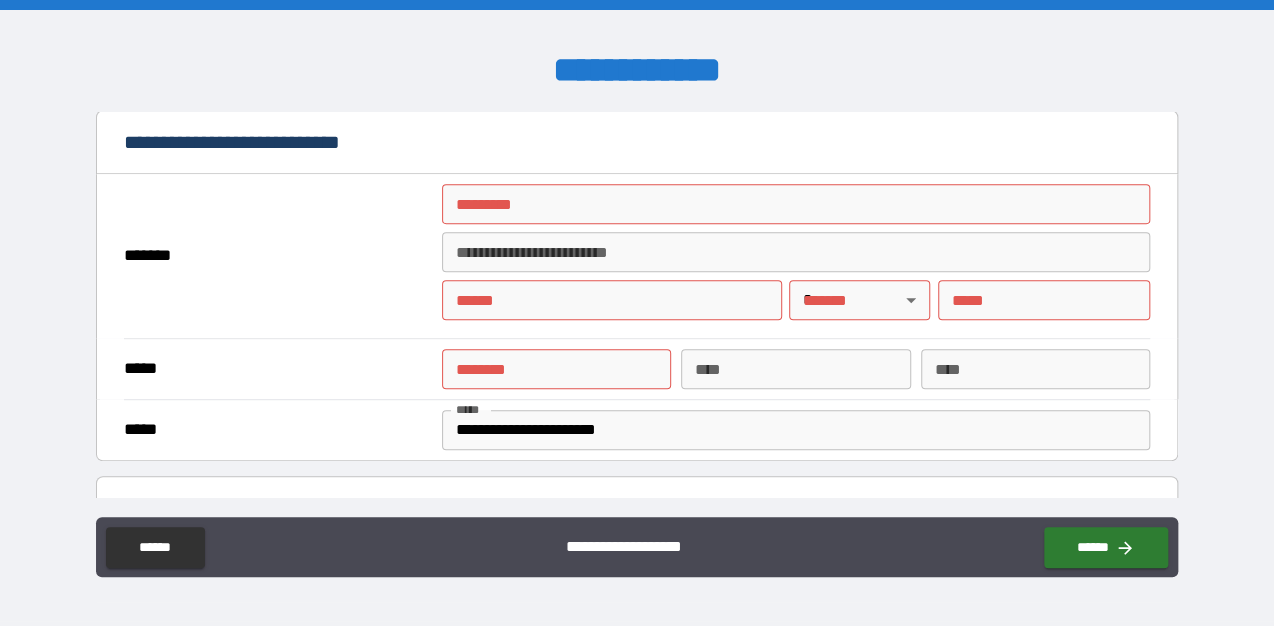 scroll, scrollTop: 240, scrollLeft: 0, axis: vertical 